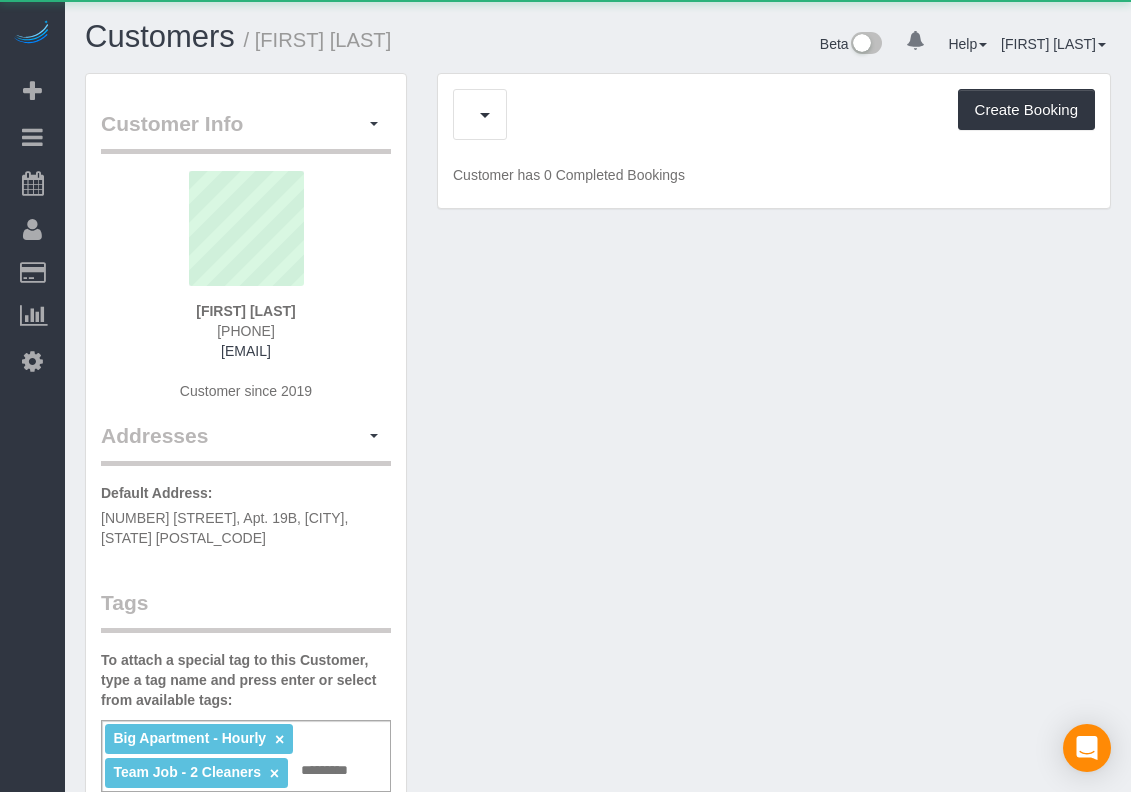 scroll, scrollTop: 0, scrollLeft: 0, axis: both 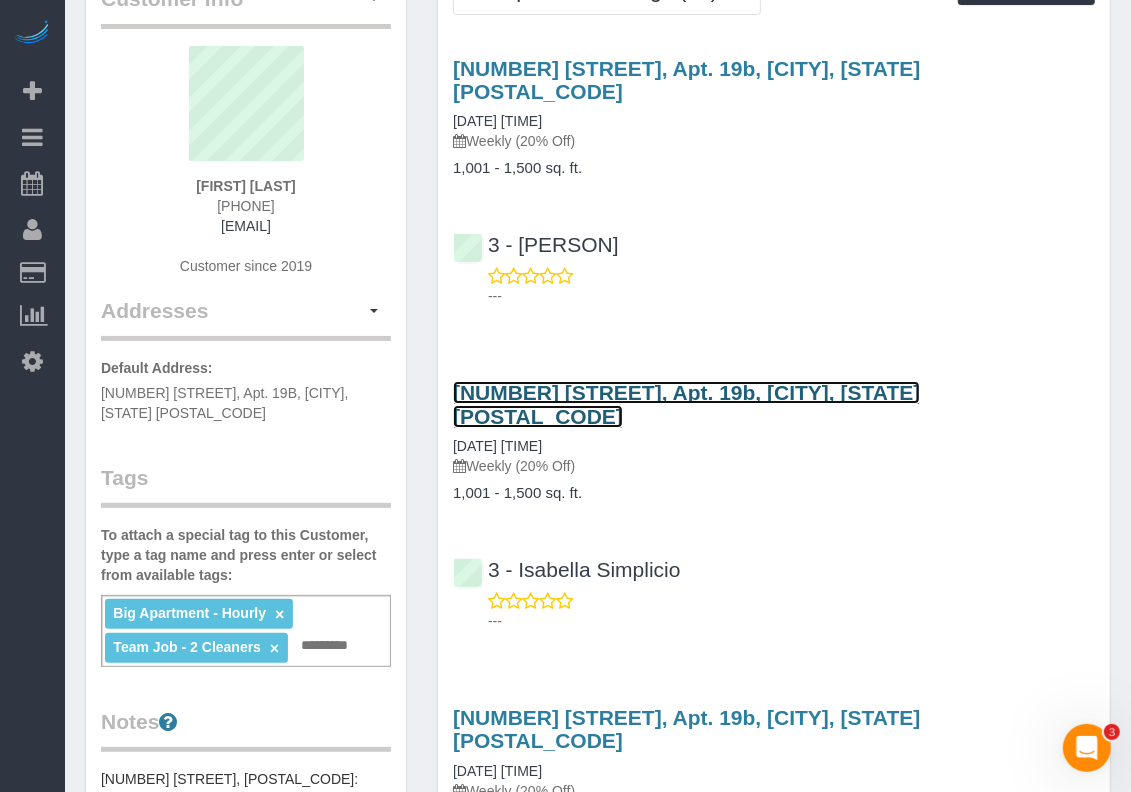 click on "241 5th Avenue, Apt. 19b, New York, NY 10016" at bounding box center [686, 404] 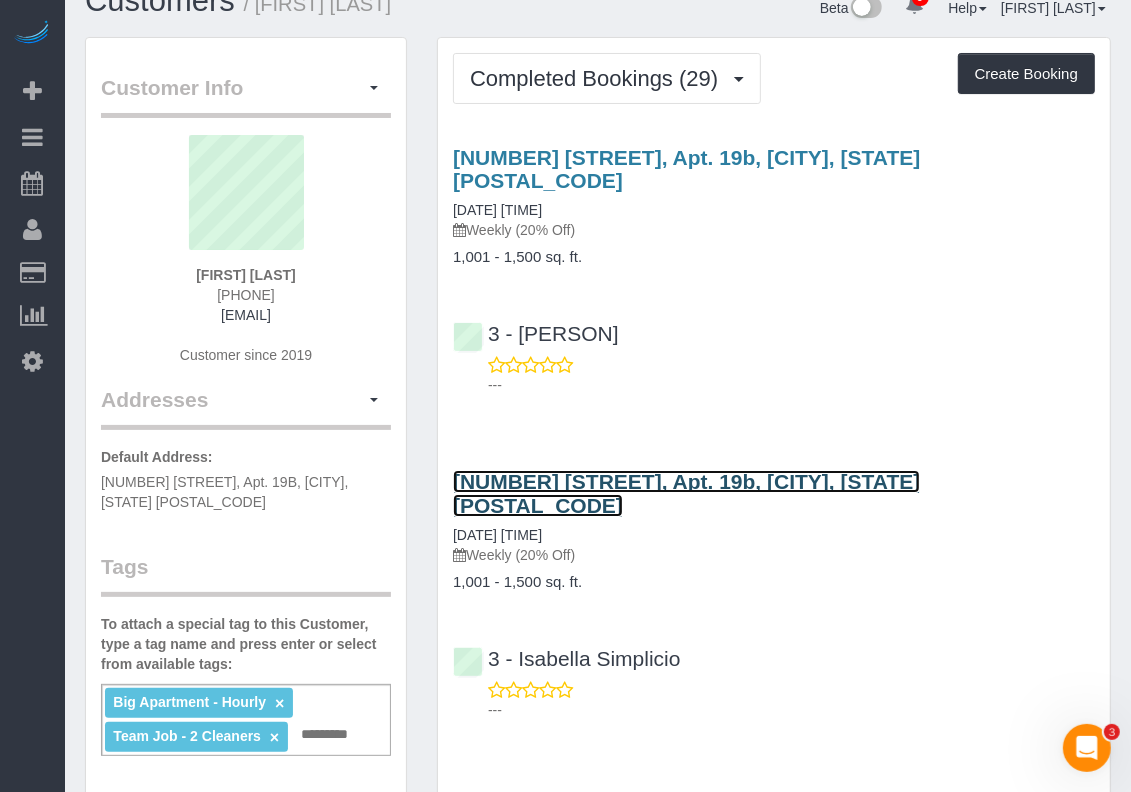scroll, scrollTop: 0, scrollLeft: 0, axis: both 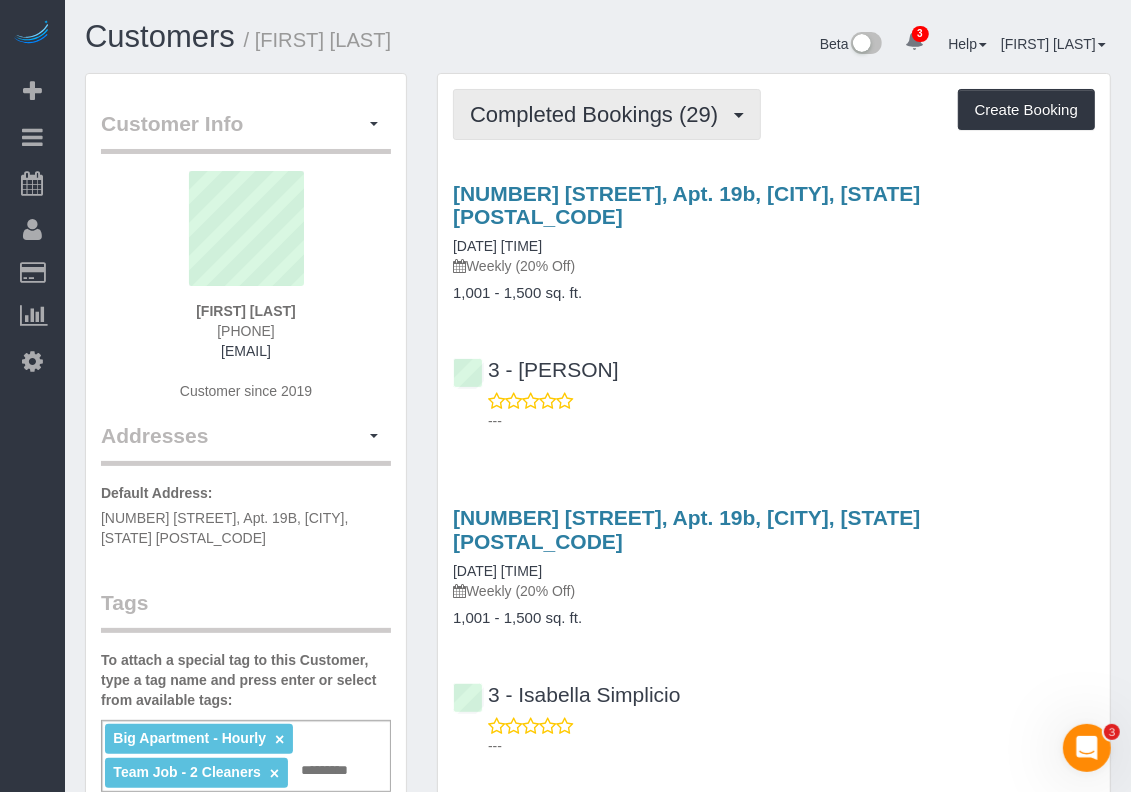 click on "Completed Bookings (29)" at bounding box center (599, 114) 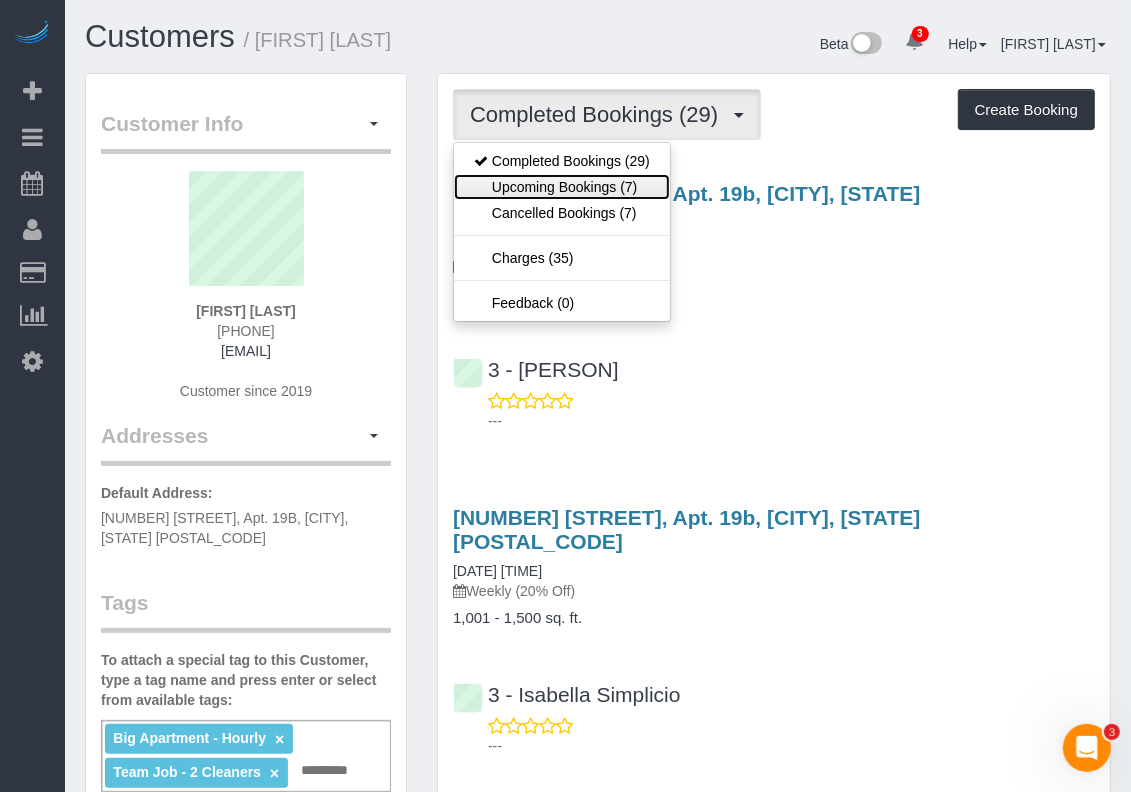 click on "Upcoming Bookings (7)" at bounding box center (562, 187) 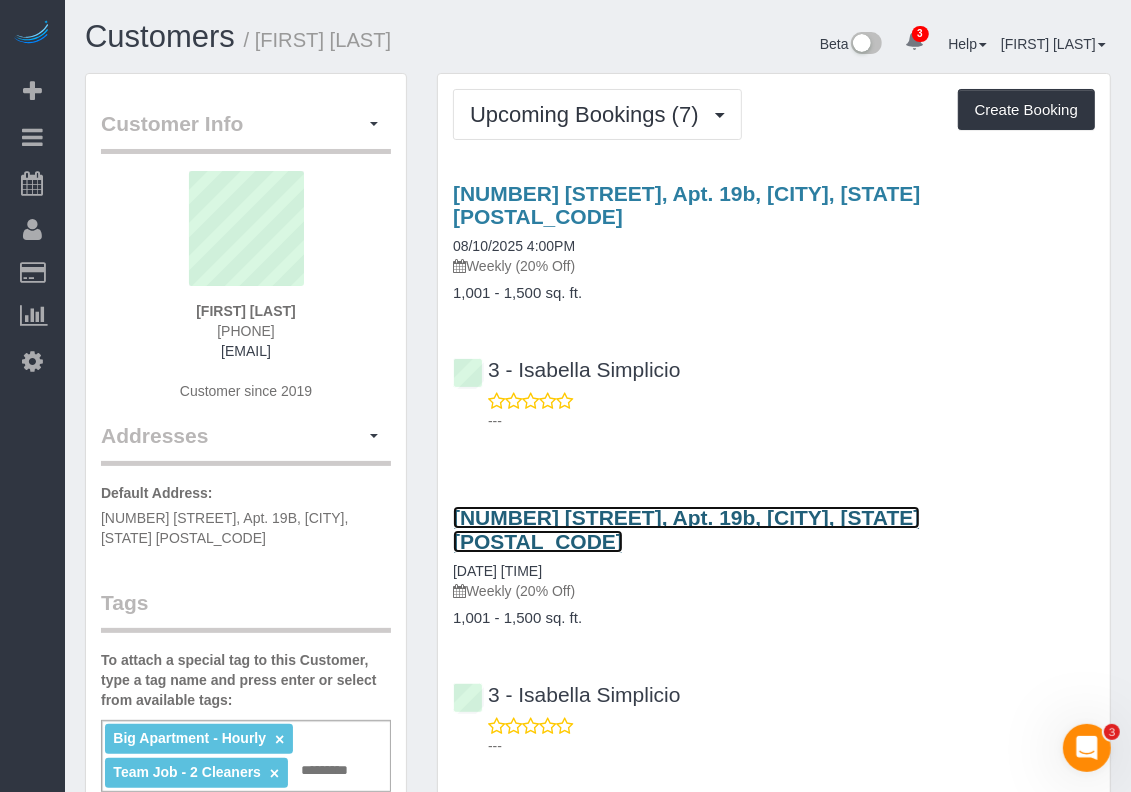 click on "241 5th Avenue, Apt. 19b, New York, NY 10016" at bounding box center [686, 529] 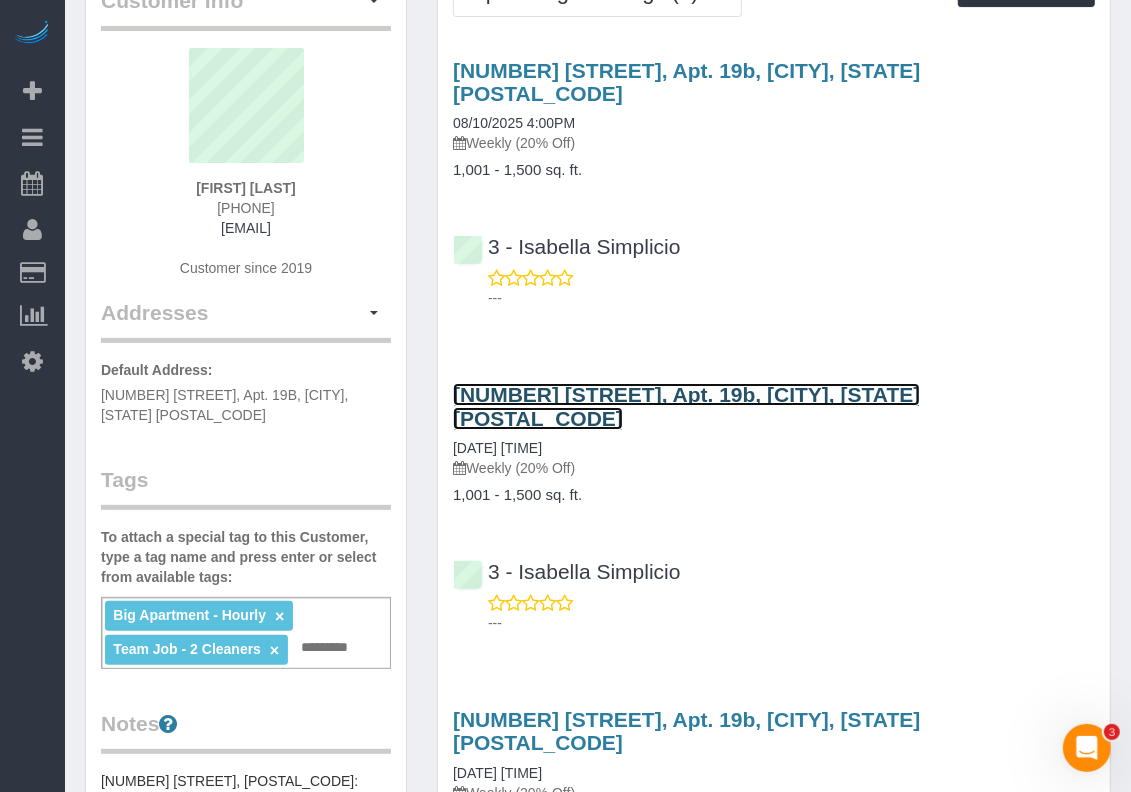 scroll, scrollTop: 125, scrollLeft: 0, axis: vertical 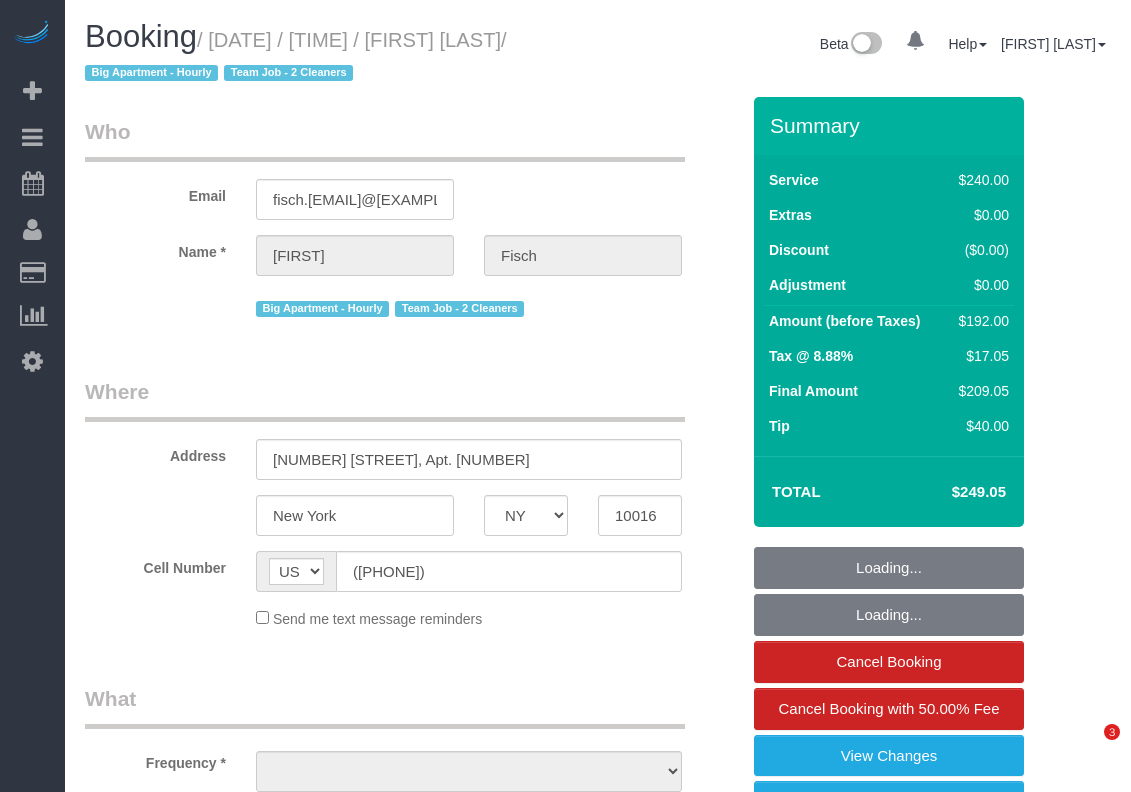 select on "NY" 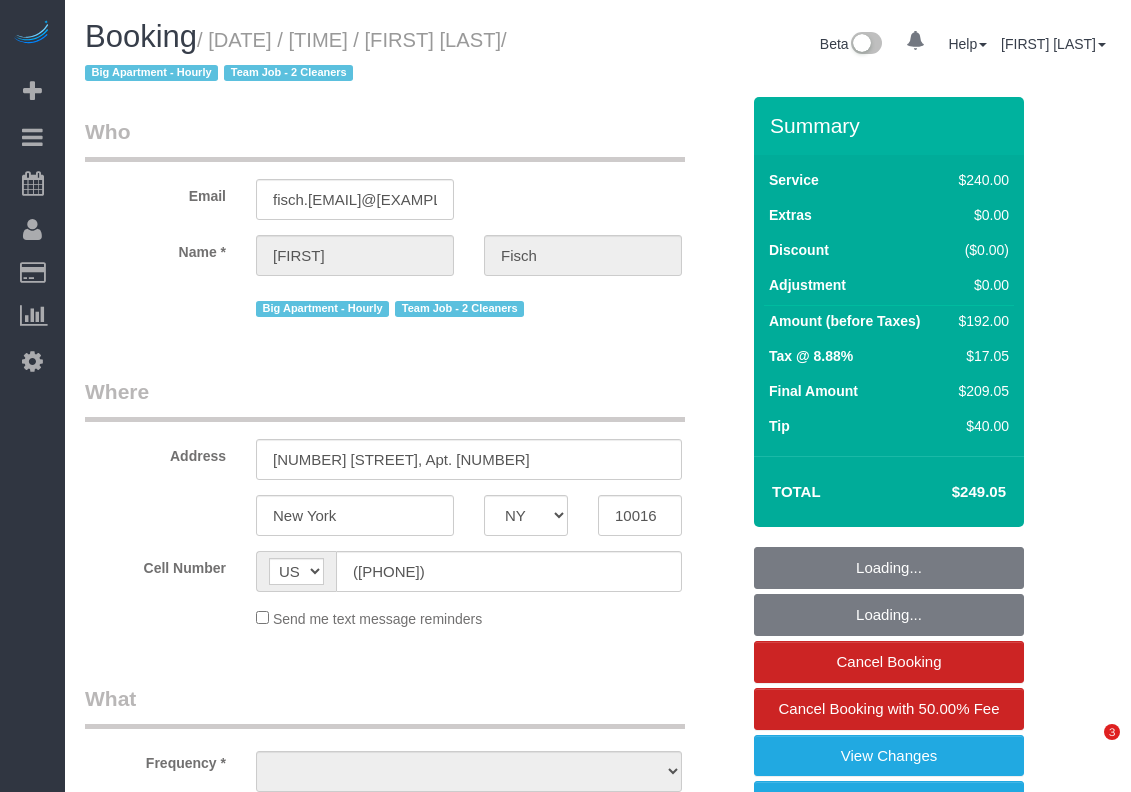 scroll, scrollTop: 0, scrollLeft: 0, axis: both 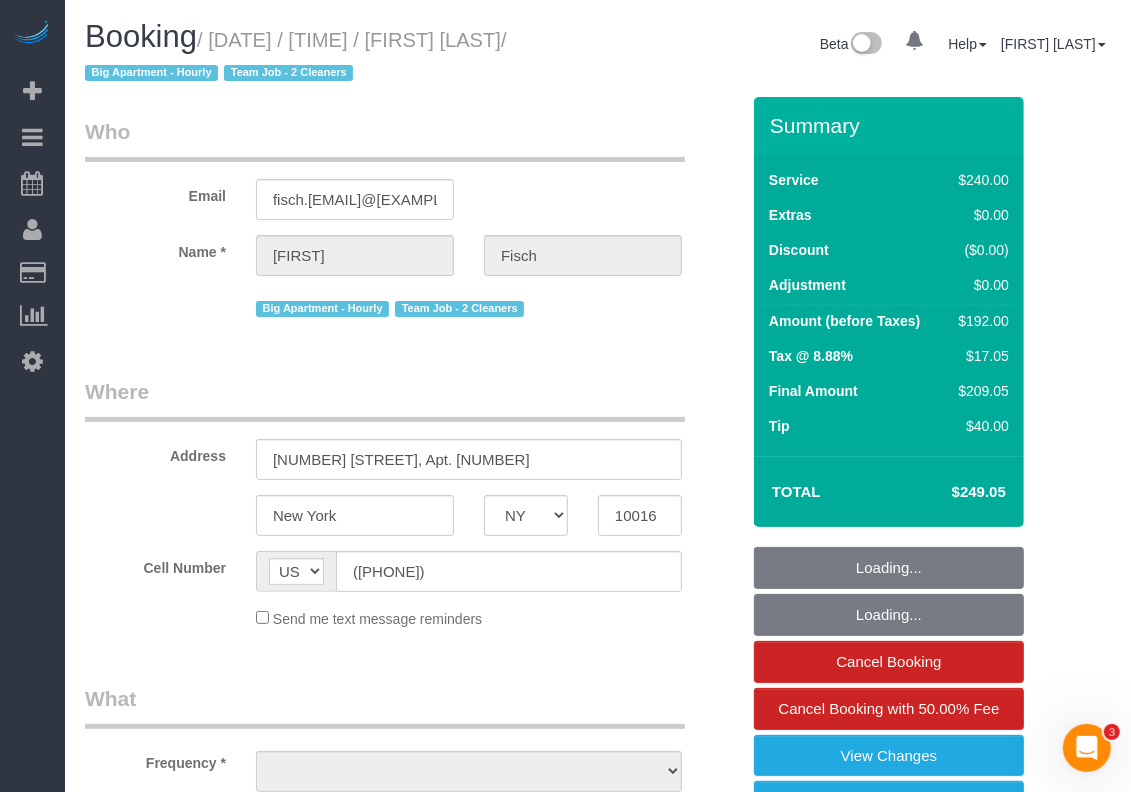 select on "object:655" 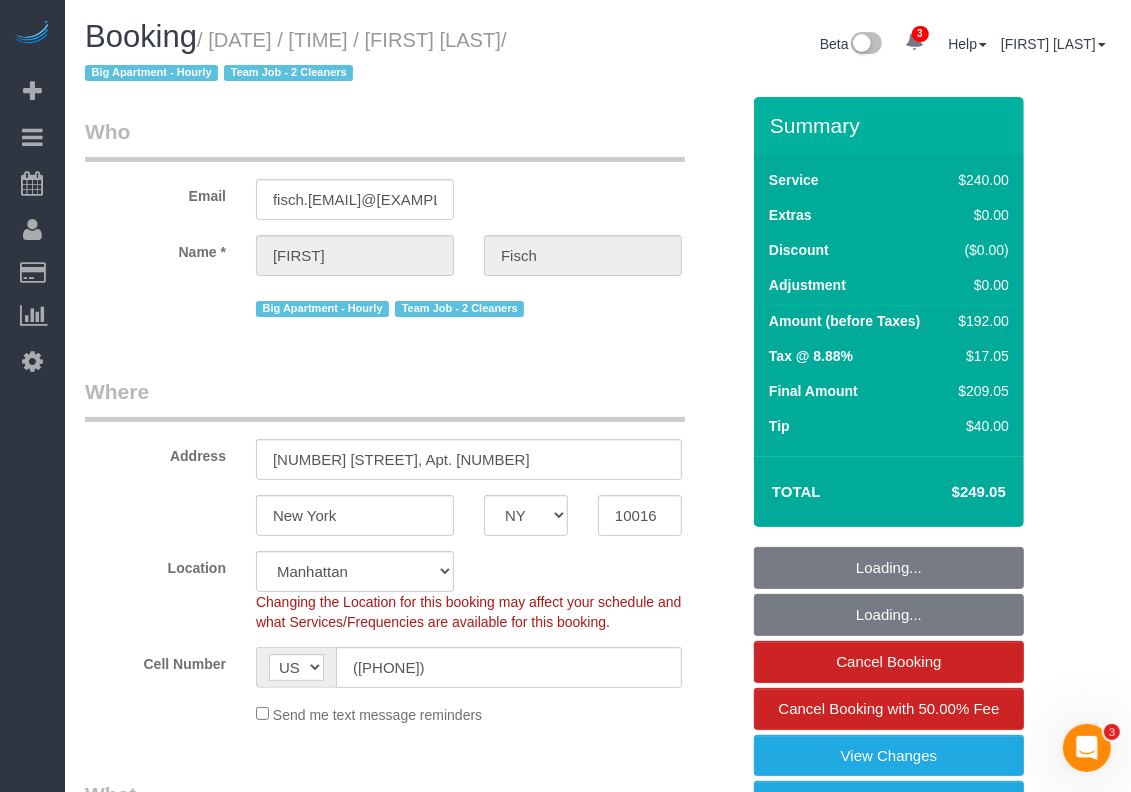 select on "object:813" 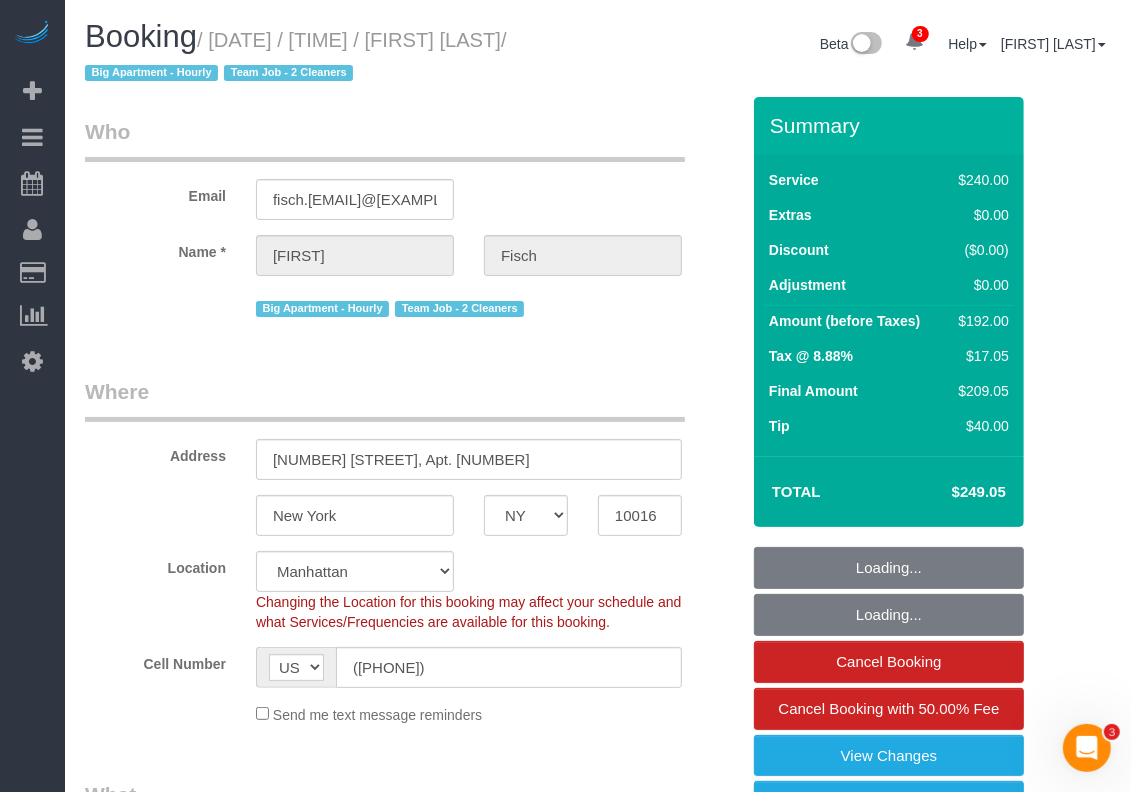 select on "string:stripe-pm_1QmmDe4VGloSiKo7qN6Zl7hg" 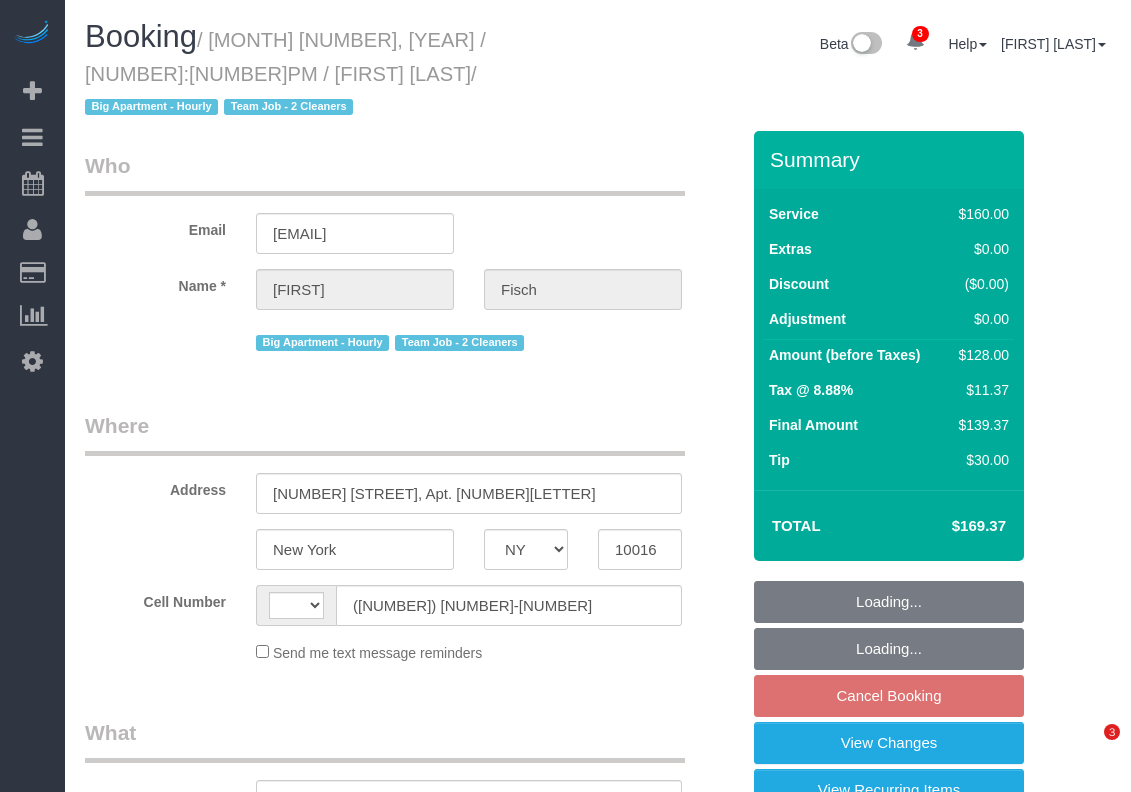 select on "NY" 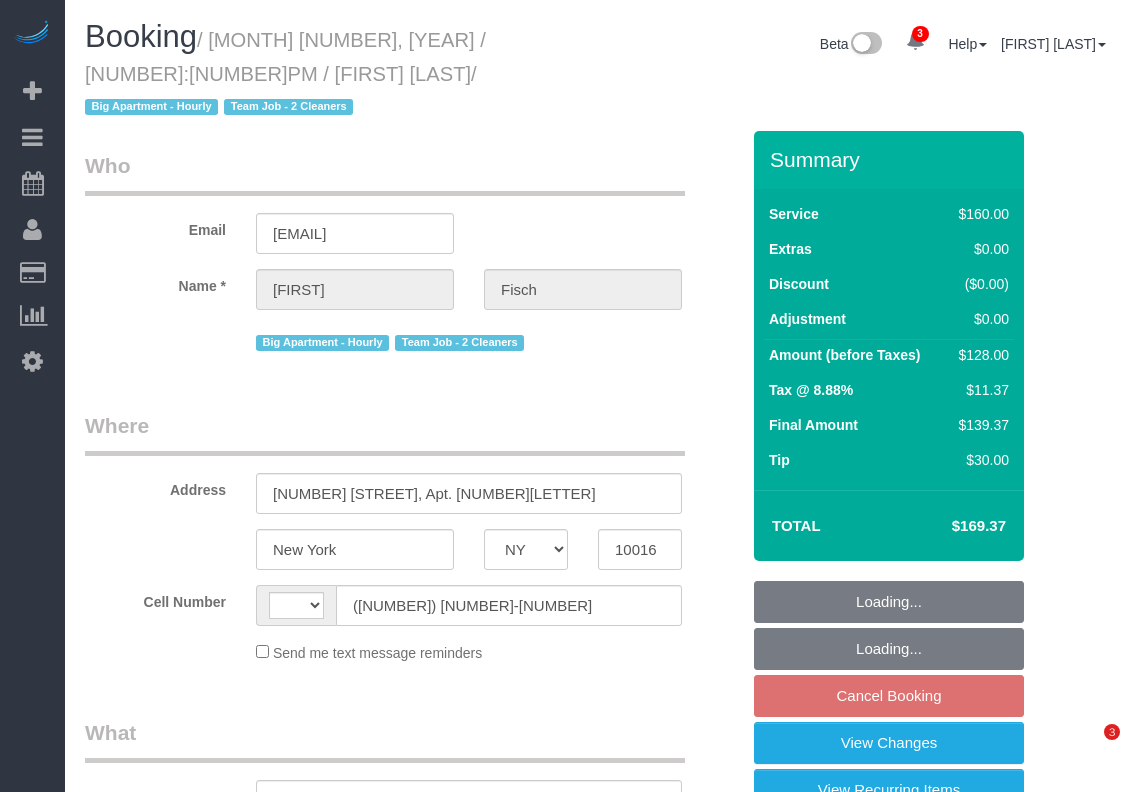 scroll, scrollTop: 0, scrollLeft: 0, axis: both 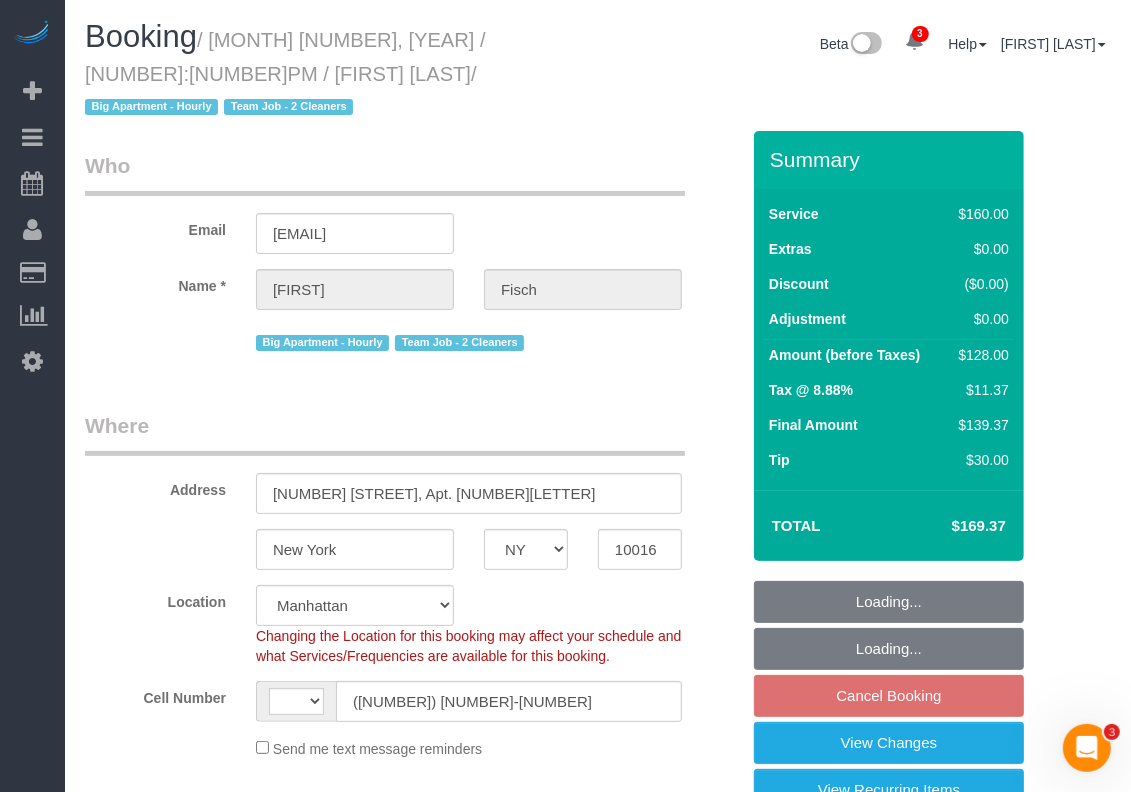 select on "string:US" 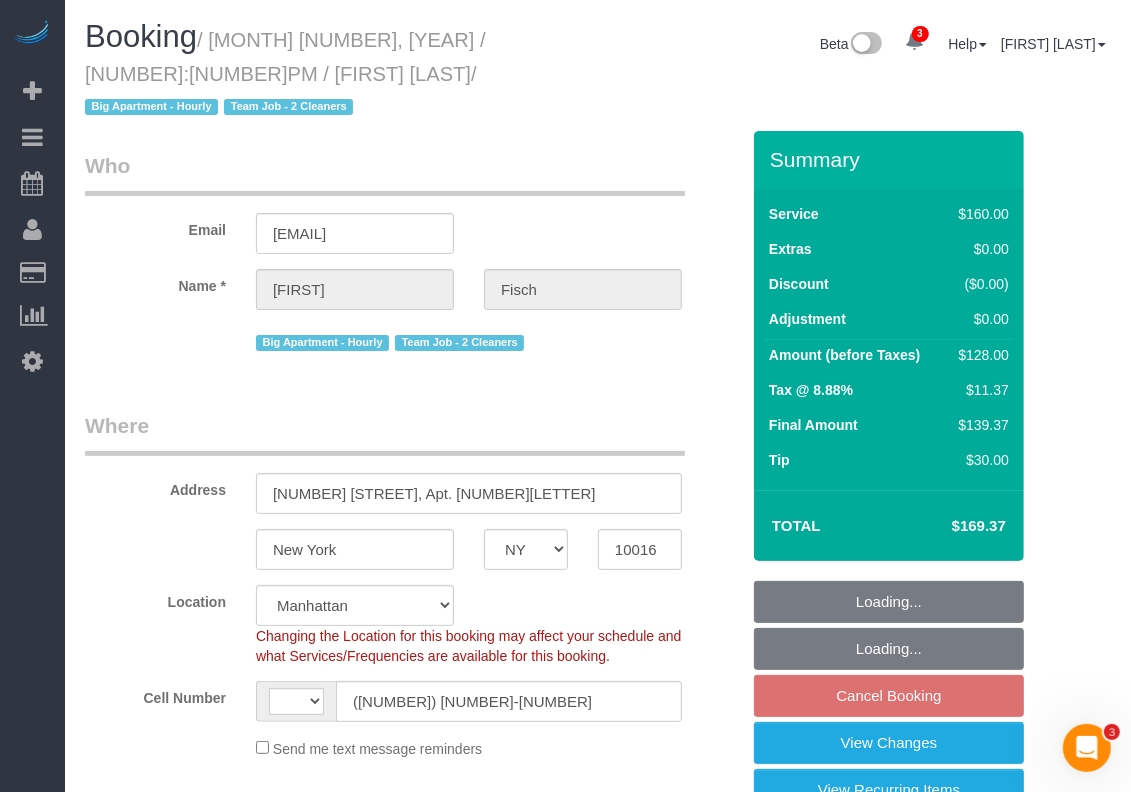 select on "string:stripe-pm_1QmmDe4VGloSiKo7qN6Zl7hg" 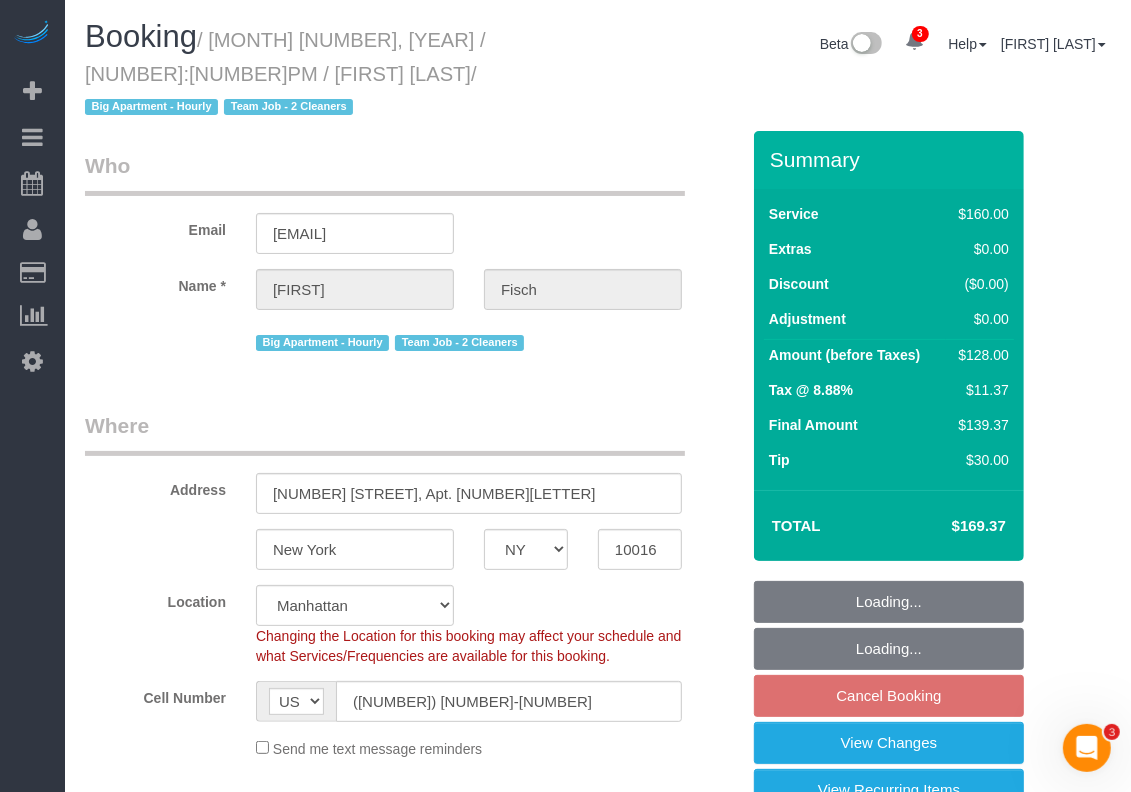 select on "object:881" 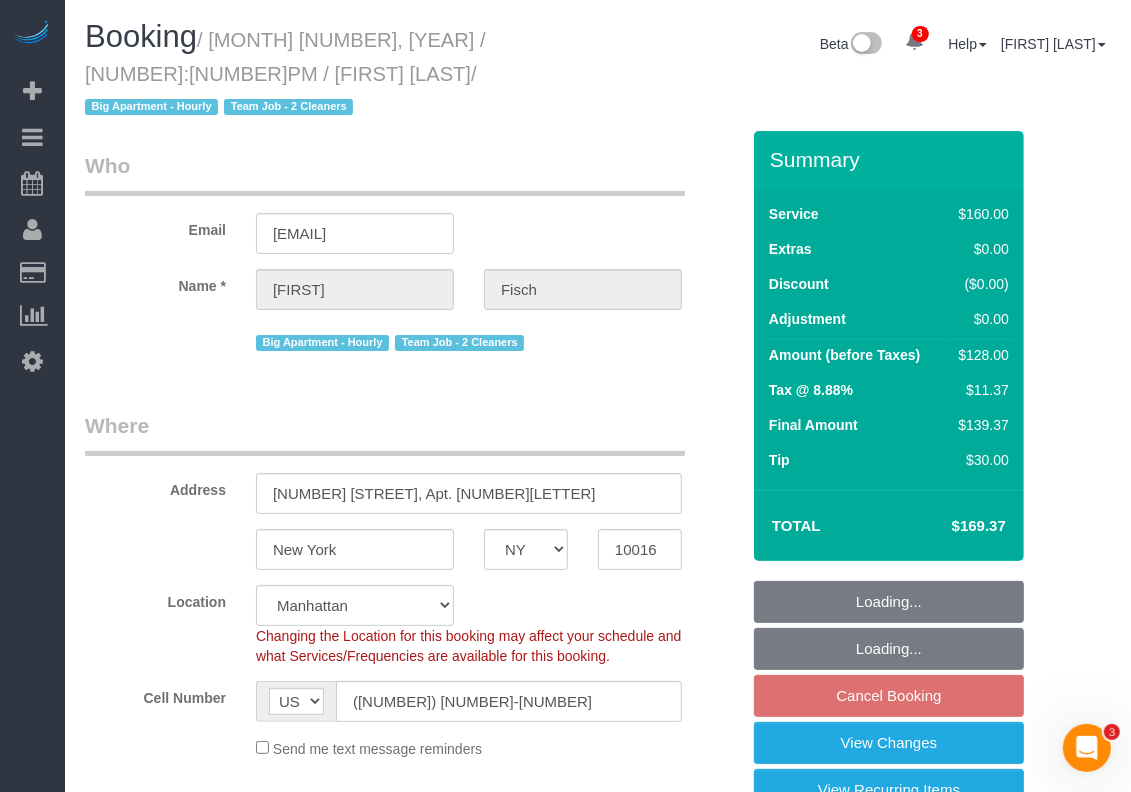 select on "spot9" 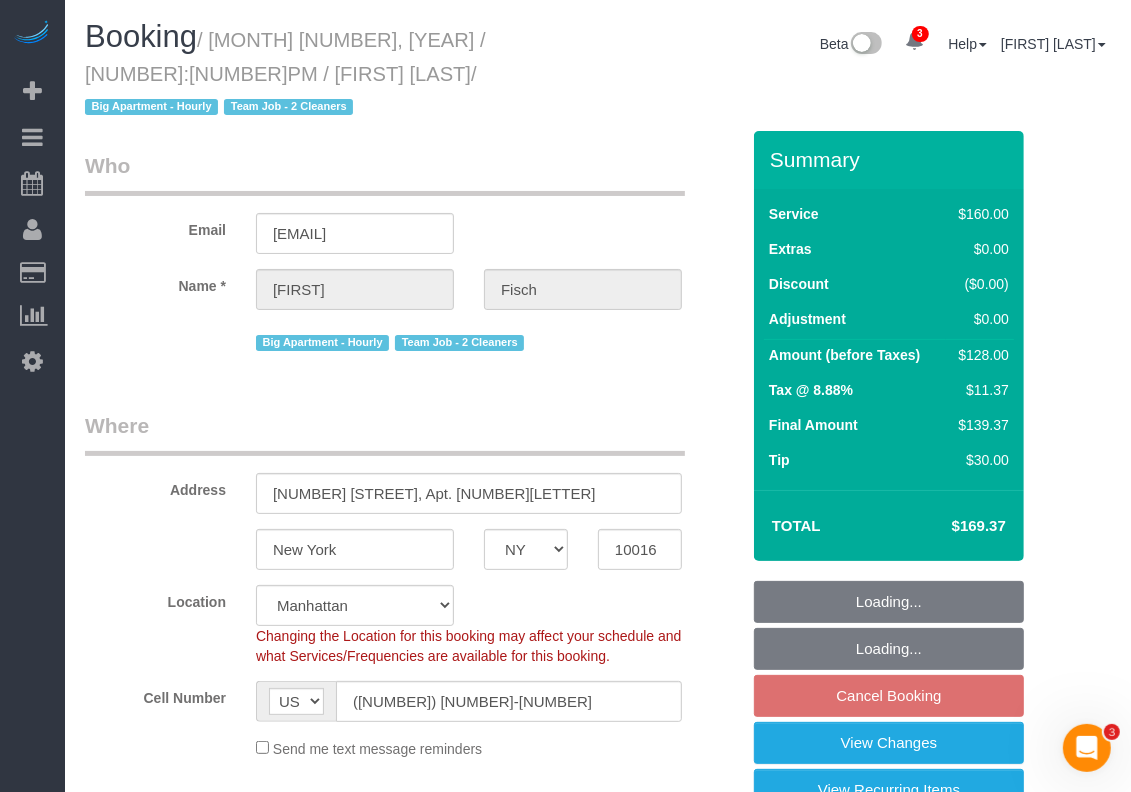 select on "object:1313" 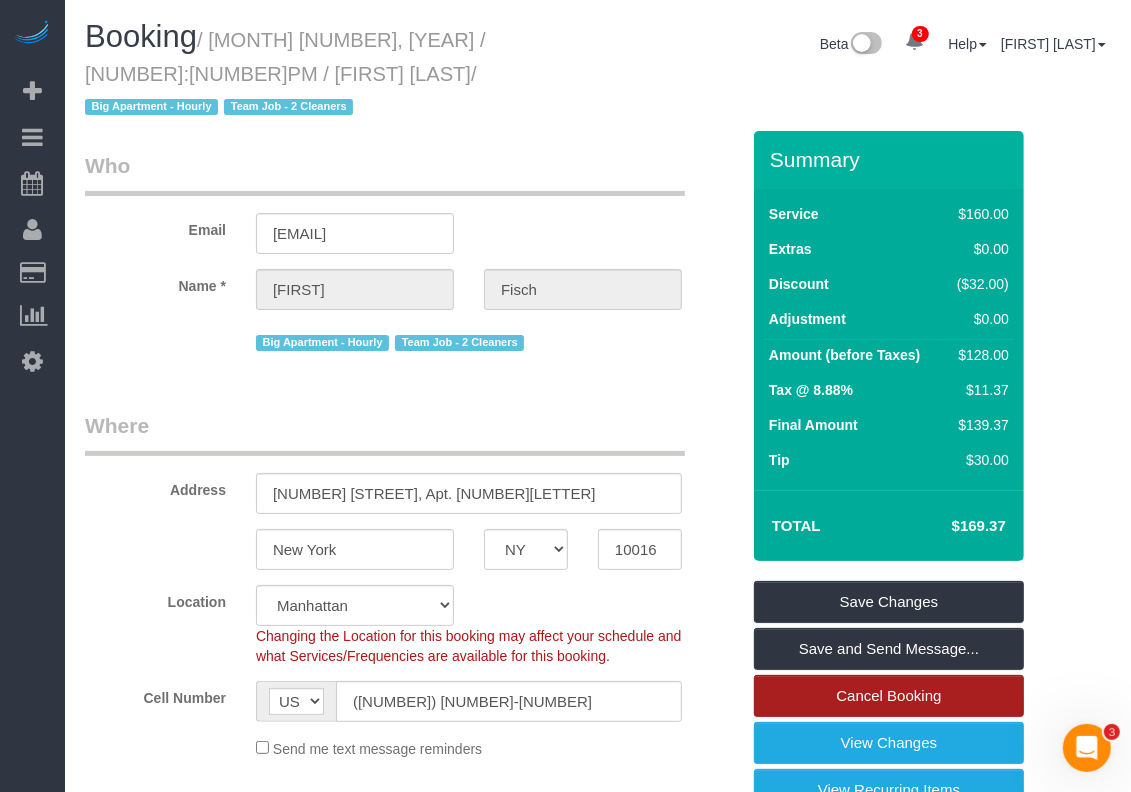 click on "Cancel Booking" at bounding box center [889, 696] 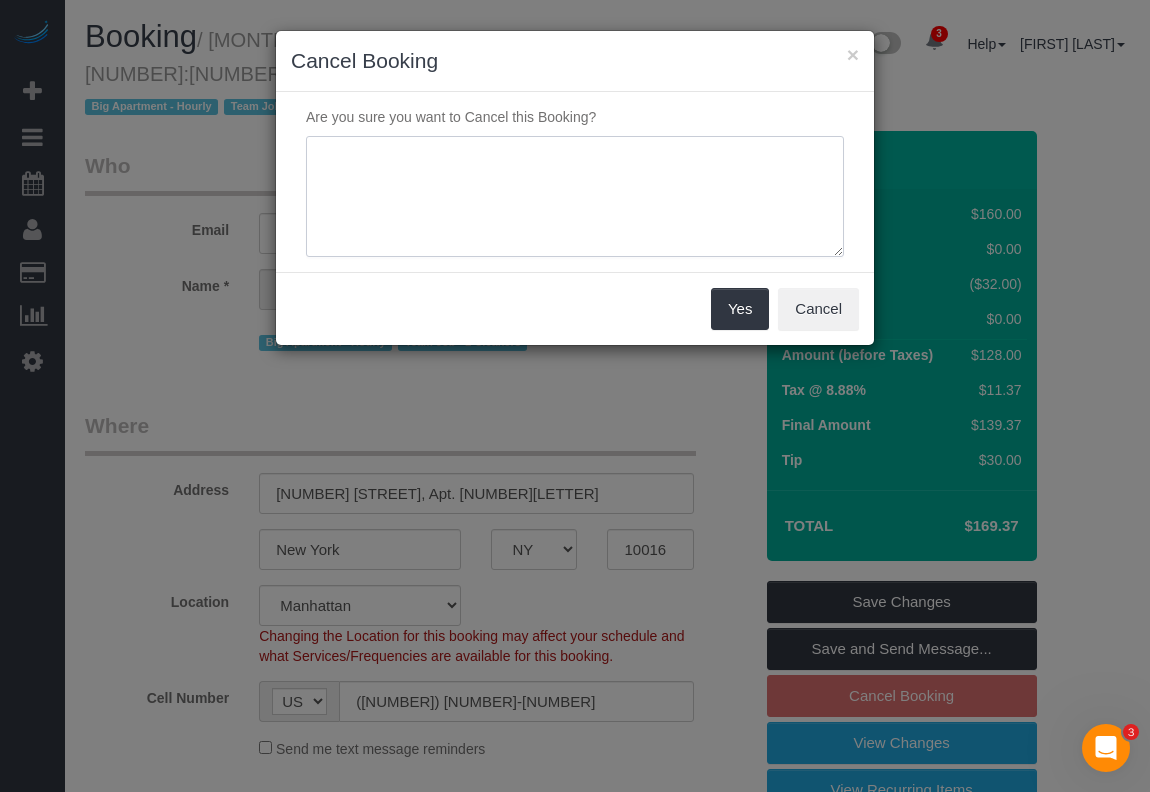 click at bounding box center [575, 197] 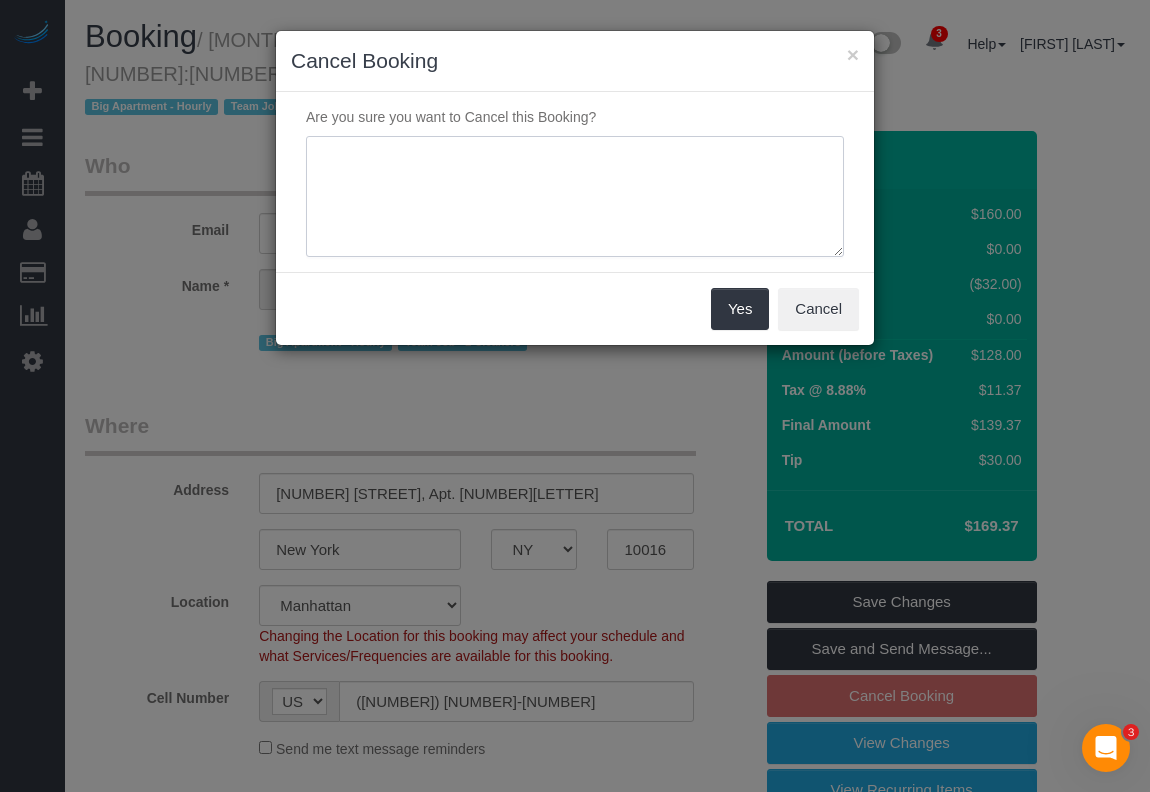 paste on "customer on vacation" 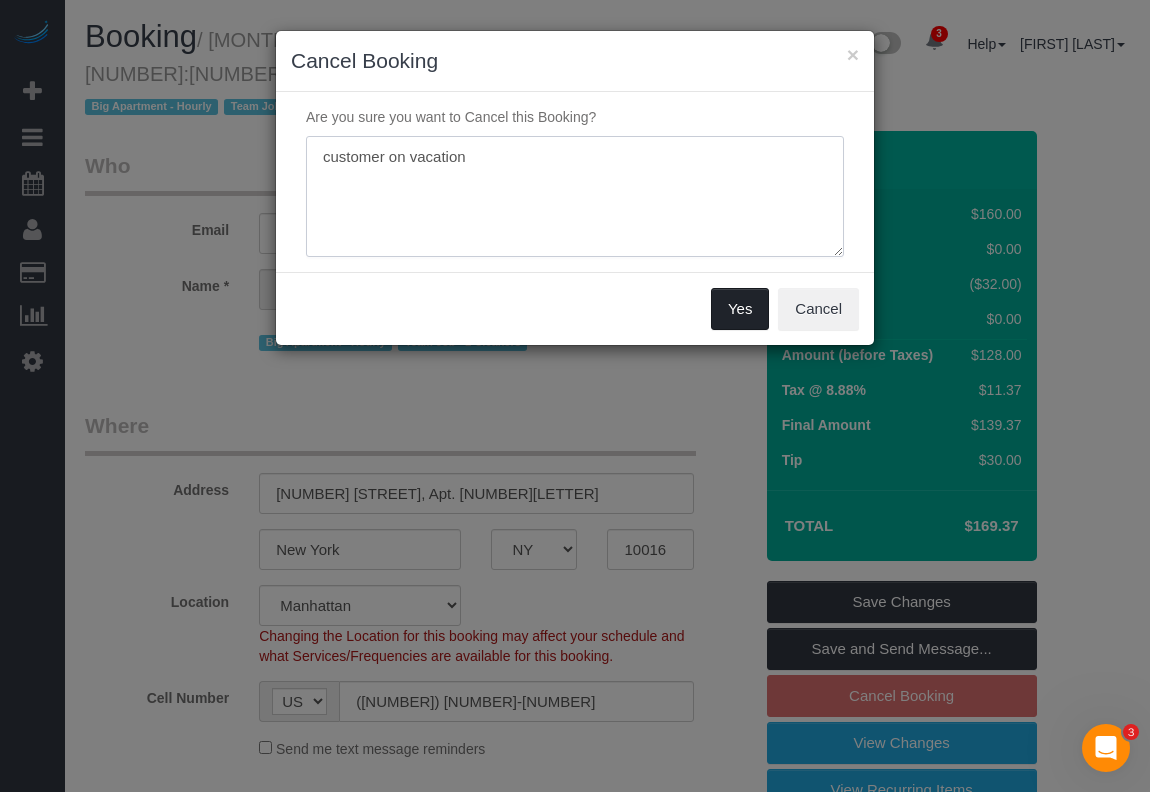 type on "customer on vacation" 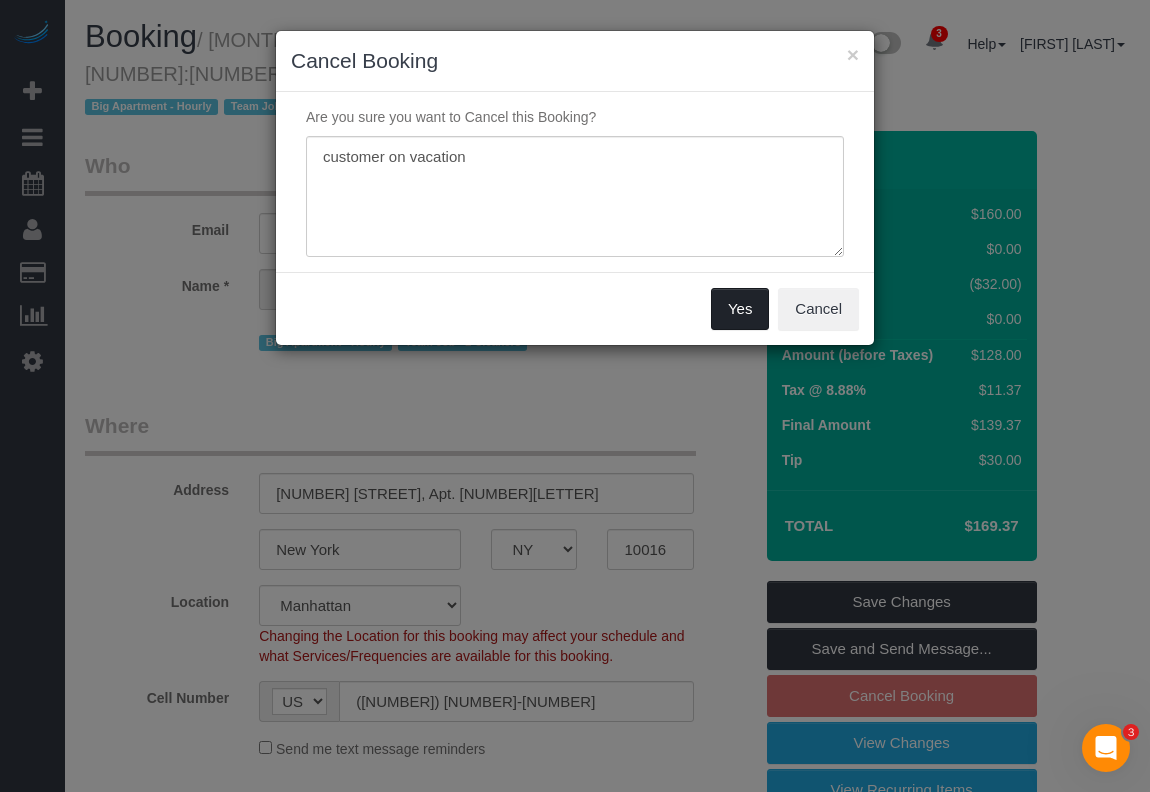 click on "Yes" at bounding box center [740, 309] 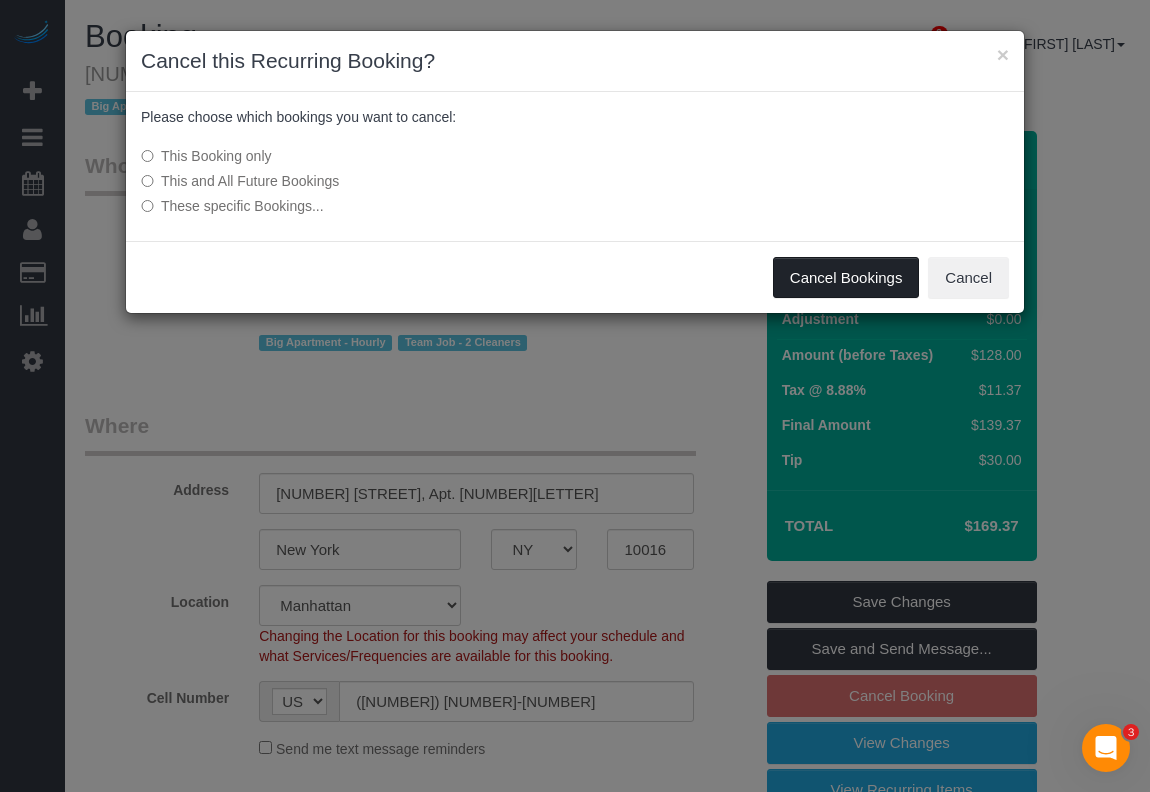 click on "Cancel Bookings" at bounding box center (846, 278) 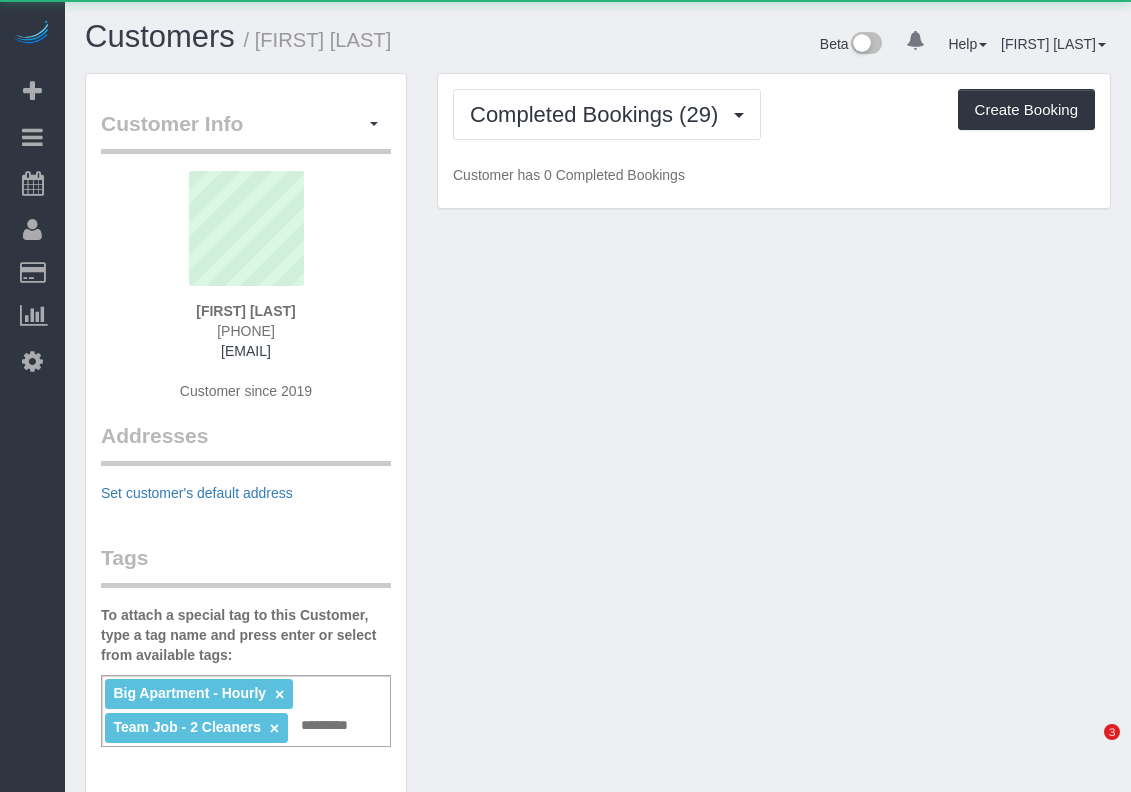 scroll, scrollTop: 0, scrollLeft: 0, axis: both 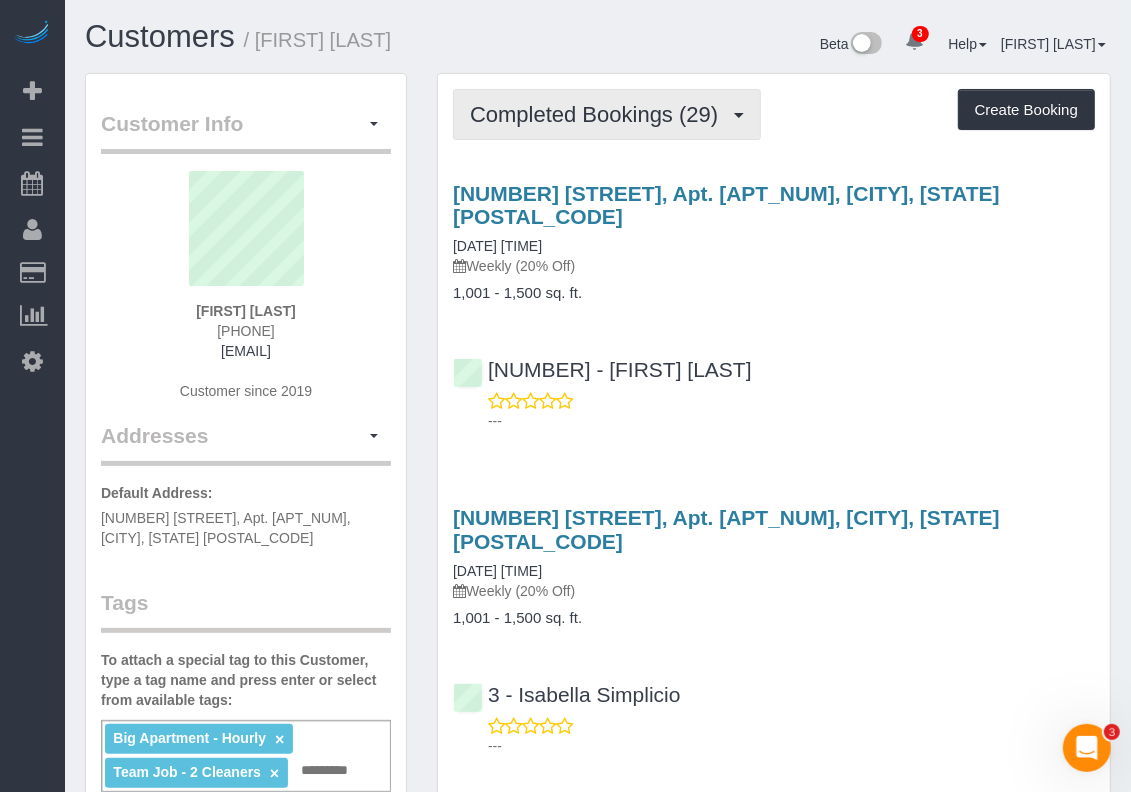 click on "Completed Bookings (29)" at bounding box center (599, 114) 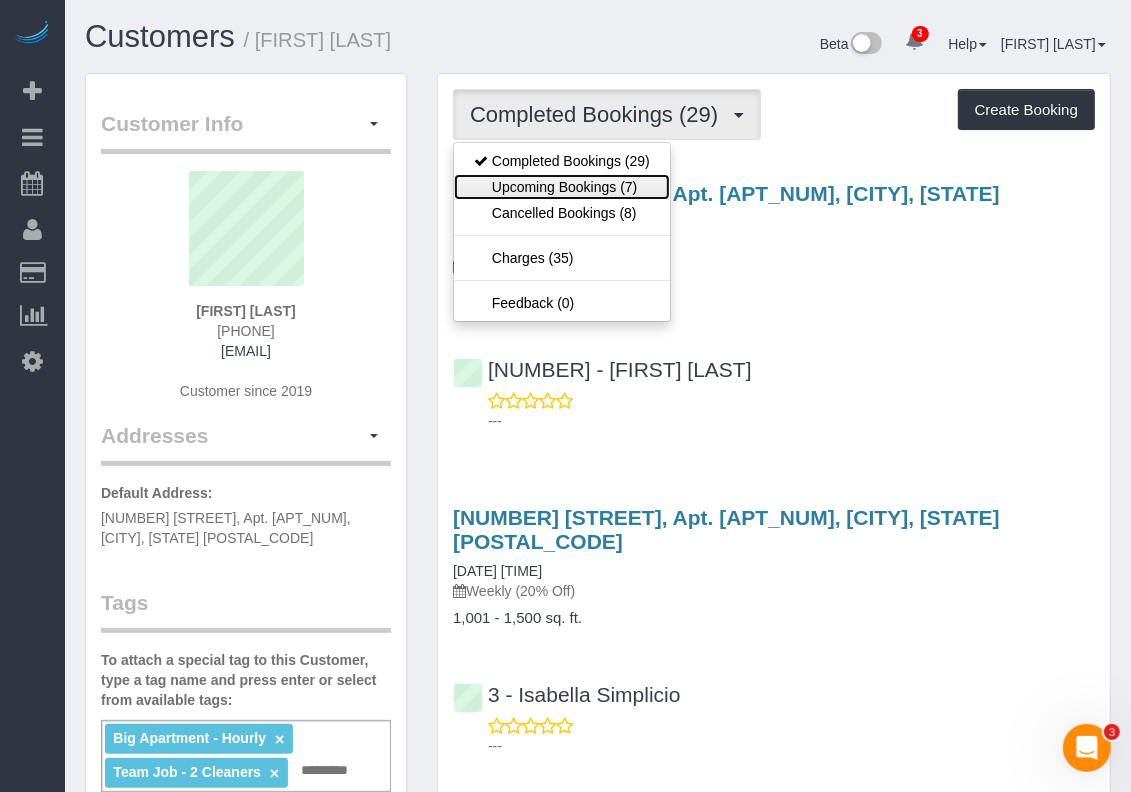 click on "Upcoming Bookings (7)" at bounding box center [562, 187] 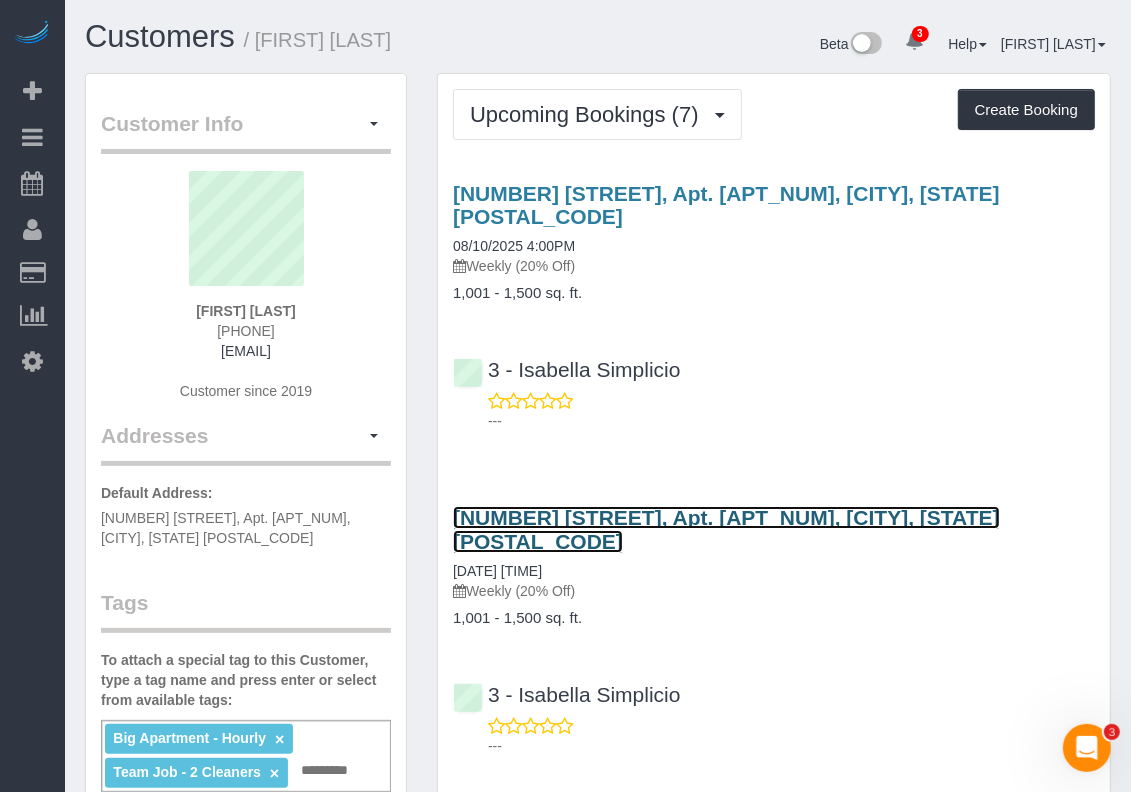 drag, startPoint x: 621, startPoint y: 491, endPoint x: 595, endPoint y: 488, distance: 26.172504 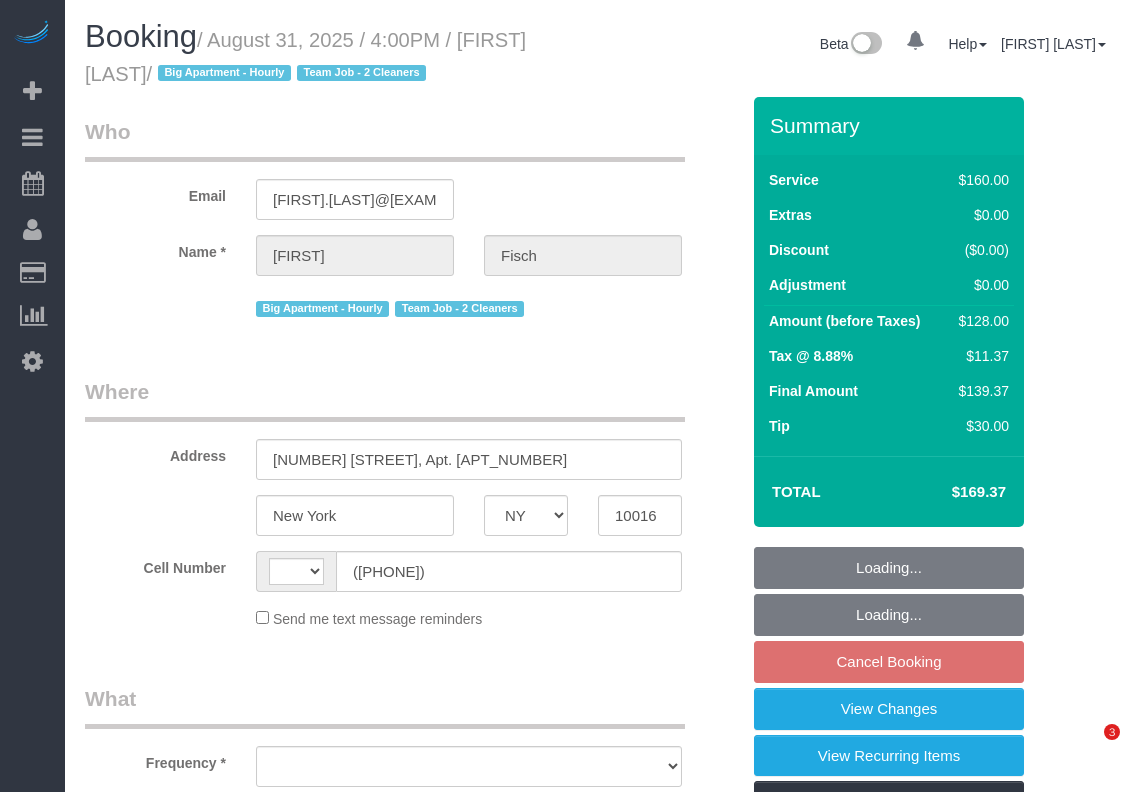 select on "NY" 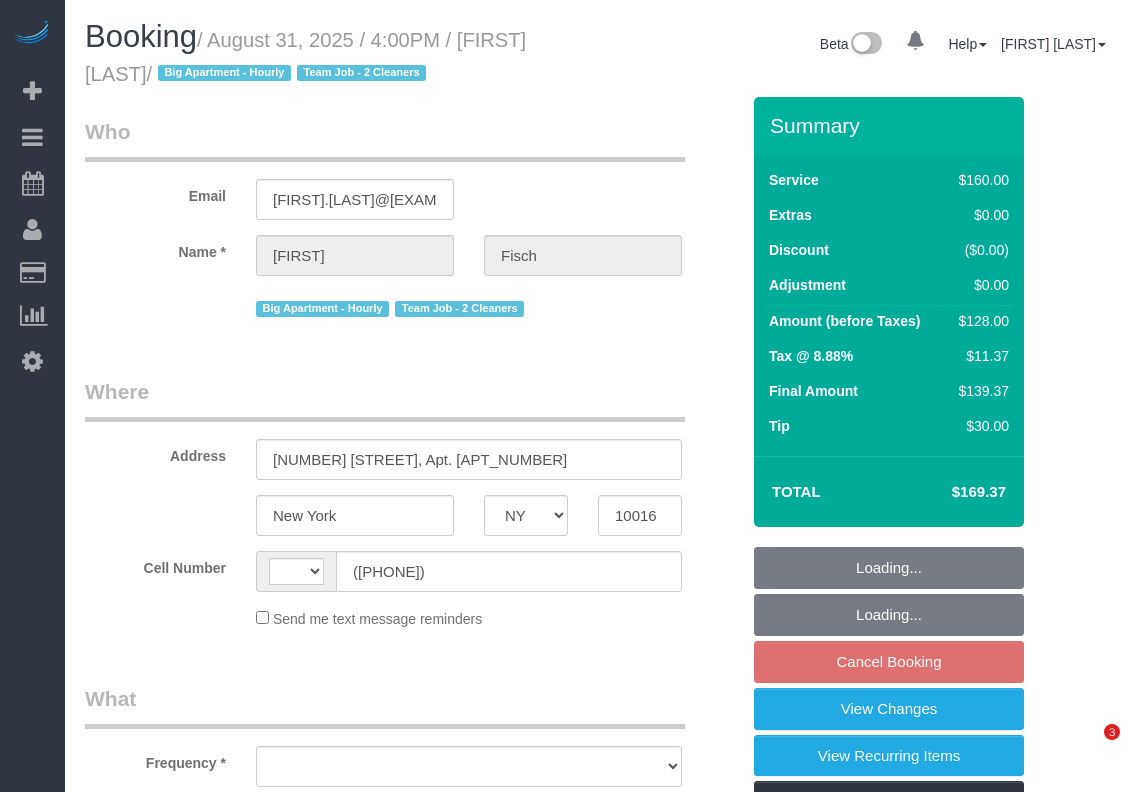 scroll, scrollTop: 0, scrollLeft: 0, axis: both 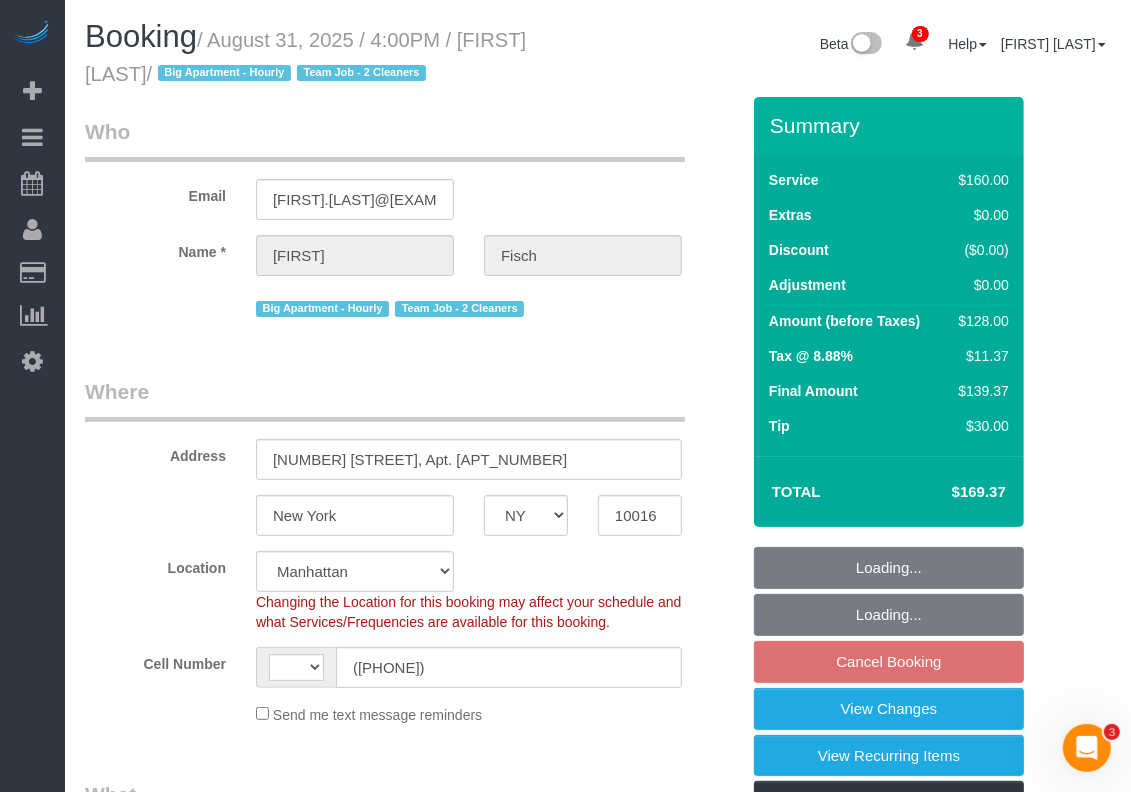 select on "object:493" 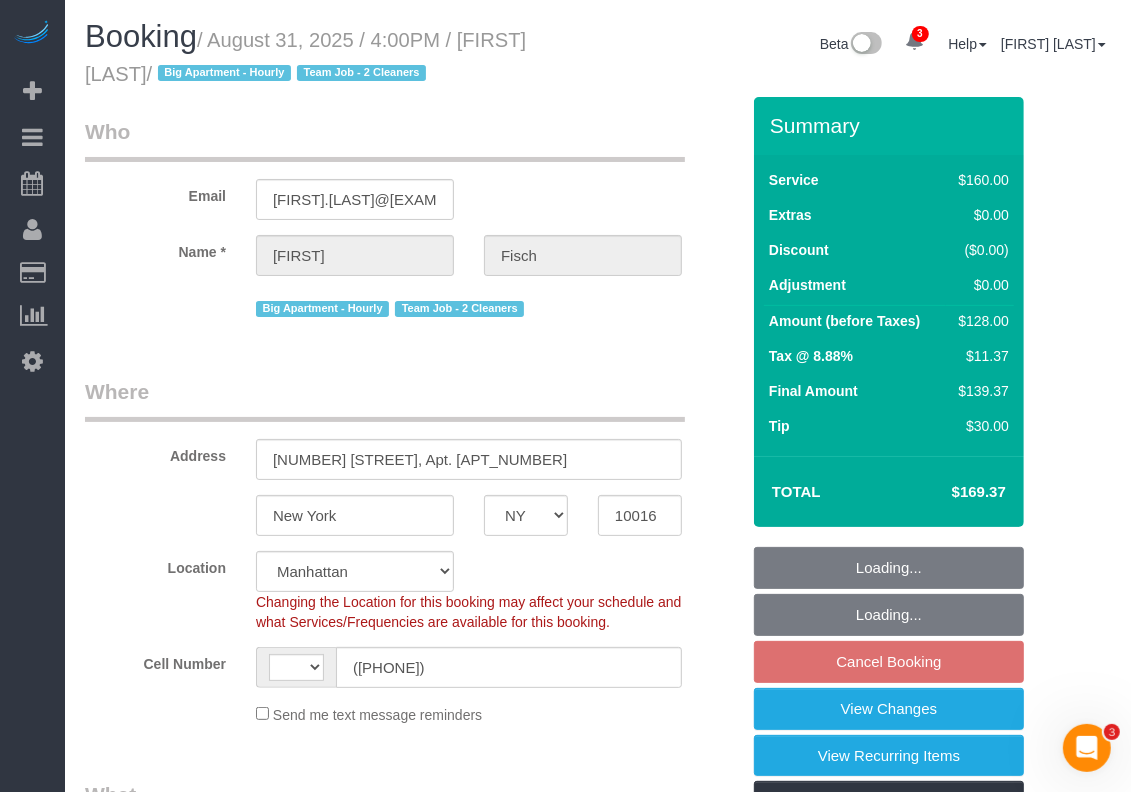 select on "number:89" 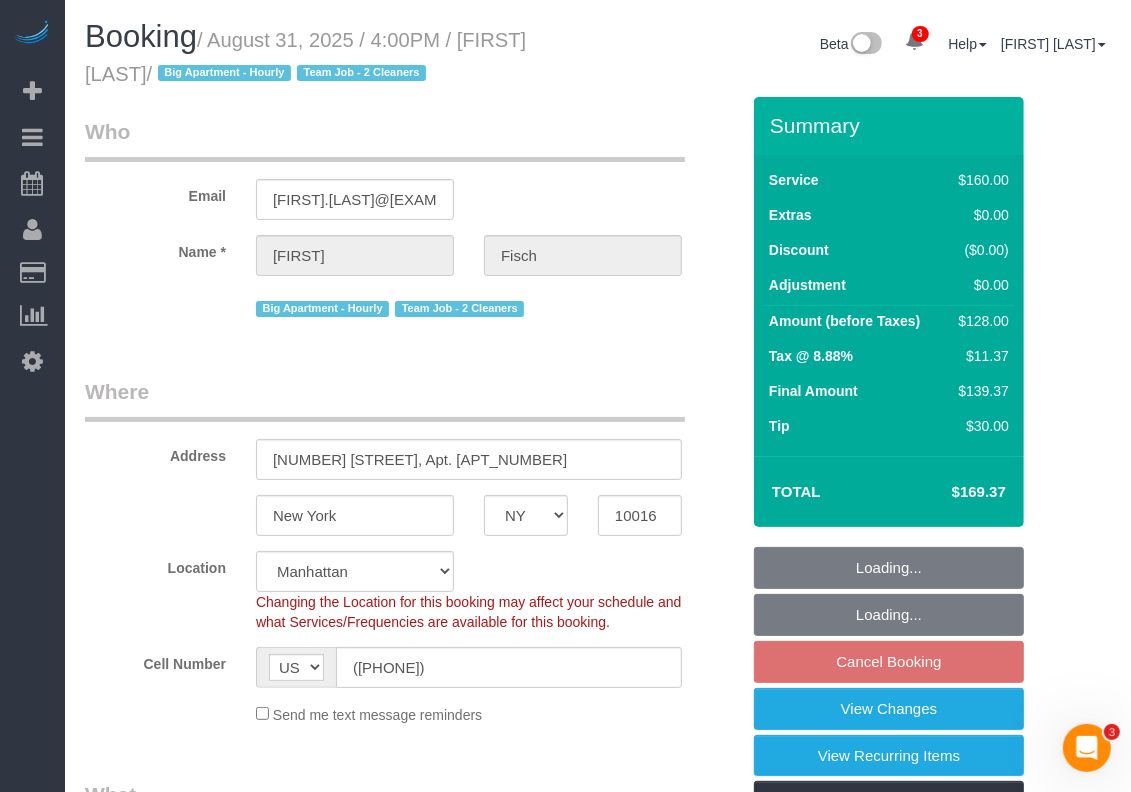 select on "string:stripe-pm_1QmmDe4VGloSiKo7qN6Zl7hg" 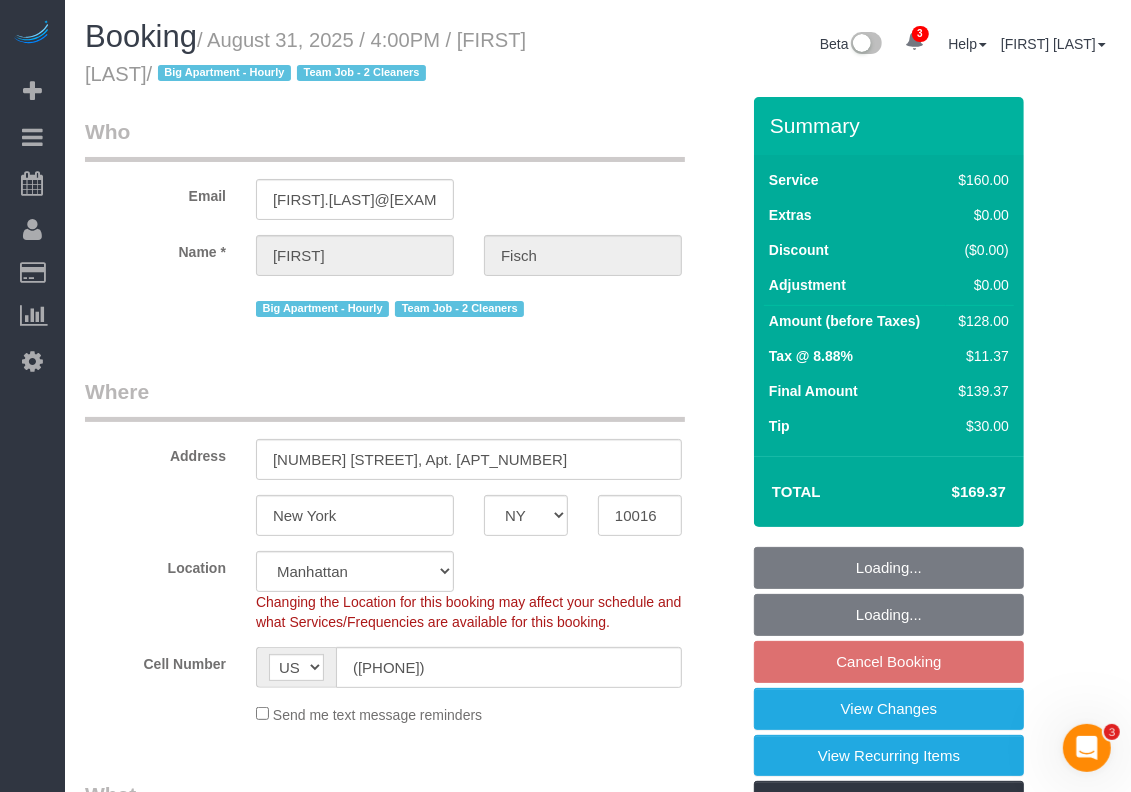 select on "spot9" 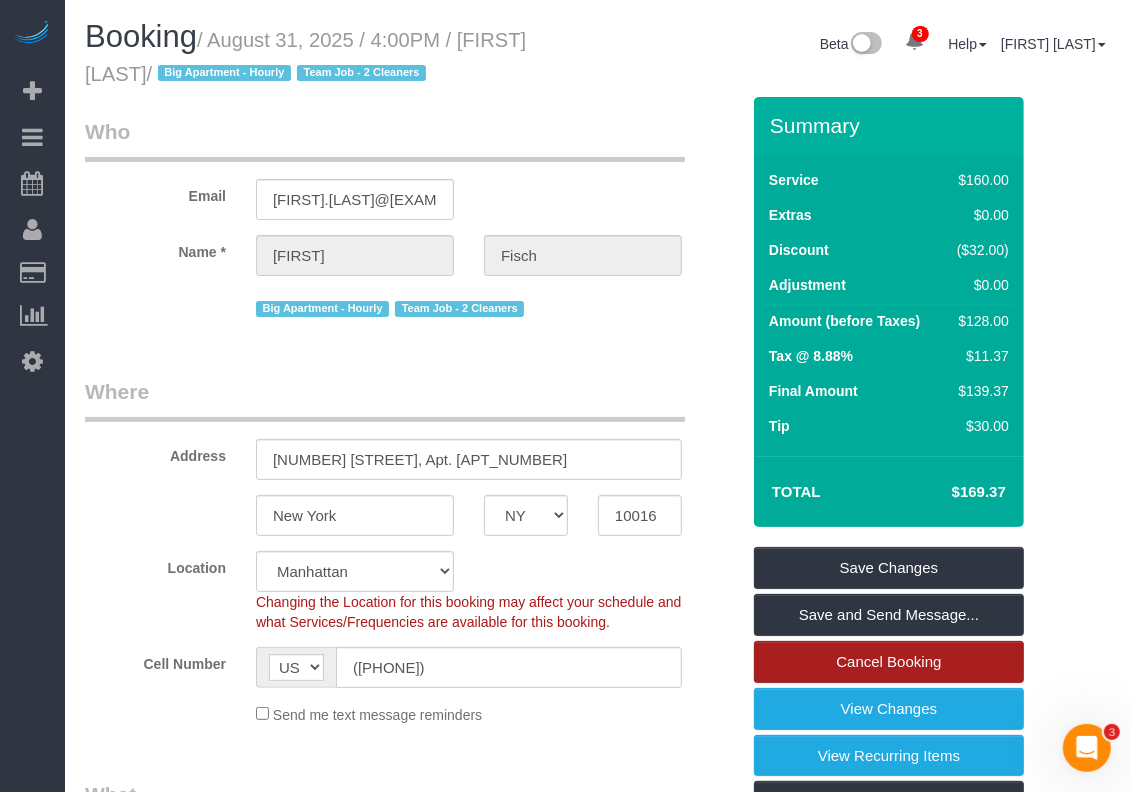 click on "Cancel Booking" at bounding box center (889, 662) 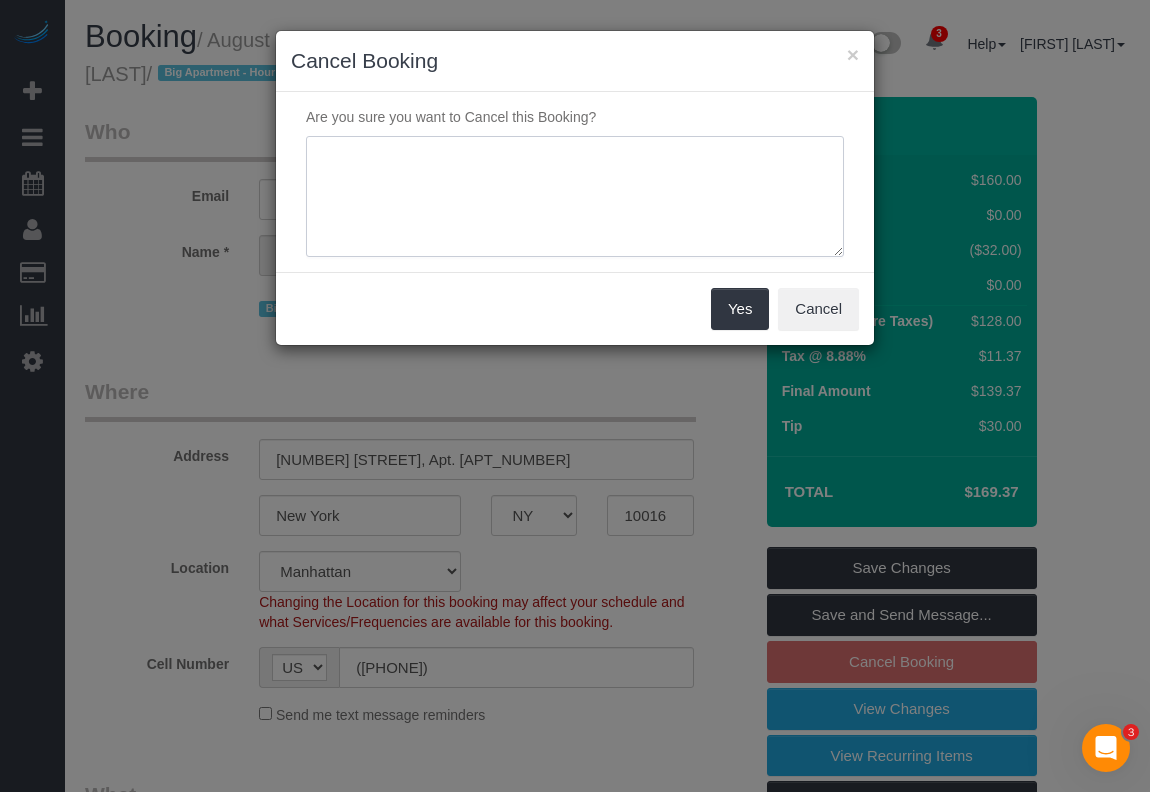 click at bounding box center (575, 197) 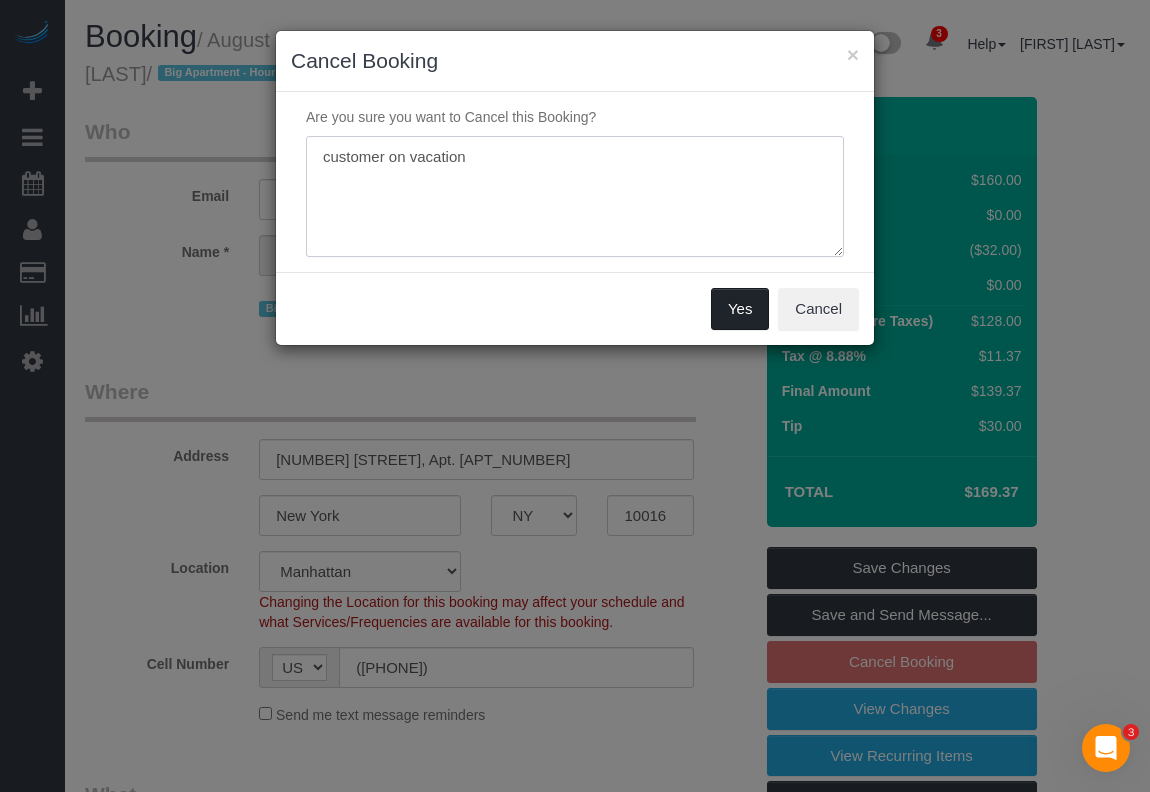 type on "customer on vacation" 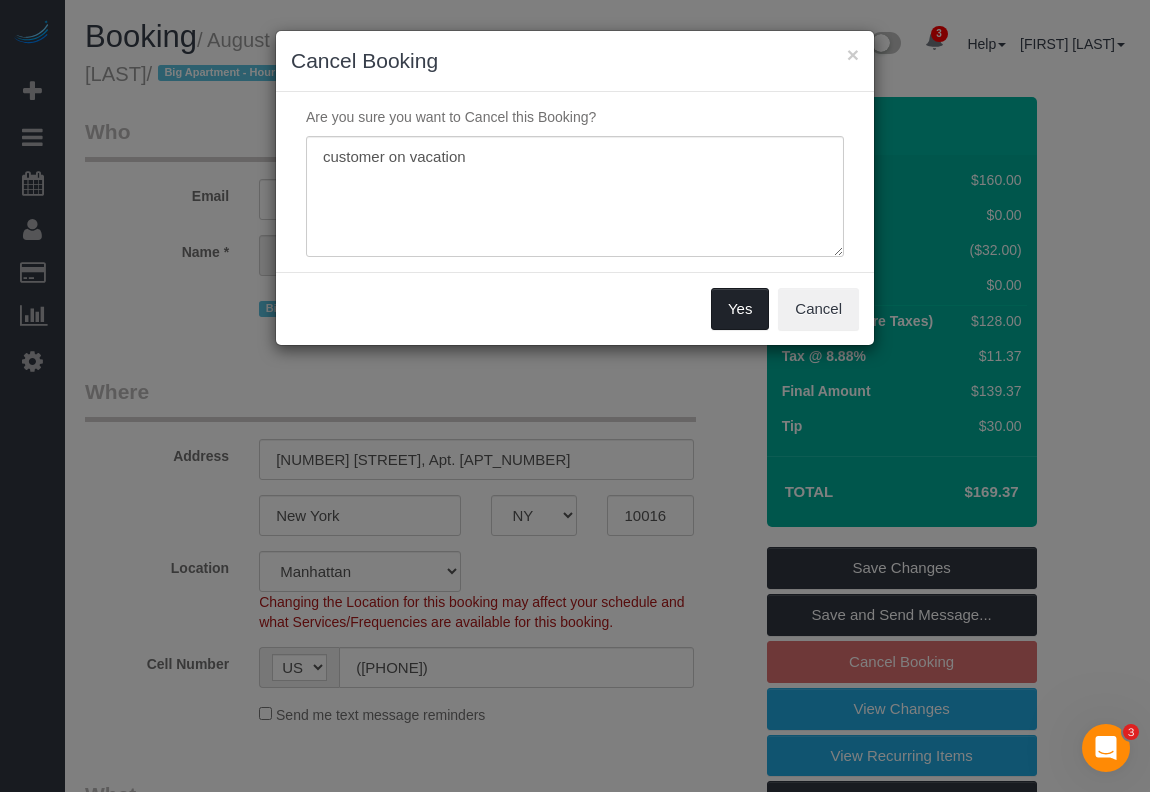 click on "Yes" at bounding box center (740, 309) 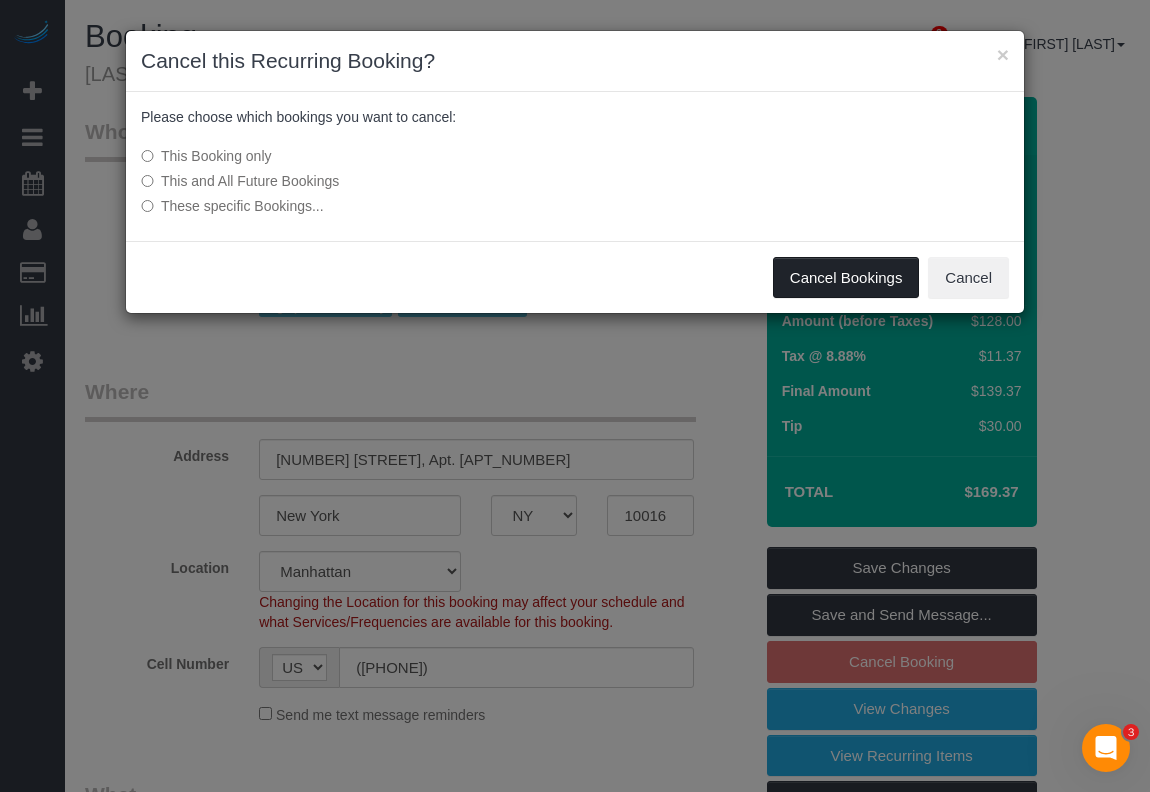 click on "Cancel Bookings" at bounding box center (846, 278) 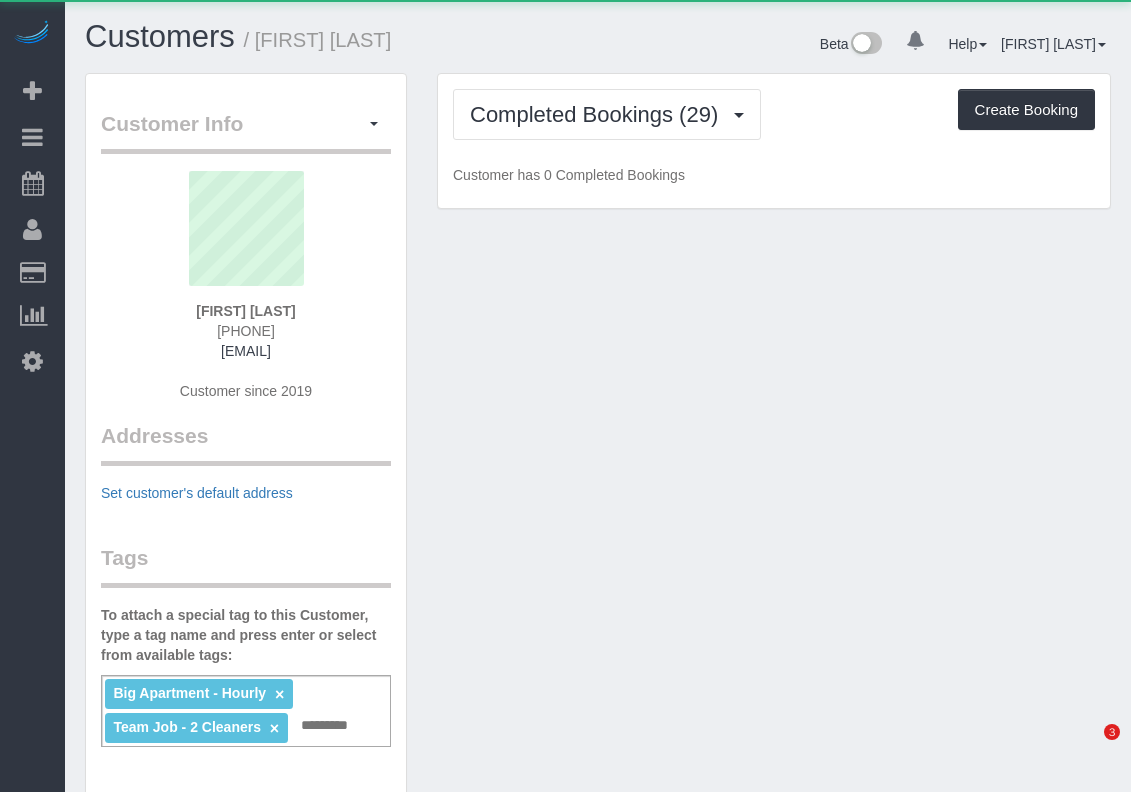 scroll, scrollTop: 0, scrollLeft: 0, axis: both 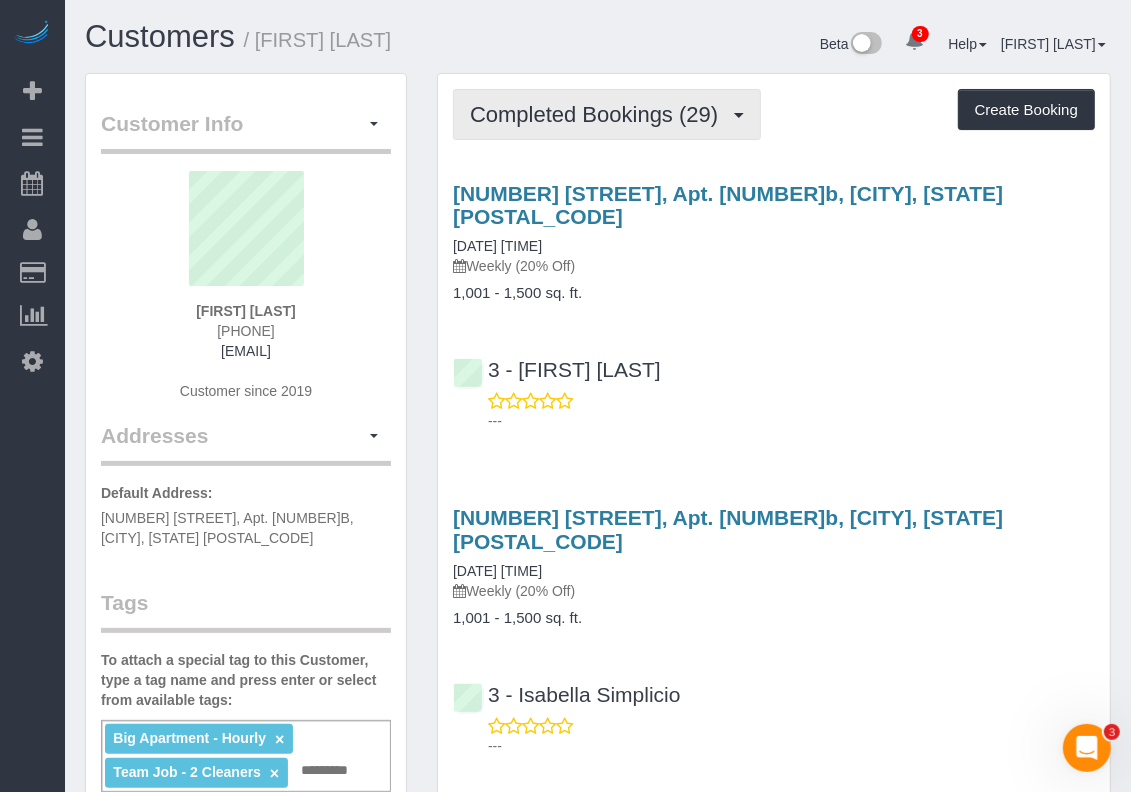 click on "Completed Bookings (29)" at bounding box center [607, 114] 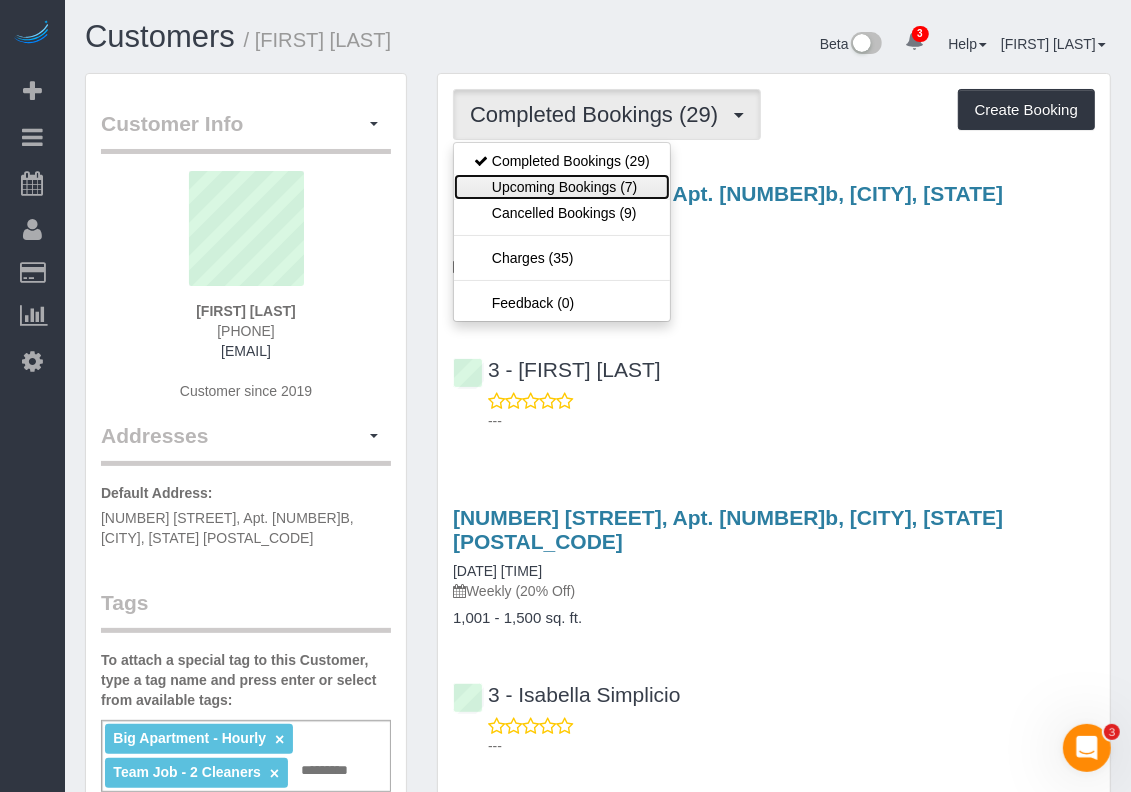 click on "Upcoming Bookings (7)" at bounding box center (562, 187) 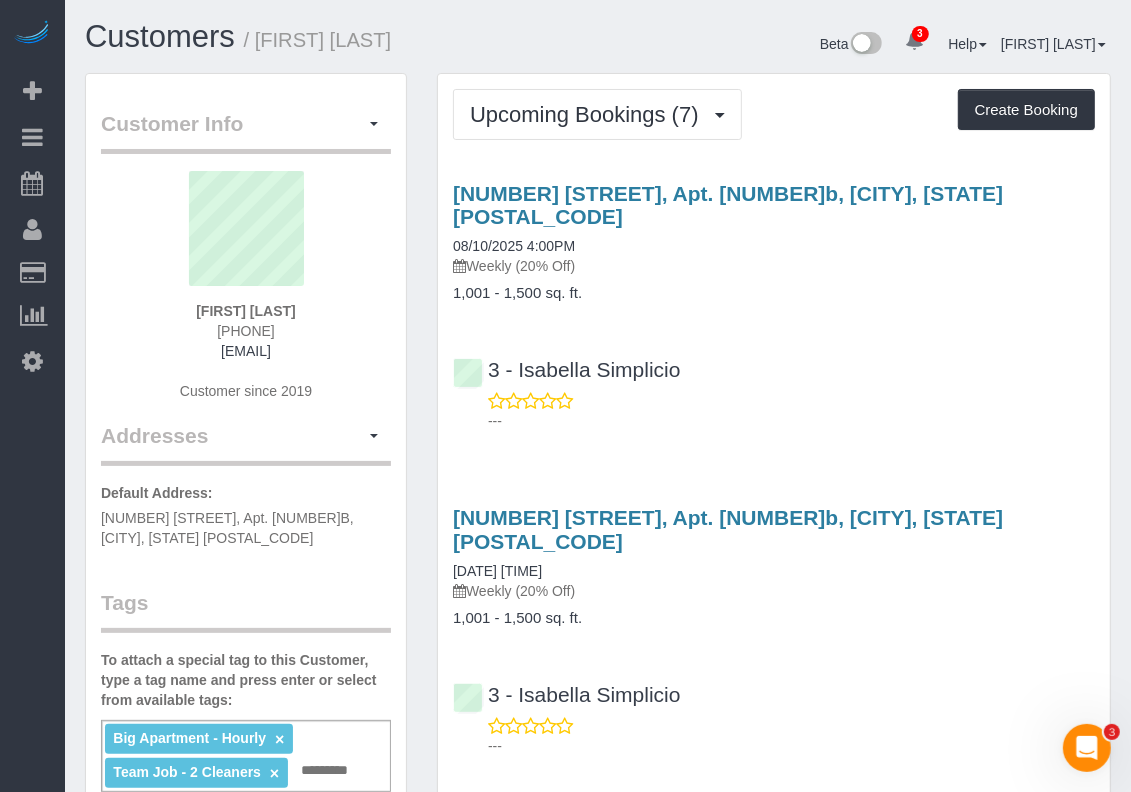 drag, startPoint x: 586, startPoint y: 528, endPoint x: 446, endPoint y: 528, distance: 140 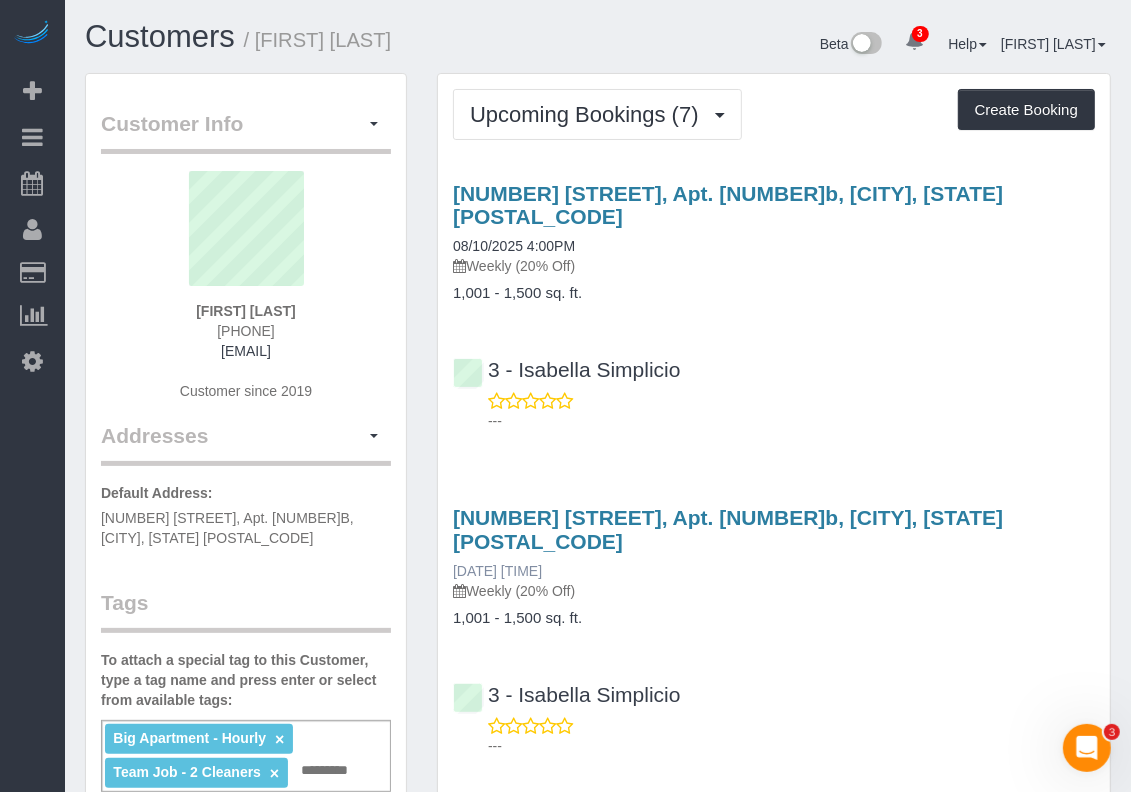 copy on "09/07/2025 4:00PM" 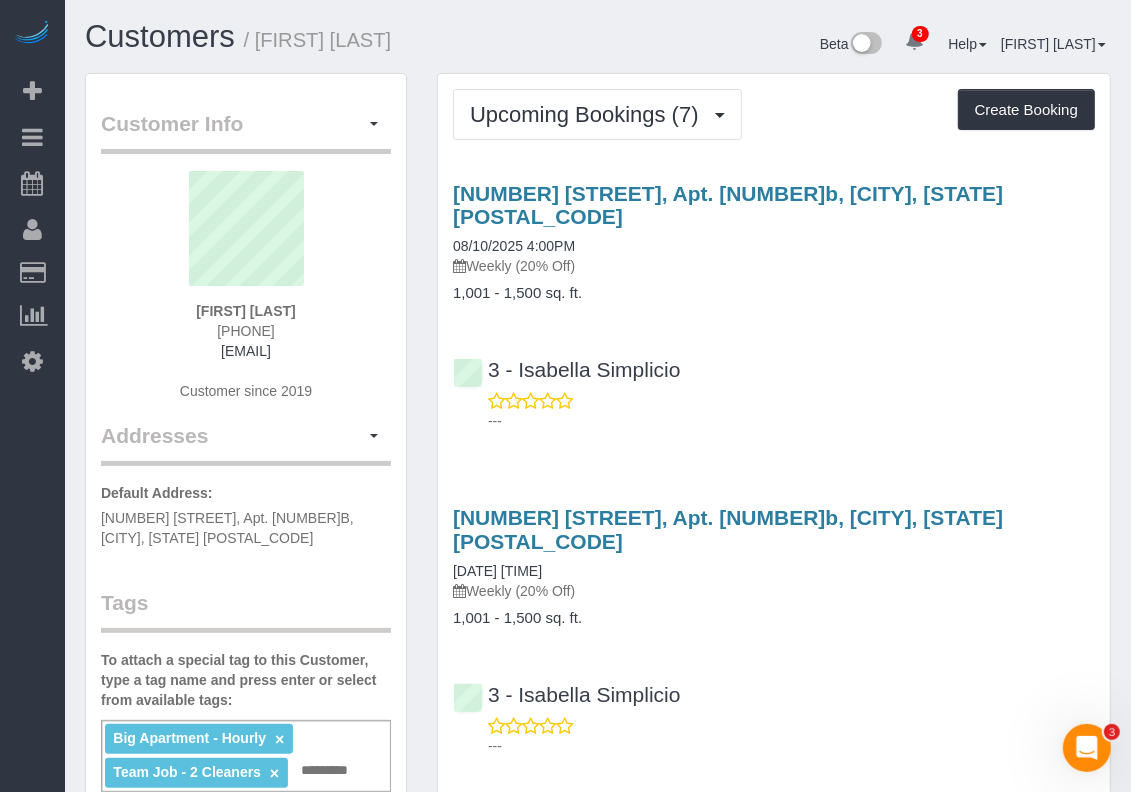 click on "---" at bounding box center [791, 421] 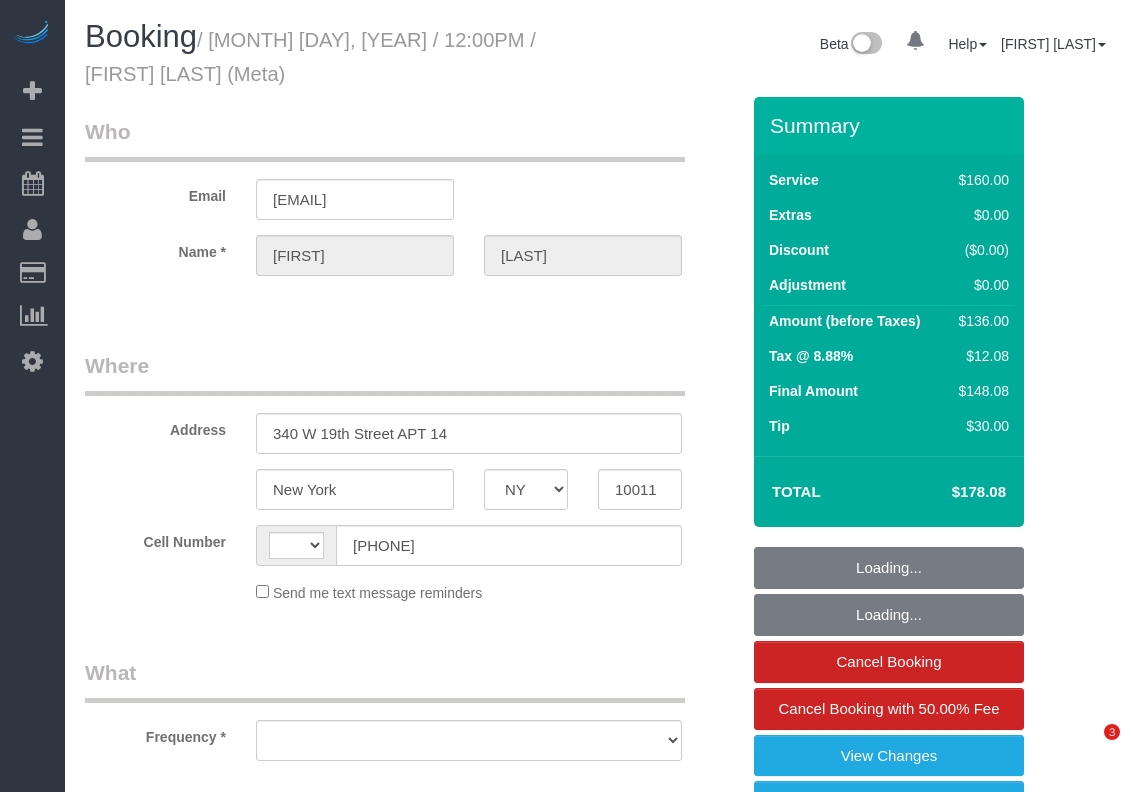 select on "NY" 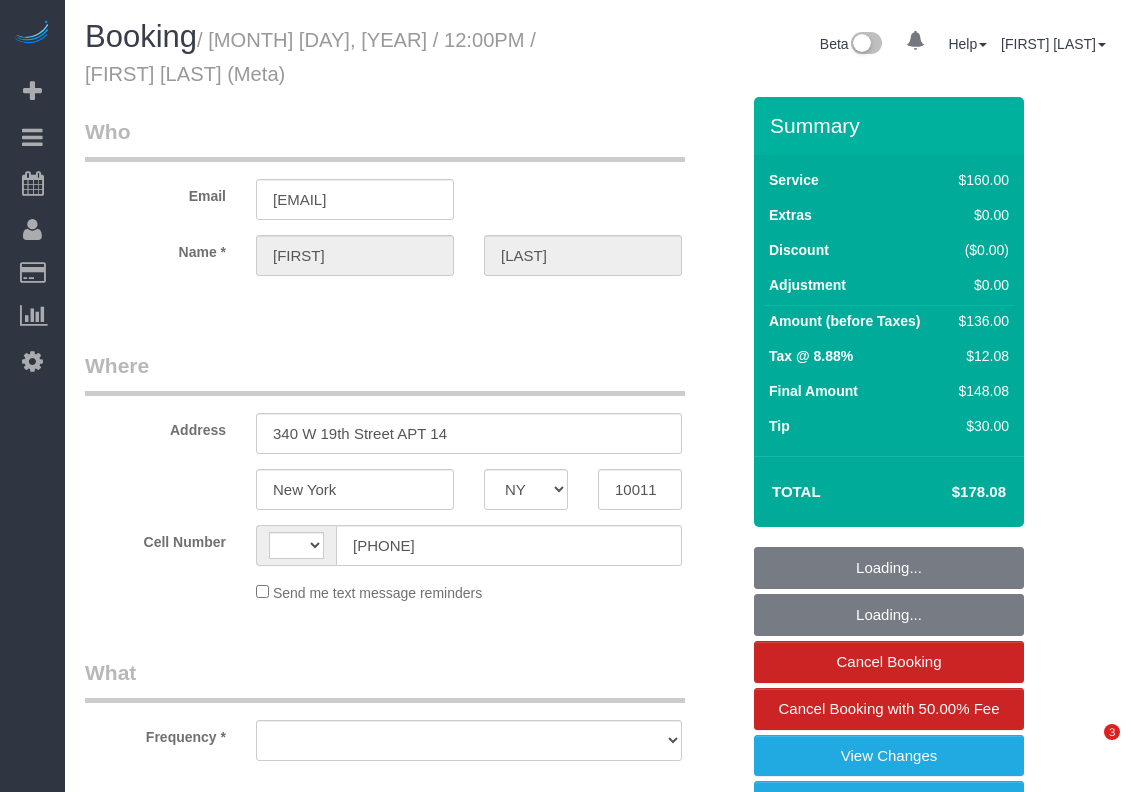 scroll, scrollTop: 0, scrollLeft: 0, axis: both 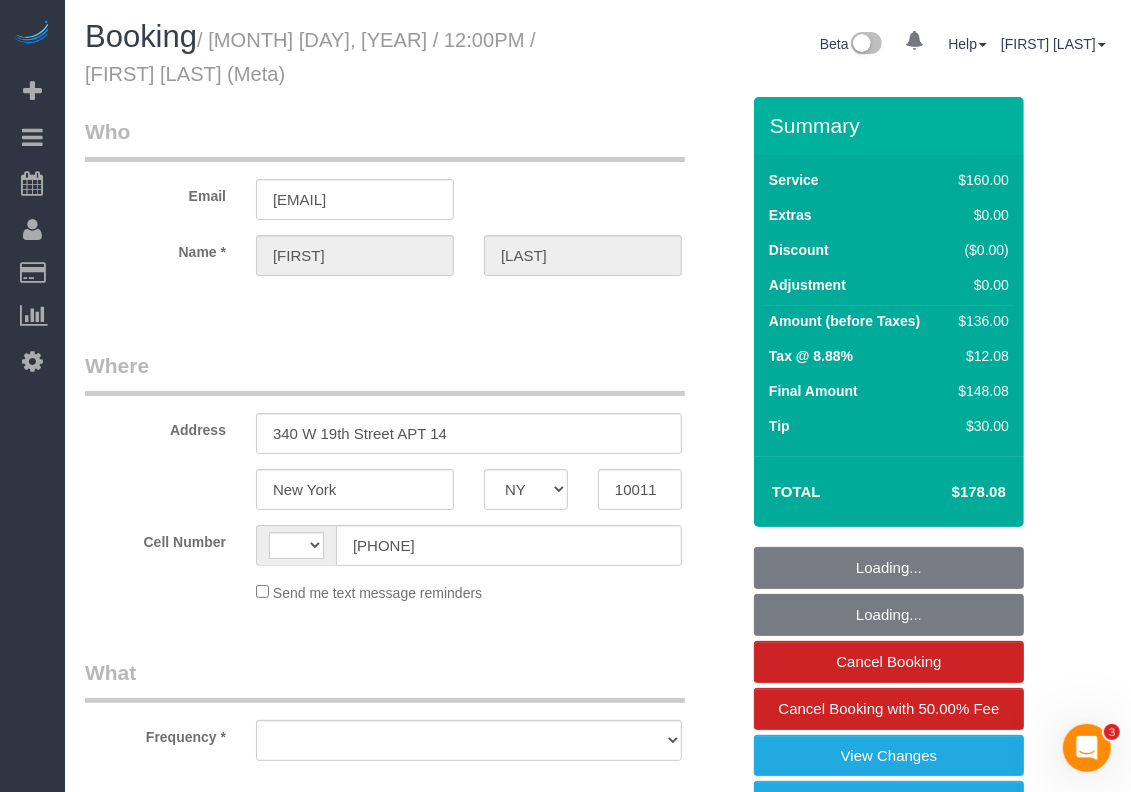 select on "string:US" 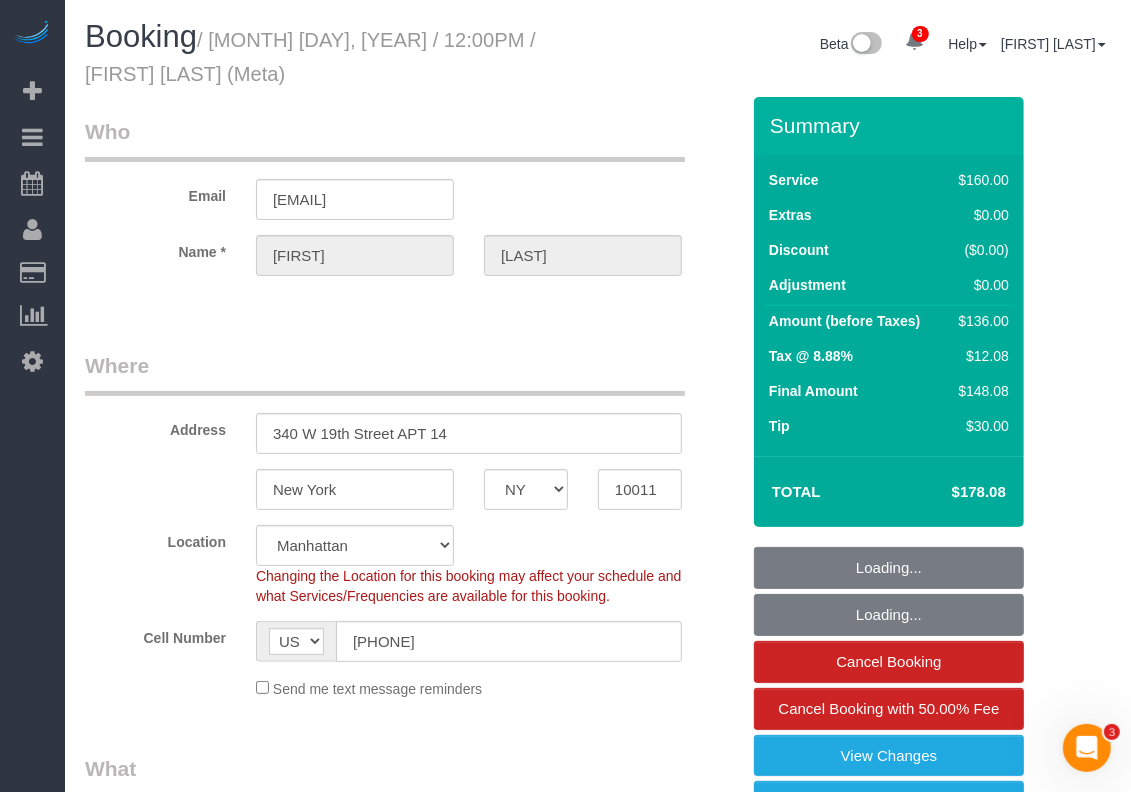 select on "string:stripe-pm_1OIdQF4VGloSiKo7VdHbKphS" 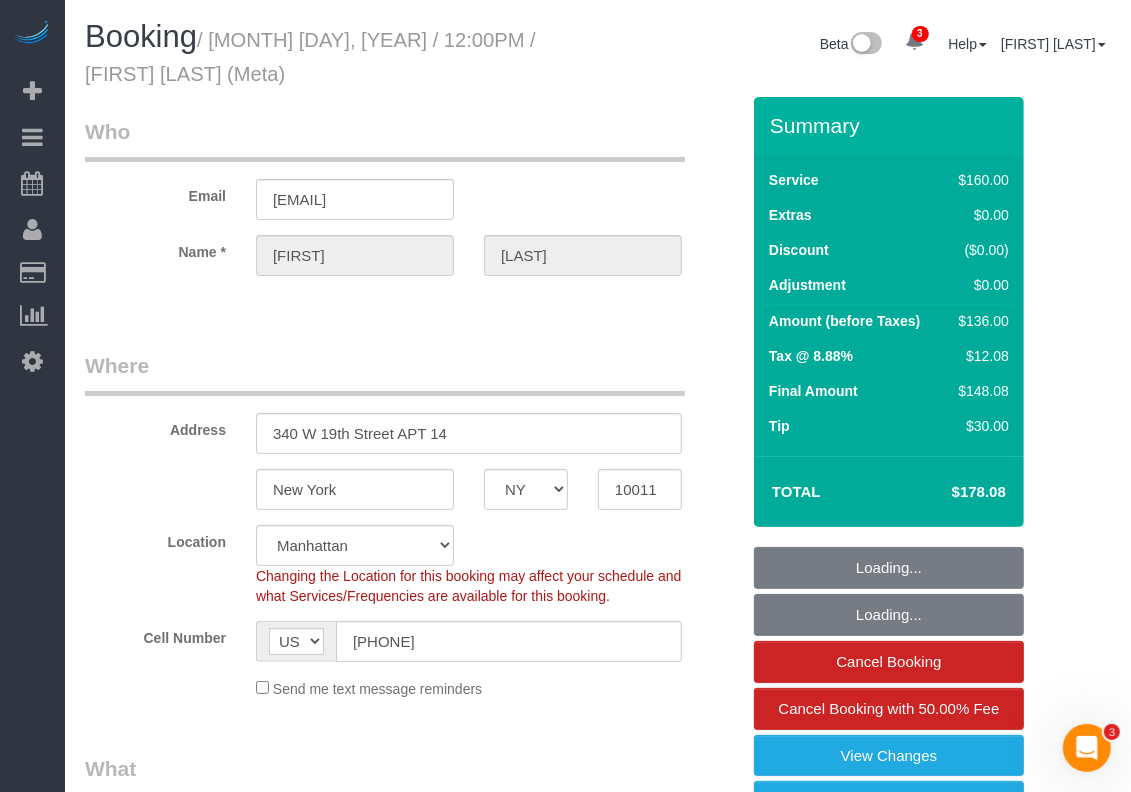 select on "number:90" 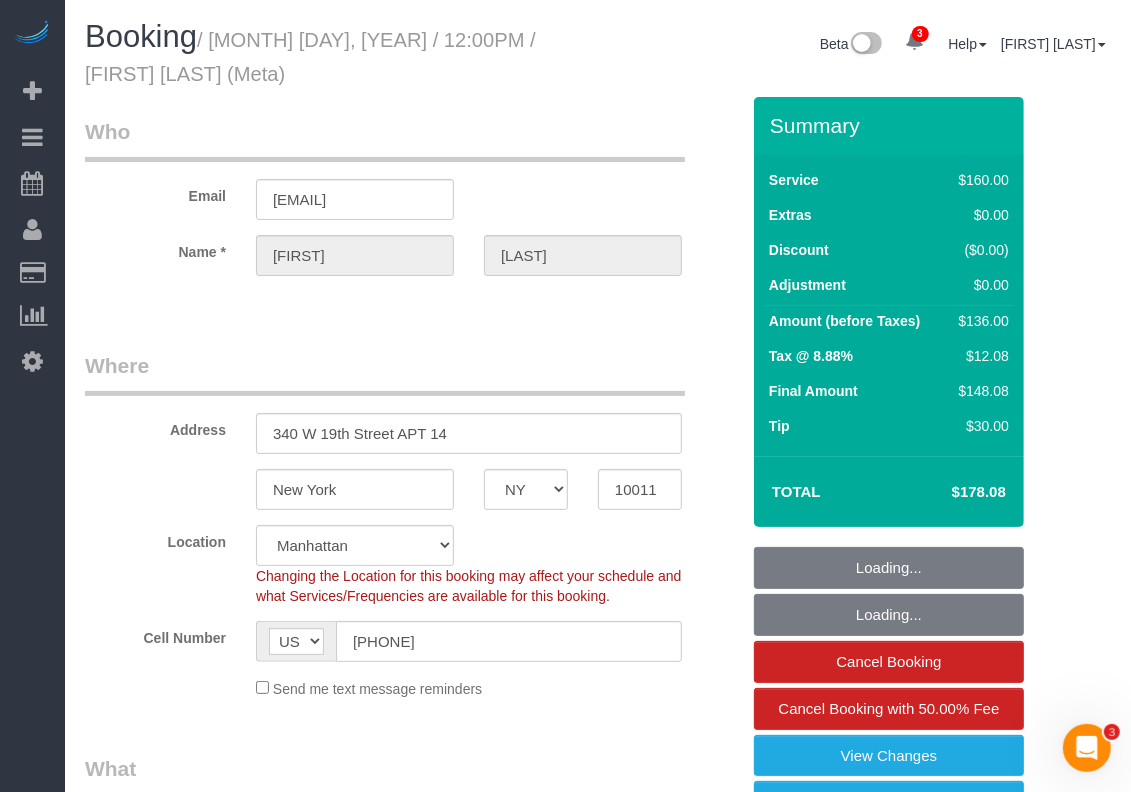 select on "object:791" 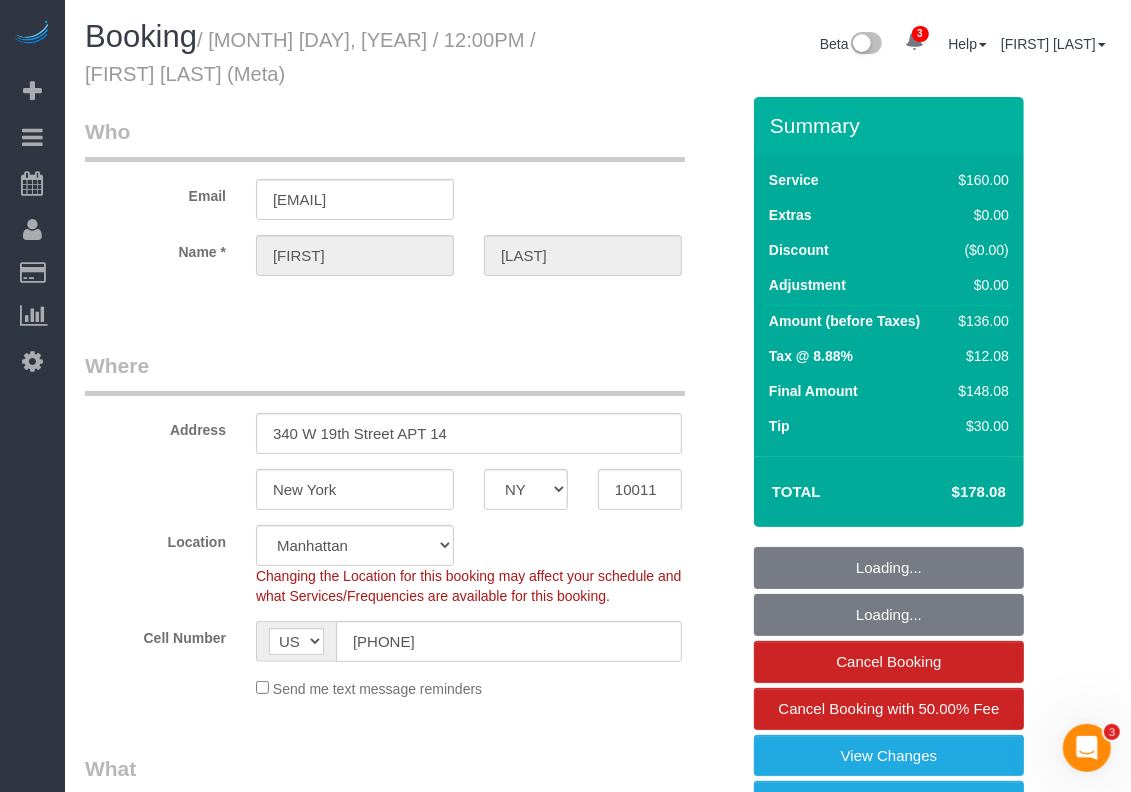 select on "spot1" 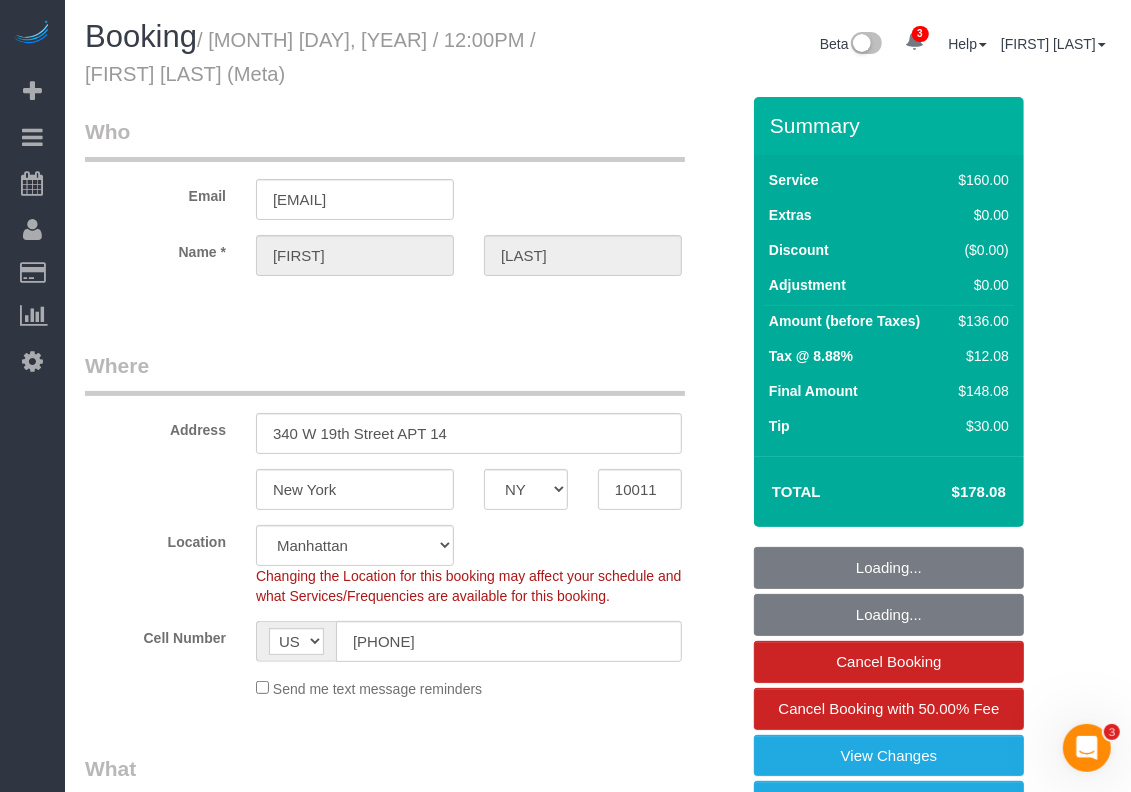 select on "object:1304" 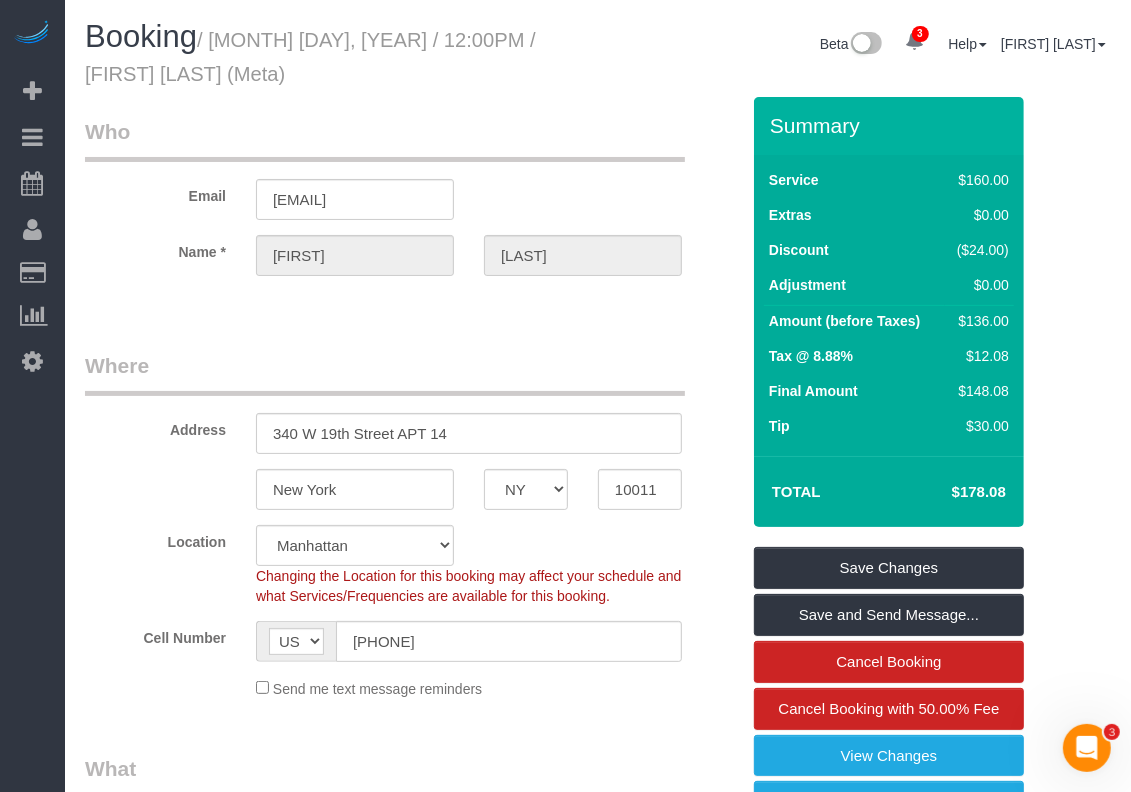click on "Who
Email
[EMAIL]
Name *
[FIRST]
[LAST]
Where
Address
340 W 19th Street APT 14
New York
[STATE]
AL
AR
AZ
CA
CO
CT
DC
DE
FL
GA
HI
IA
ID
IL
IN
KS
KY
LA
MA
MD
ME
MI
MN
MO
MS
MT
NC
ND
NE" at bounding box center [598, 1607] 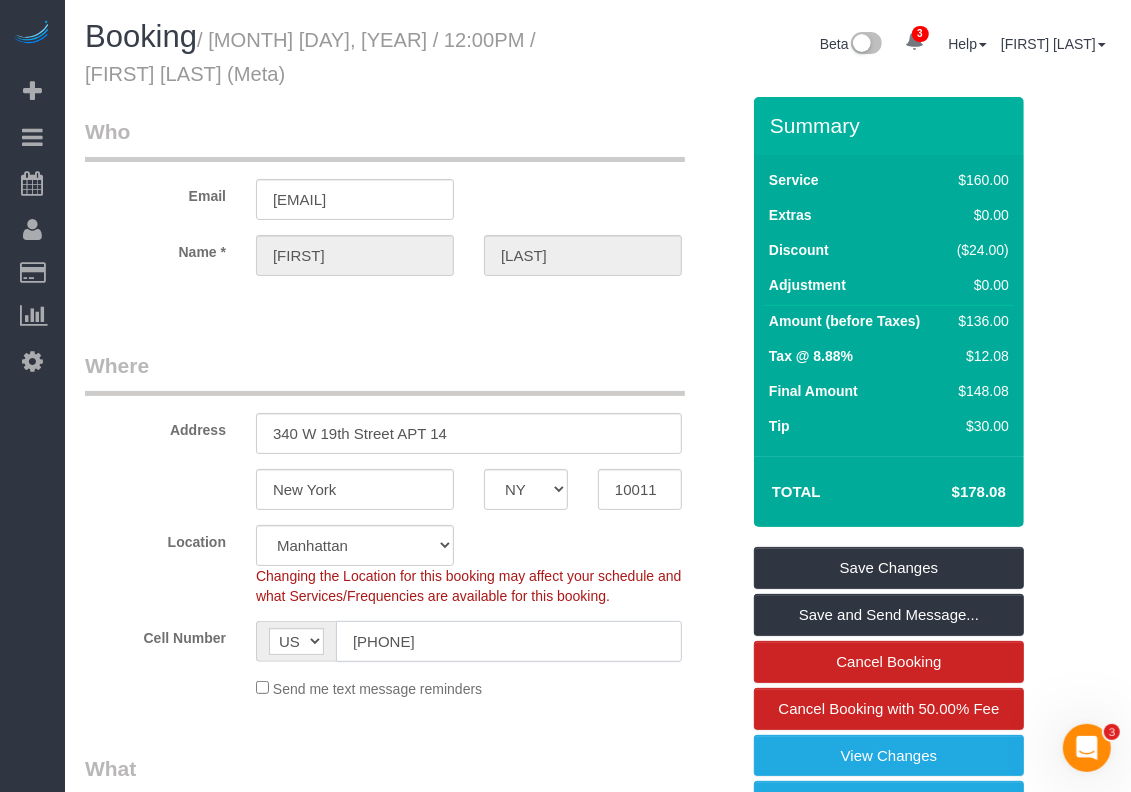 drag, startPoint x: 475, startPoint y: 643, endPoint x: 283, endPoint y: 637, distance: 192.09373 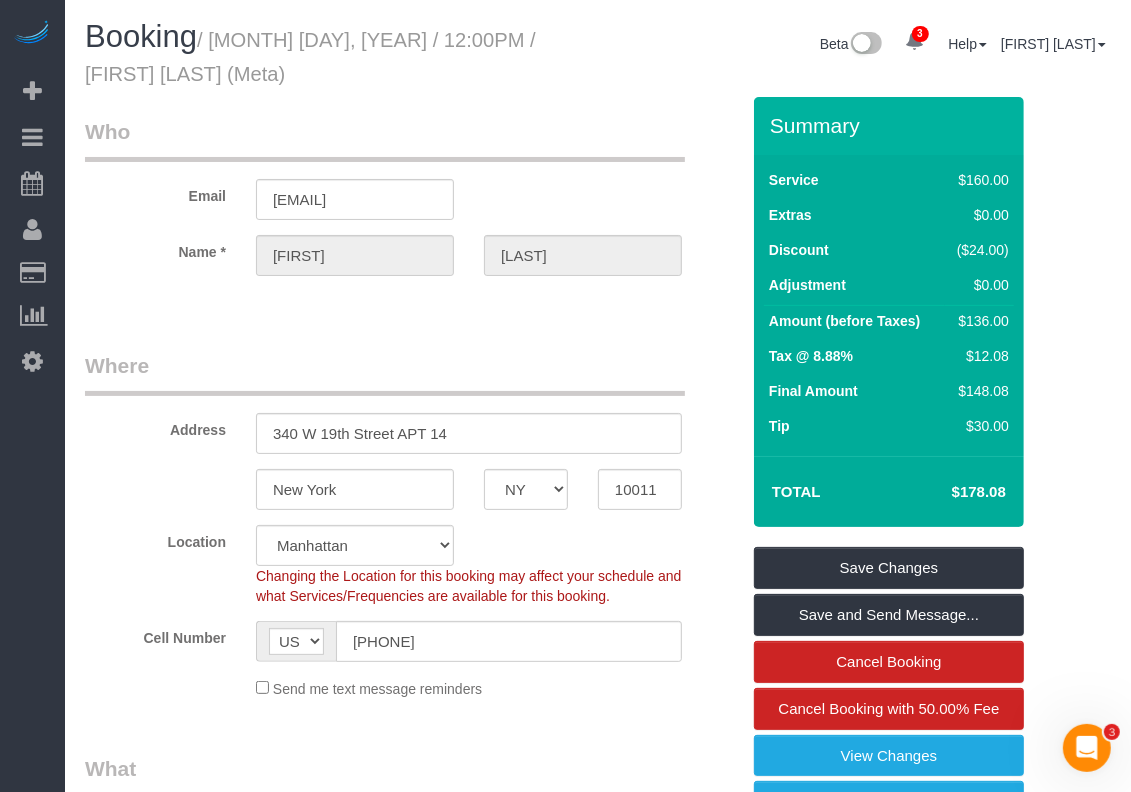 click on "Who
Email
robinshanholtz95@gmail.com
Name *
Robin
Shanholtz
Where
Address
340 W 19th Street APT 14
New York
AK
AL
AR
AZ
CA
CO
CT
DC
DE
FL
GA
HI
IA
ID
IL
IN
KS
KY
LA
MA
MD
ME
MI
MN
MO
MS
MT
NC
ND
NE" at bounding box center [598, 1607] 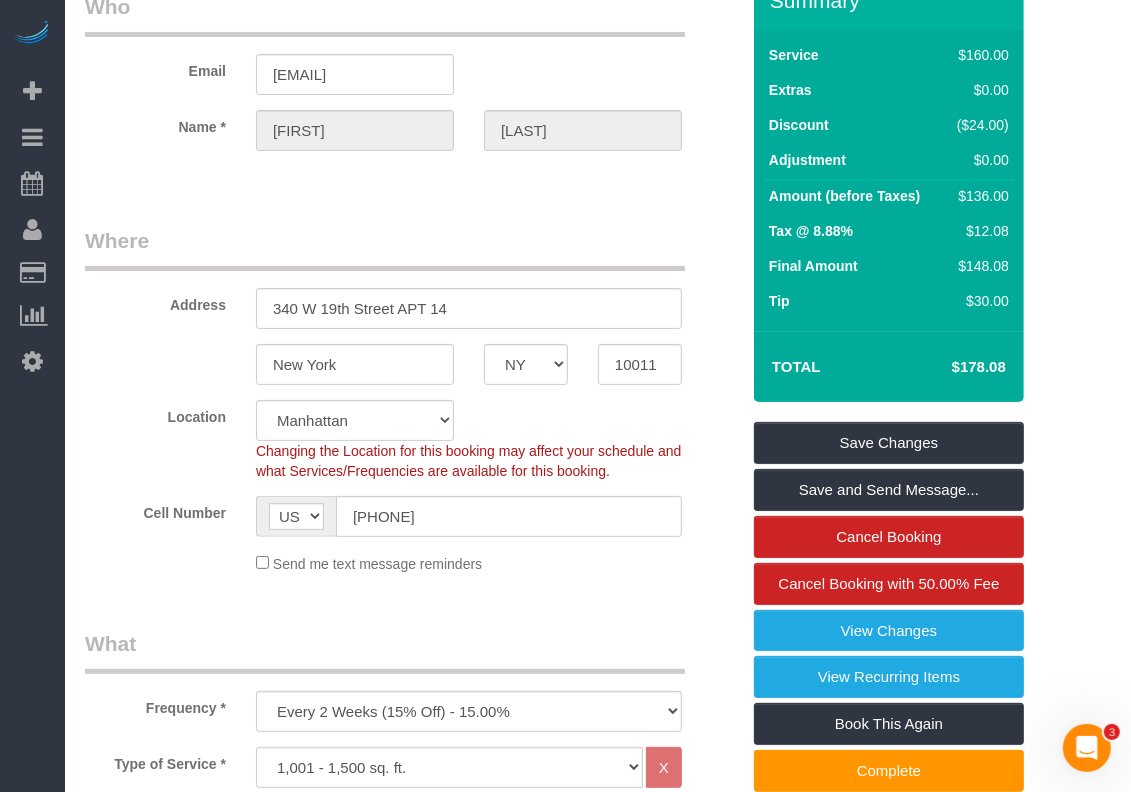 scroll, scrollTop: 0, scrollLeft: 0, axis: both 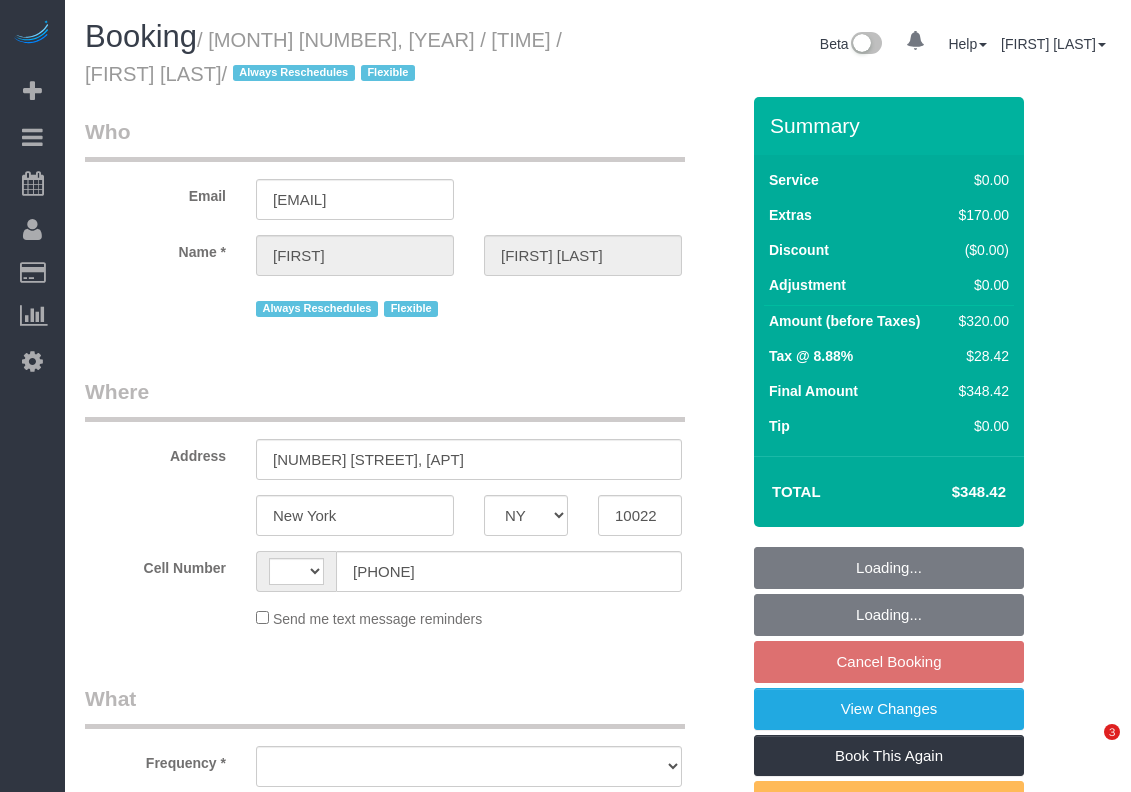 select on "NY" 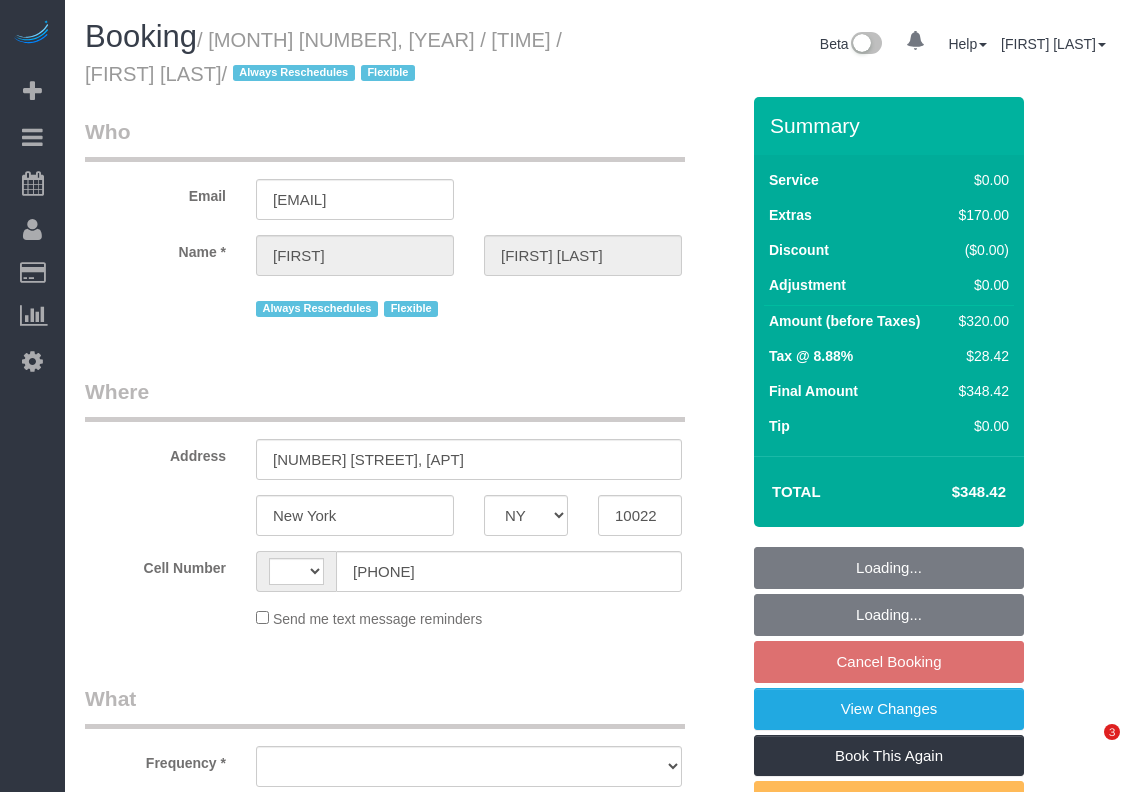 scroll, scrollTop: 0, scrollLeft: 0, axis: both 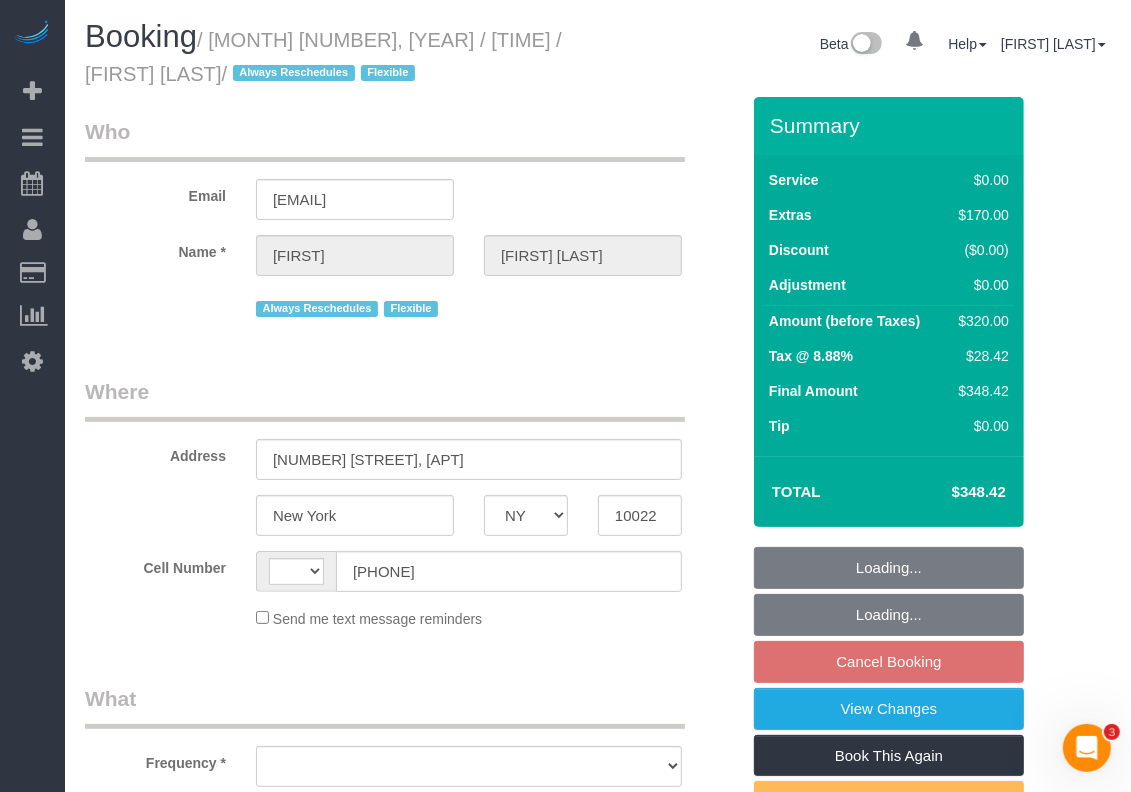 select on "string:US" 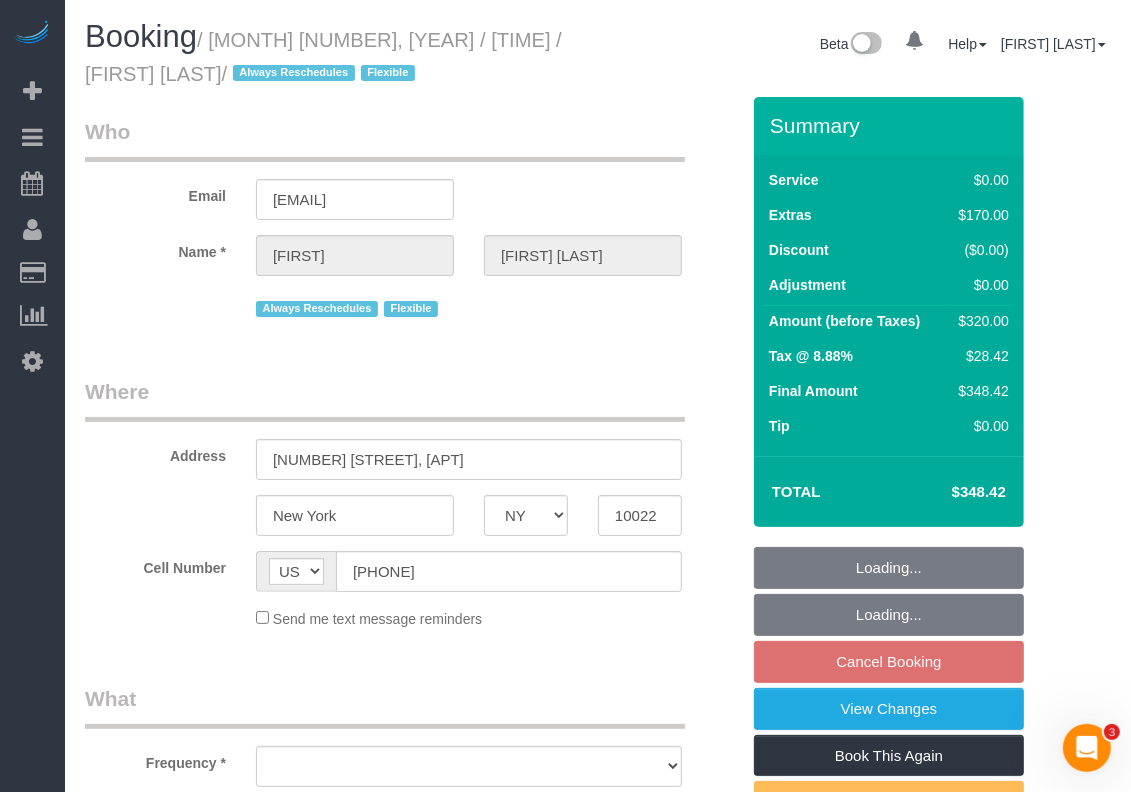 select on "number:65" 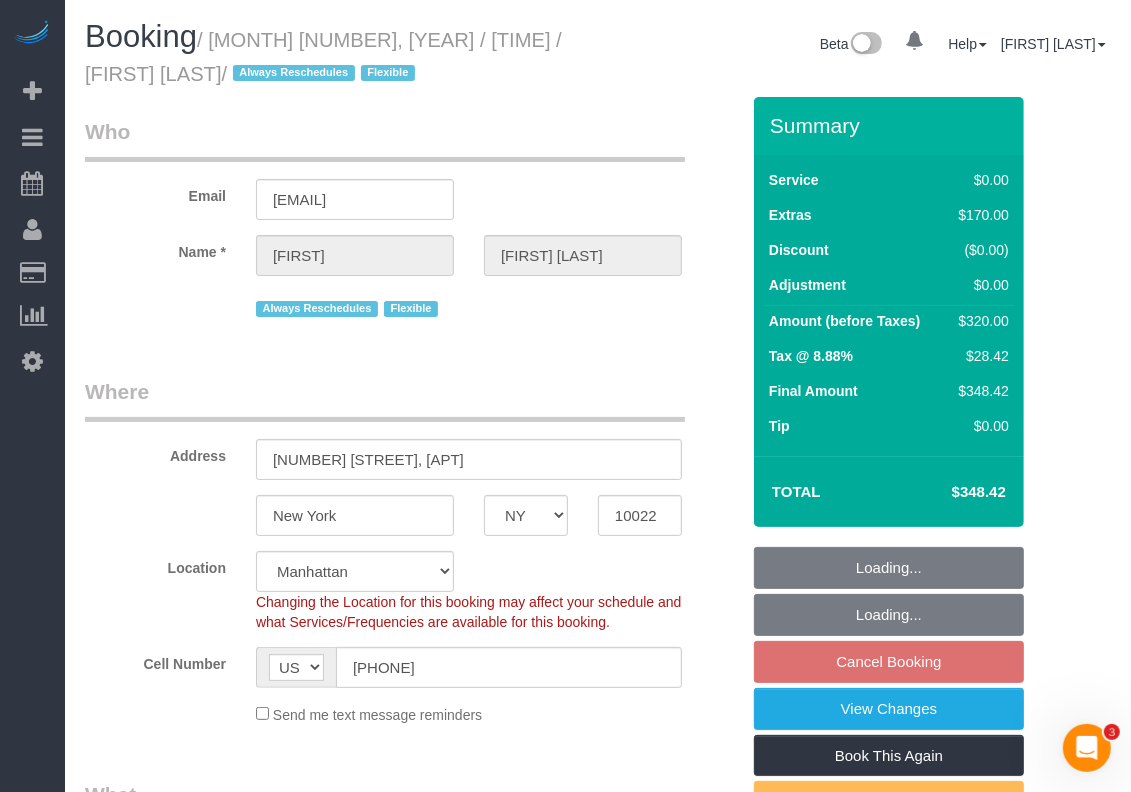 select on "string:stripe-pm_1RtUu44VGloSiKo7MdliQjSN" 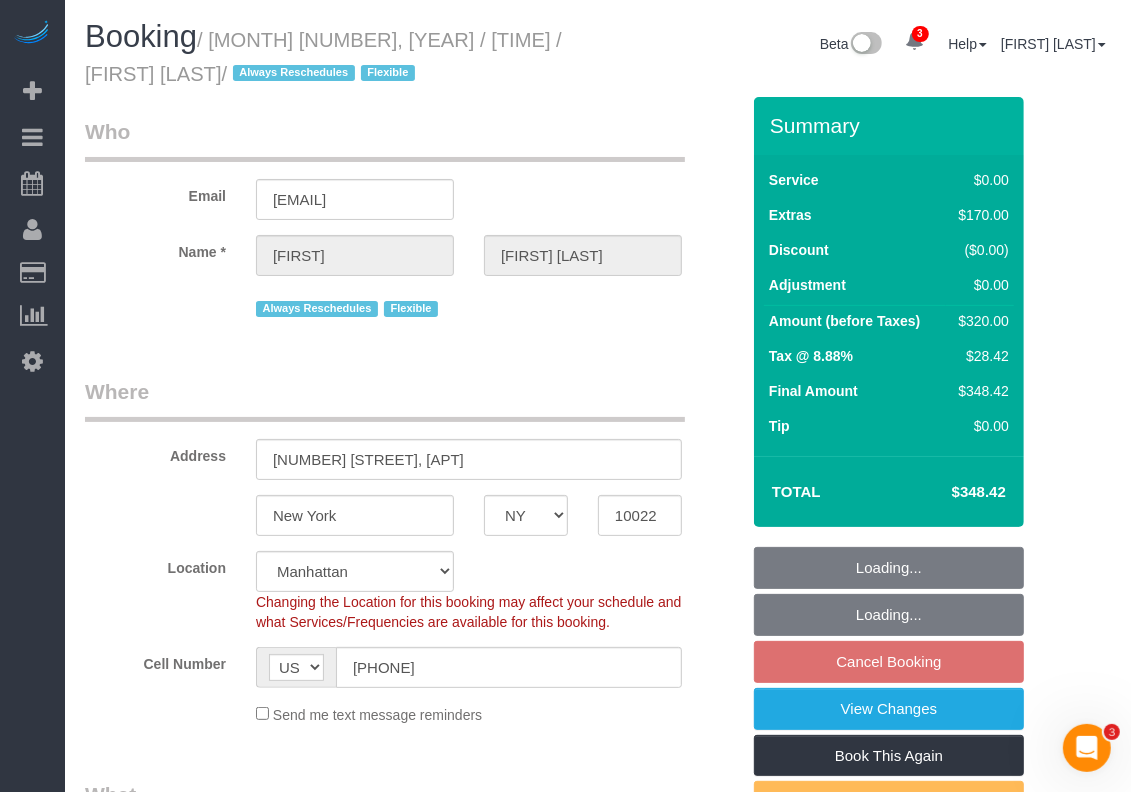 select on "spot8" 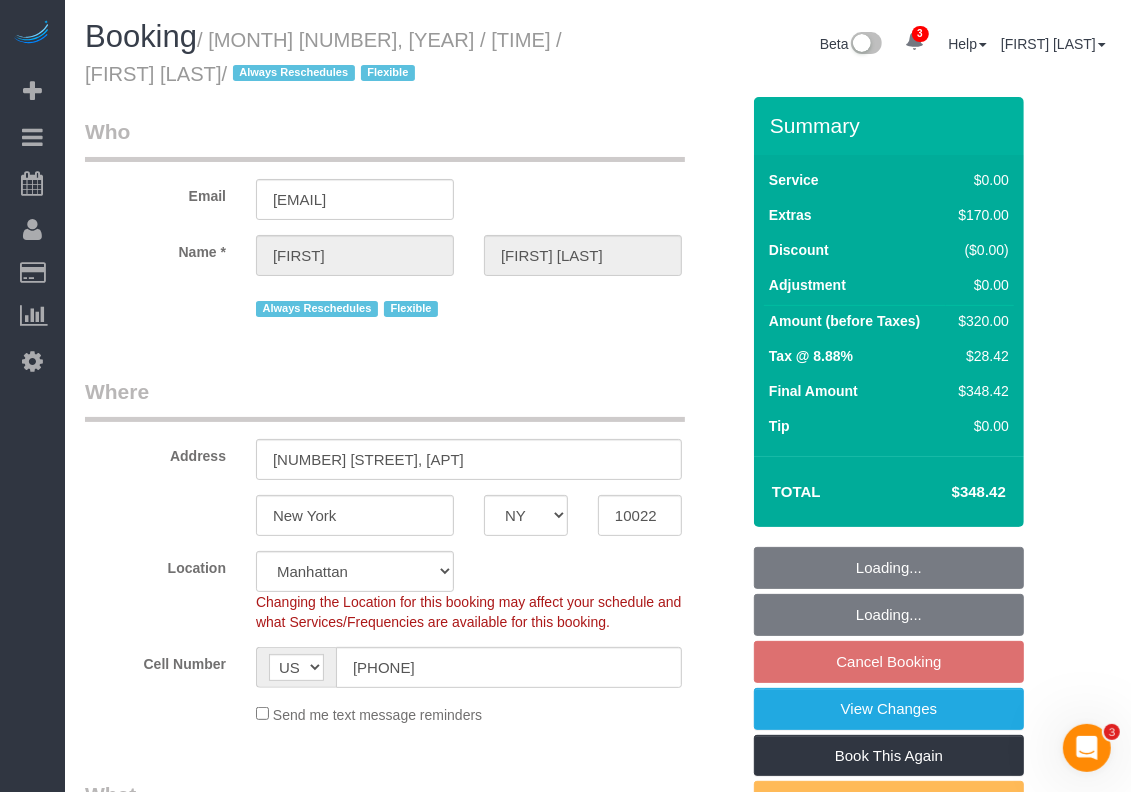 select on "object:1325" 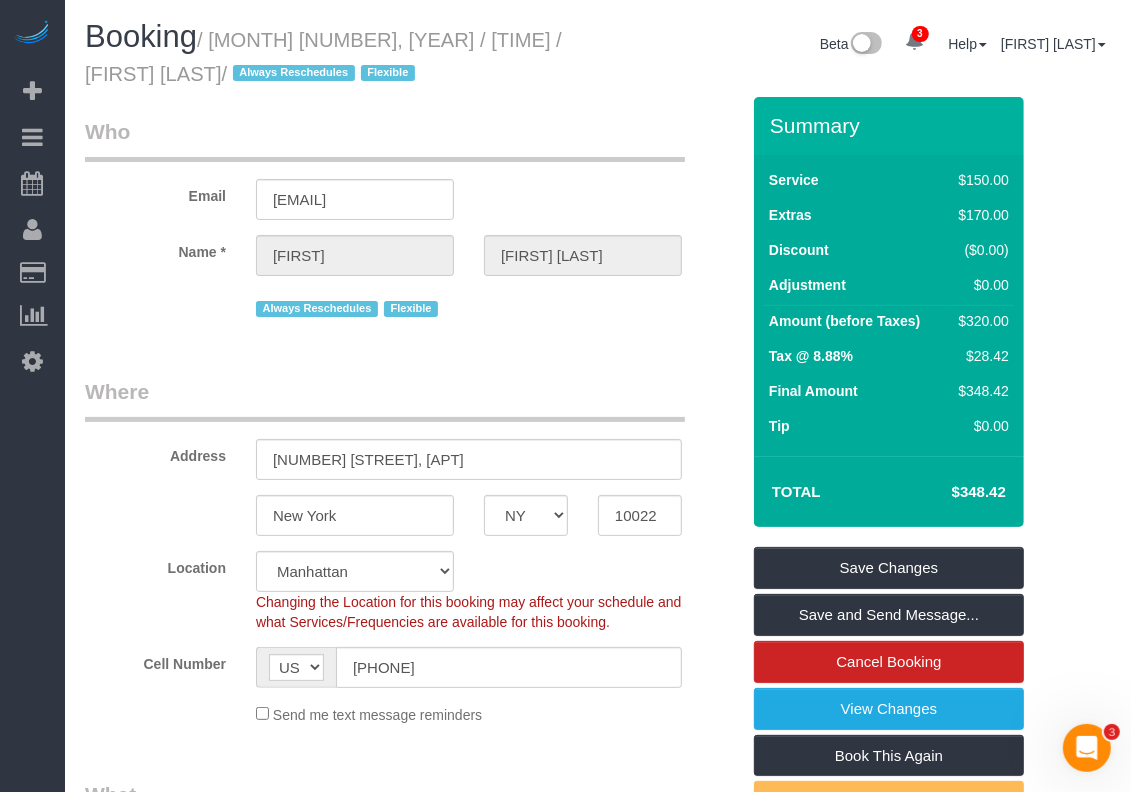 click on "Who
Email
skhan.2017@gmail.com
Name *
Shershah
Akbar Khan
Always Reschedules
Flexible
Where
Address
214 East 51st Street, APT 1D
New York
AK
AL
AR
AZ
CA
CO
CT
DC
DE
FL
GA
HI
IA
ID
IL
IN
KS
KY
LA
MA
MD
ME
MI
MN
MO
MS
MT" at bounding box center [598, 1791] 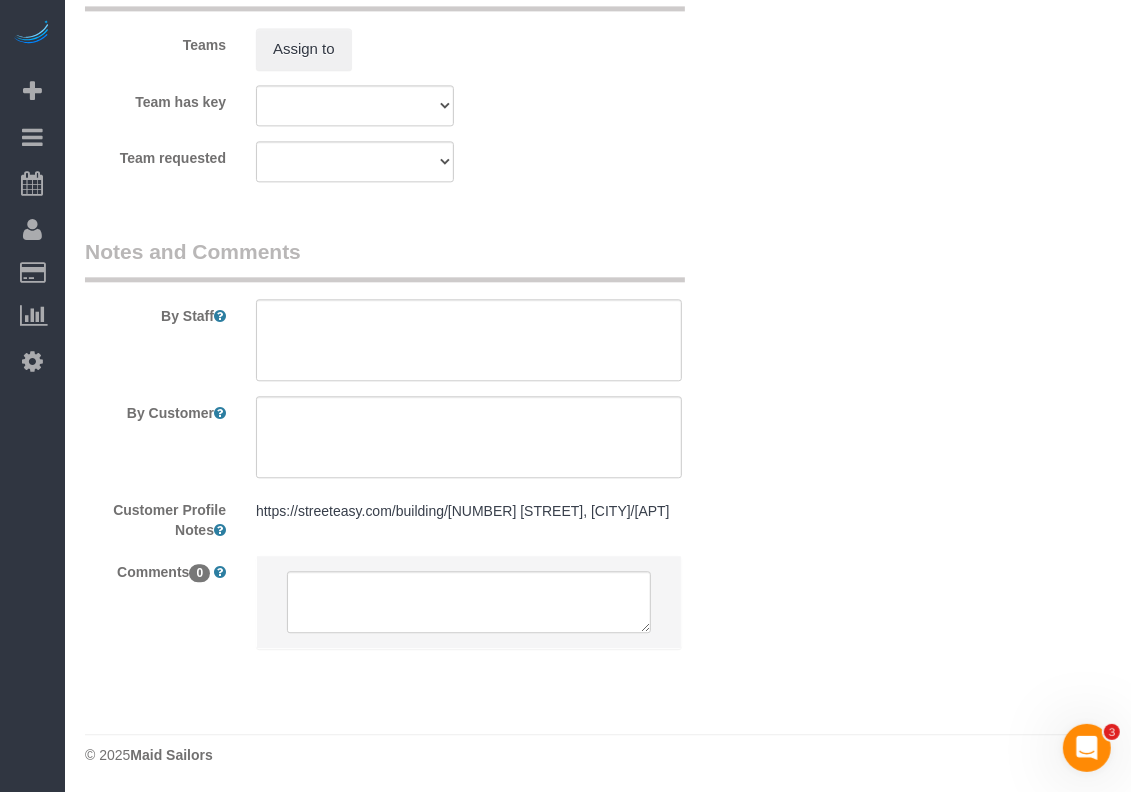 scroll, scrollTop: 2766, scrollLeft: 0, axis: vertical 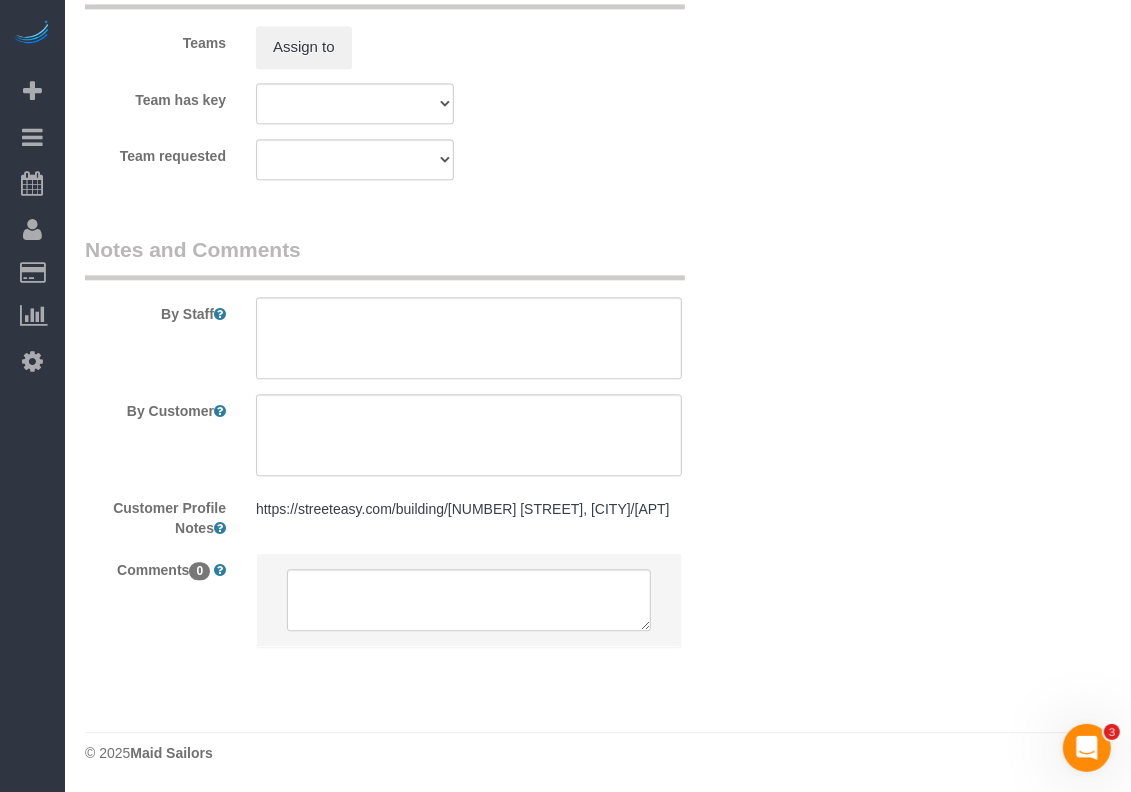 click on "Who
Email
skhan.2017@gmail.com
Name *
Shershah
Akbar Khan
Always Reschedules
Flexible
Where
Address
214 East 51st Street, APT 1D
New York
AK
AL
AR
AZ
CA
CO
CT
DC
DE
FL
GA
HI
IA
ID
IL
IN
KS
KY
LA
MA
MD
ME
MI
MN
MO
MS
MT" at bounding box center (598, -973) 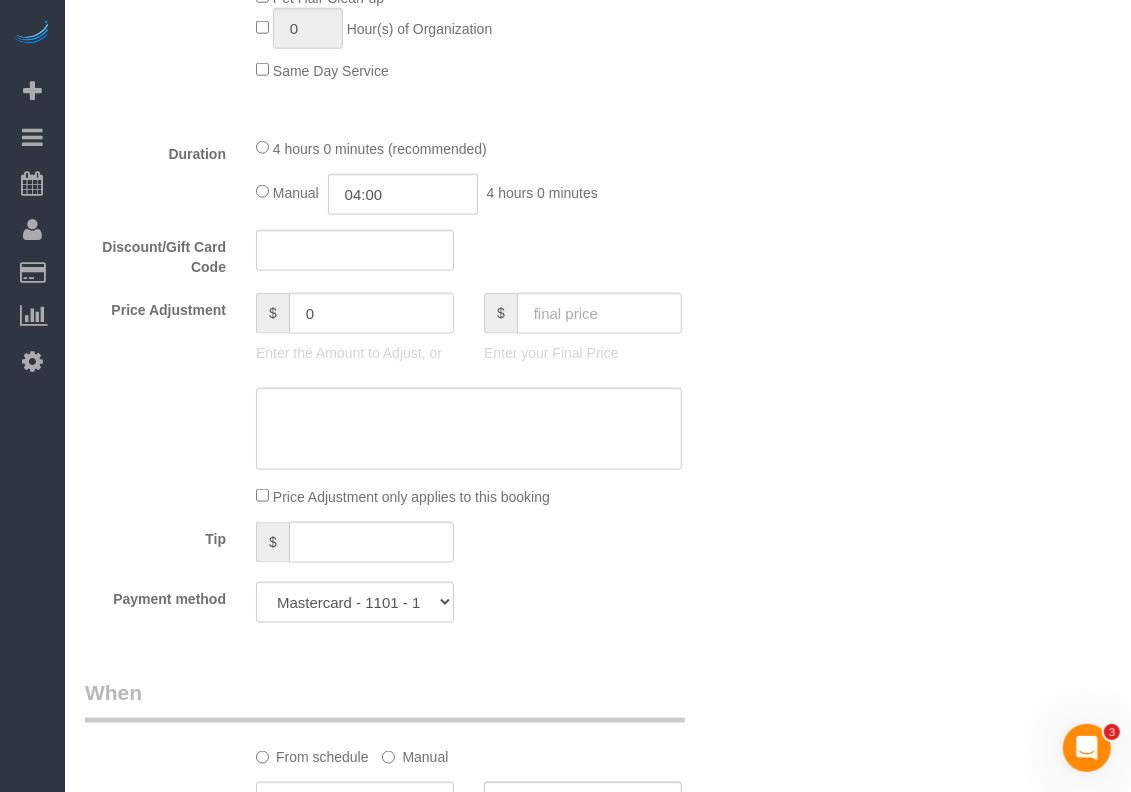 scroll, scrollTop: 1266, scrollLeft: 0, axis: vertical 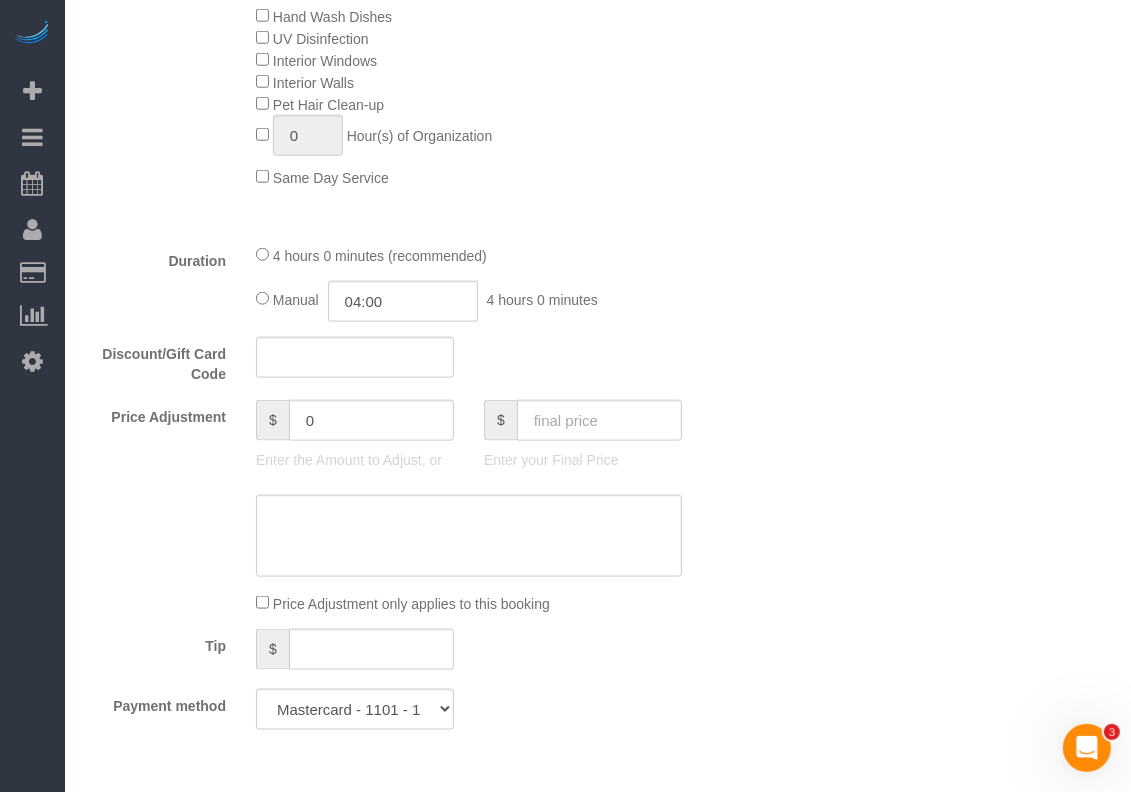 click on "Who
Email
skhan.2017@gmail.com
Name *
Shershah
Akbar Khan
Always Reschedules
Flexible
Where
Address
214 East 51st Street, APT 1D
New York
AK
AL
AR
AZ
CA
CO
CT
DC
DE
FL
GA
HI
IA
ID
IL
IN
KS
KY
LA
MA
MD
ME
MI
MN
MO
MS
MT" at bounding box center [598, 525] 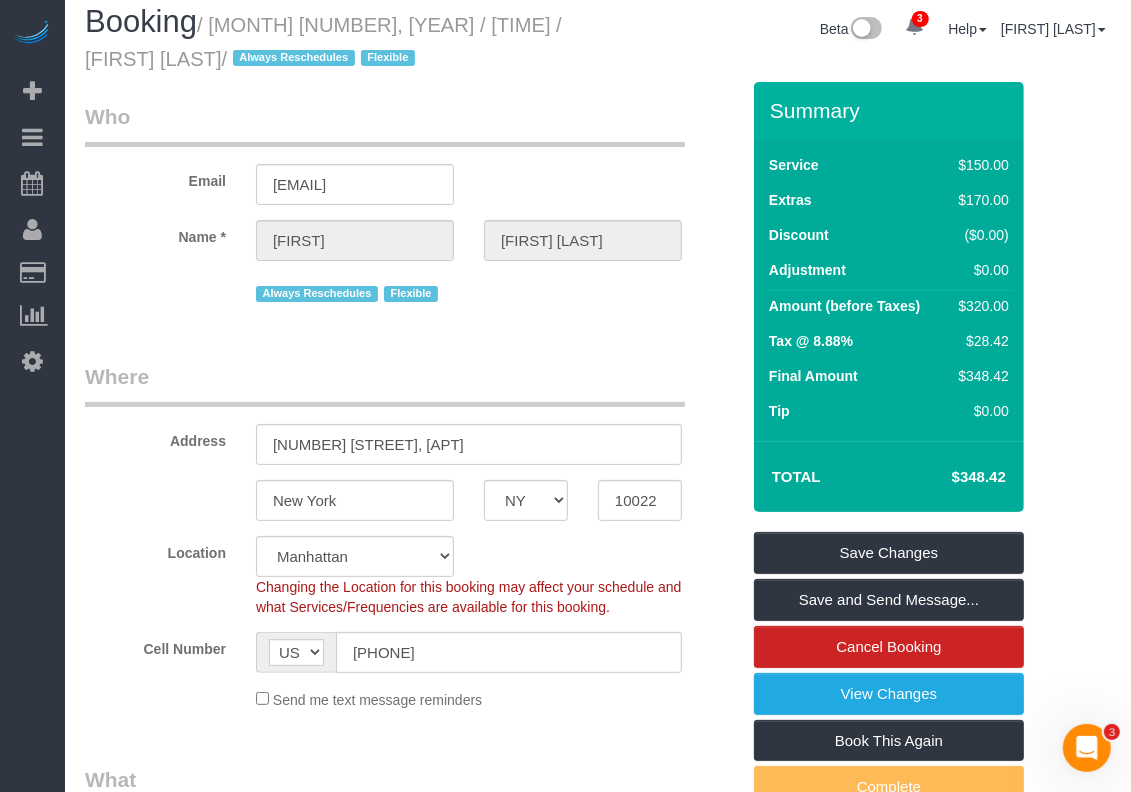 scroll, scrollTop: 0, scrollLeft: 0, axis: both 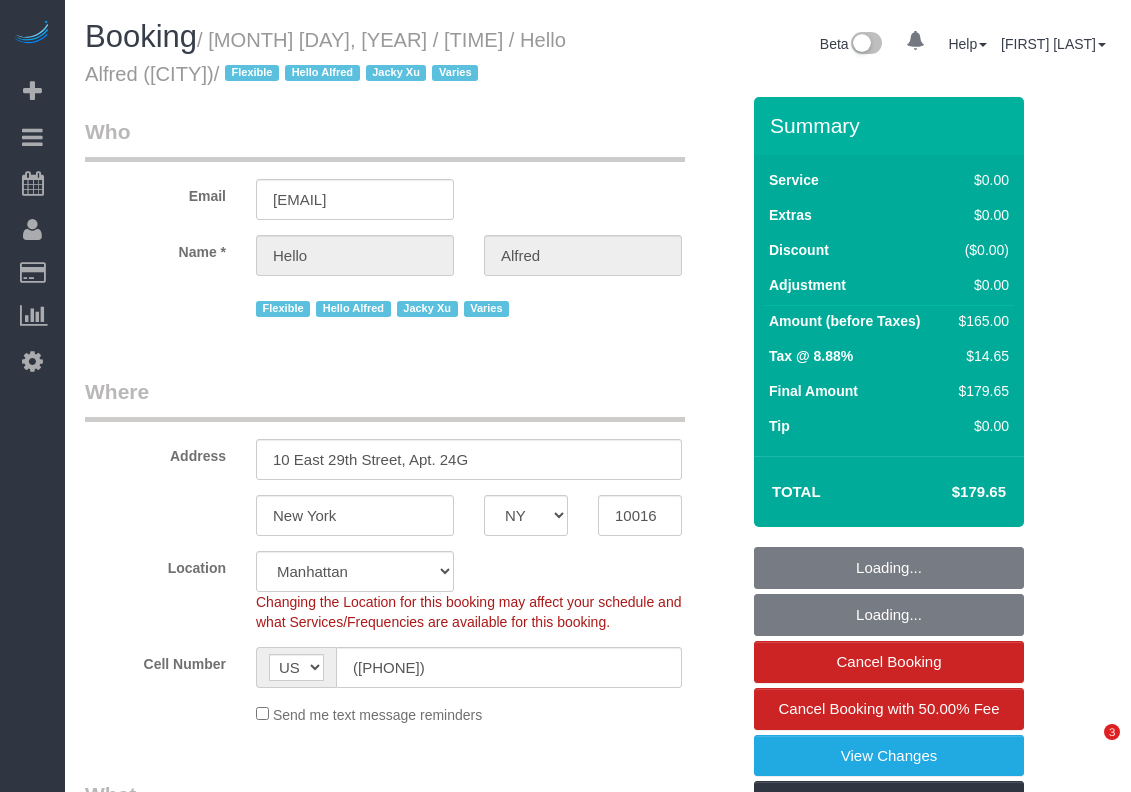 select on "NY" 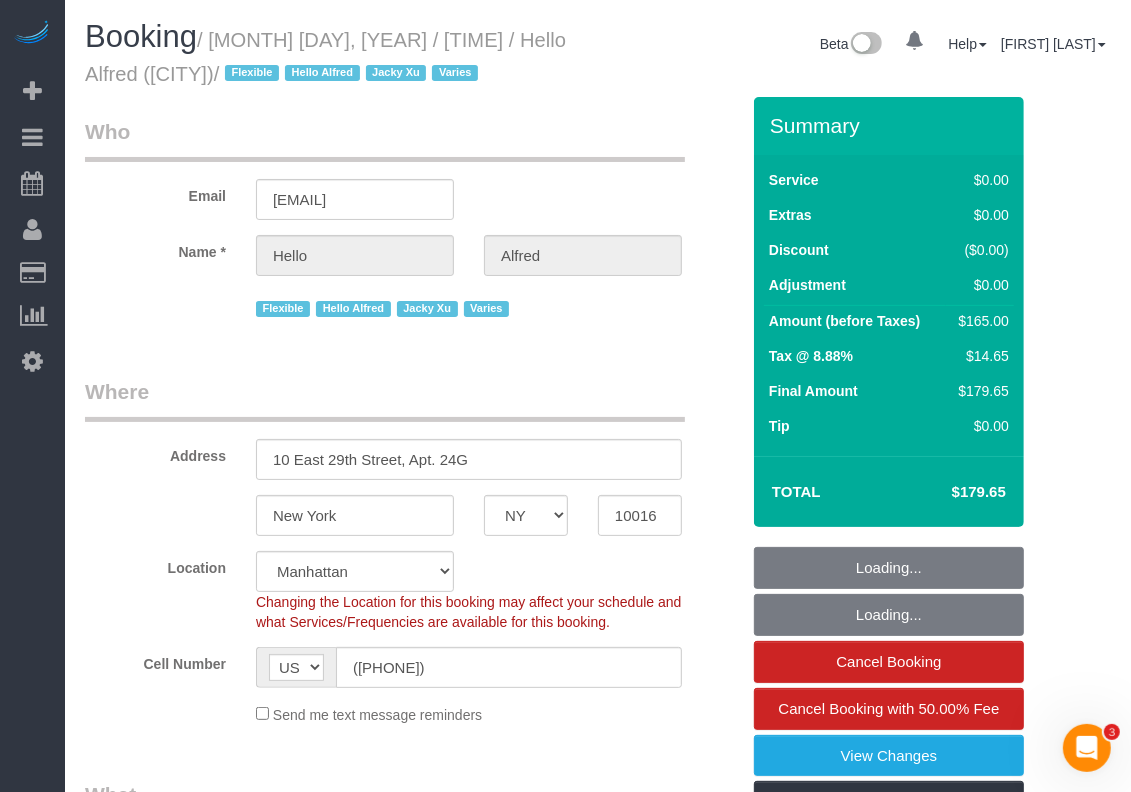 scroll, scrollTop: 0, scrollLeft: 0, axis: both 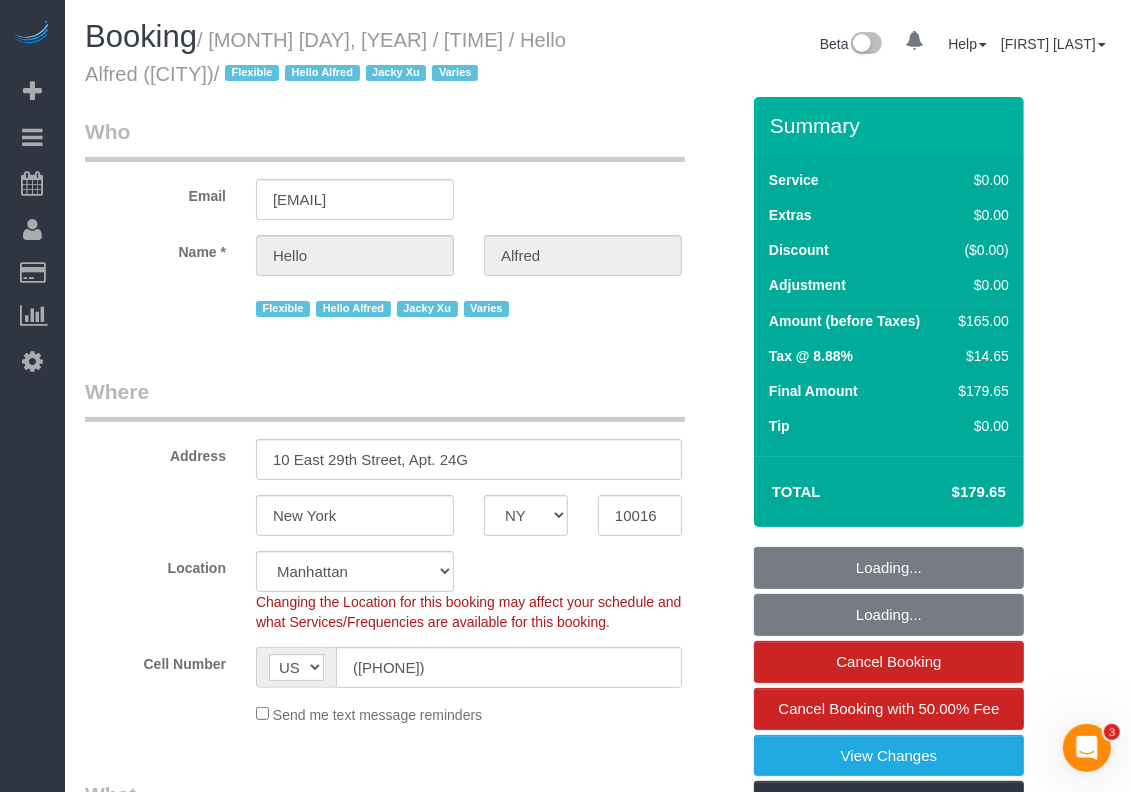 select on "4" 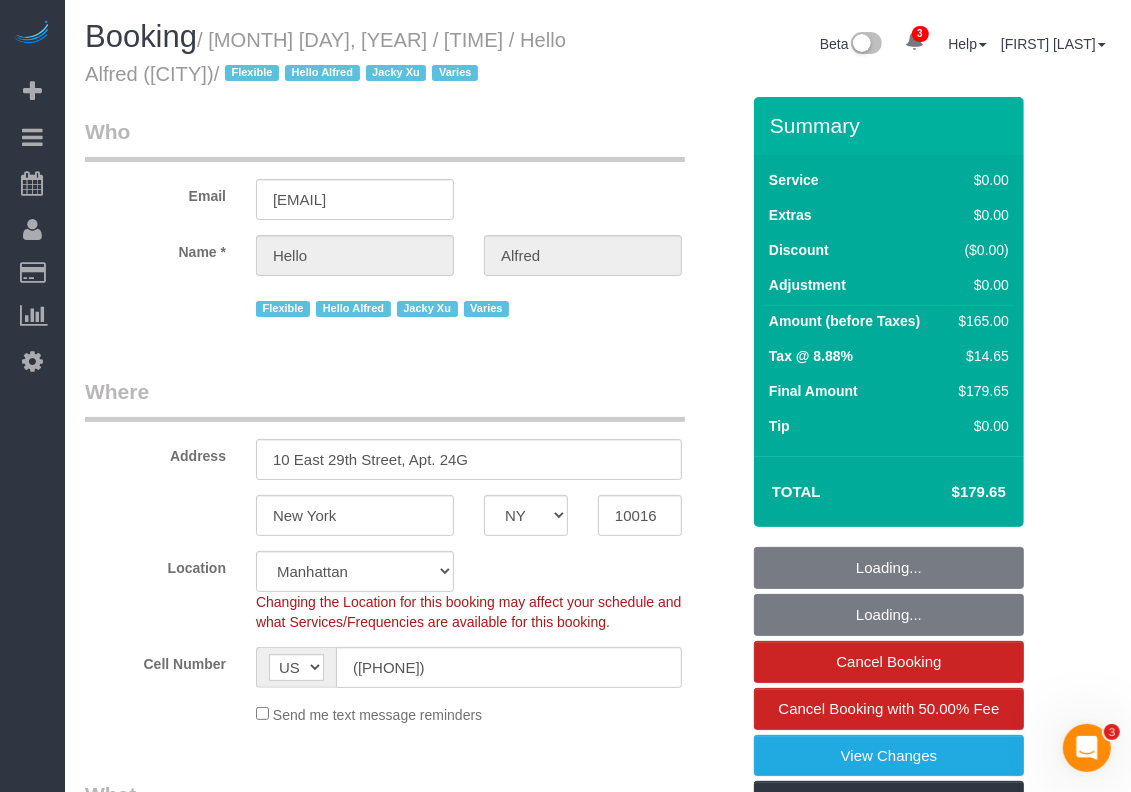 select on "object:742" 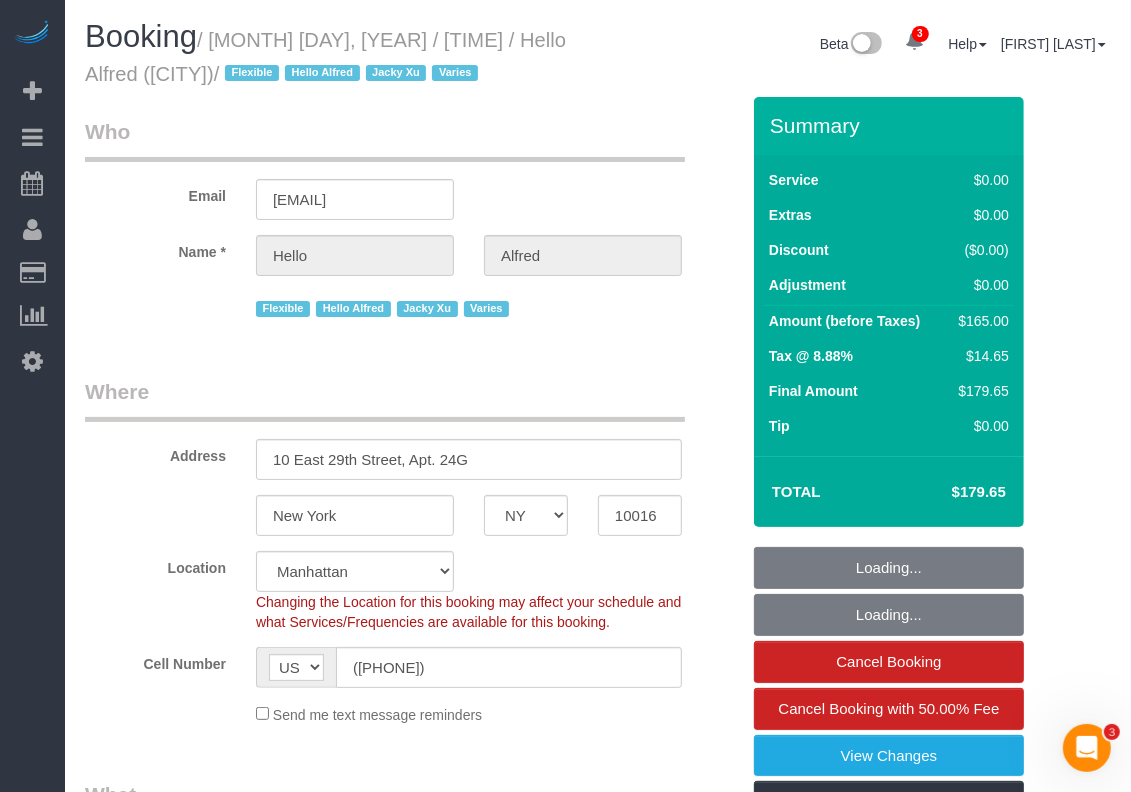 select on "number:89" 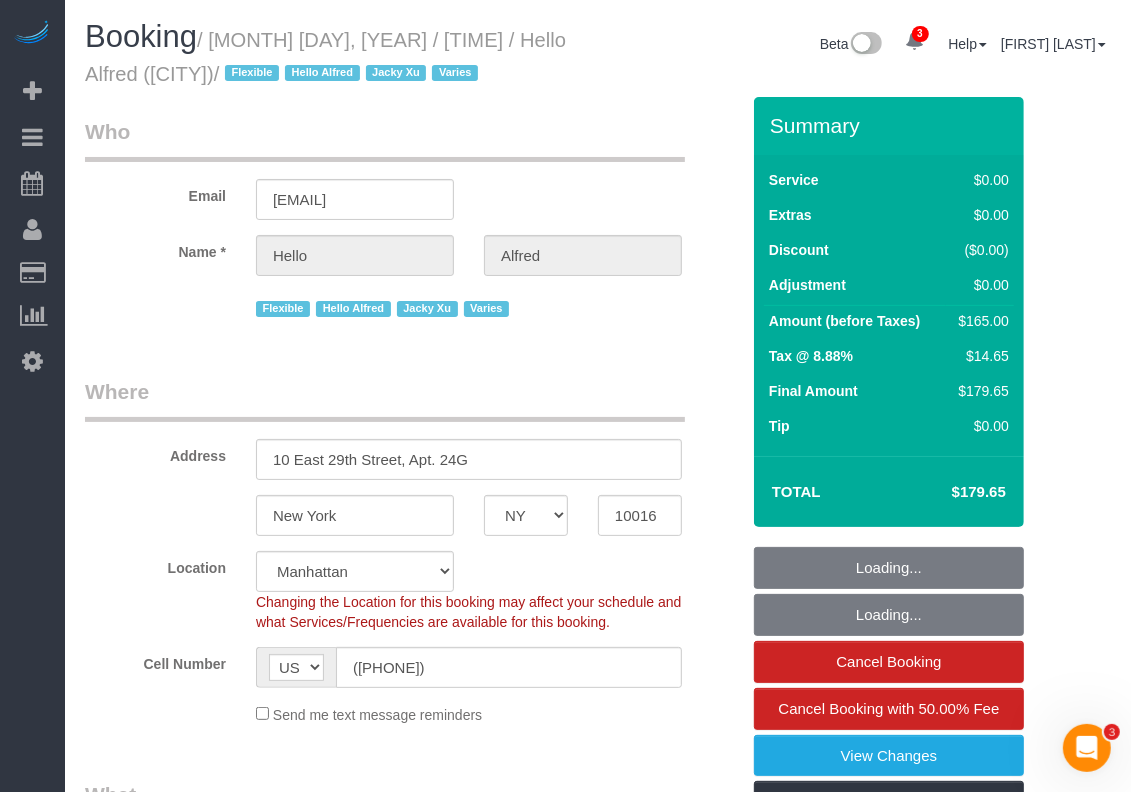 select on "object:929" 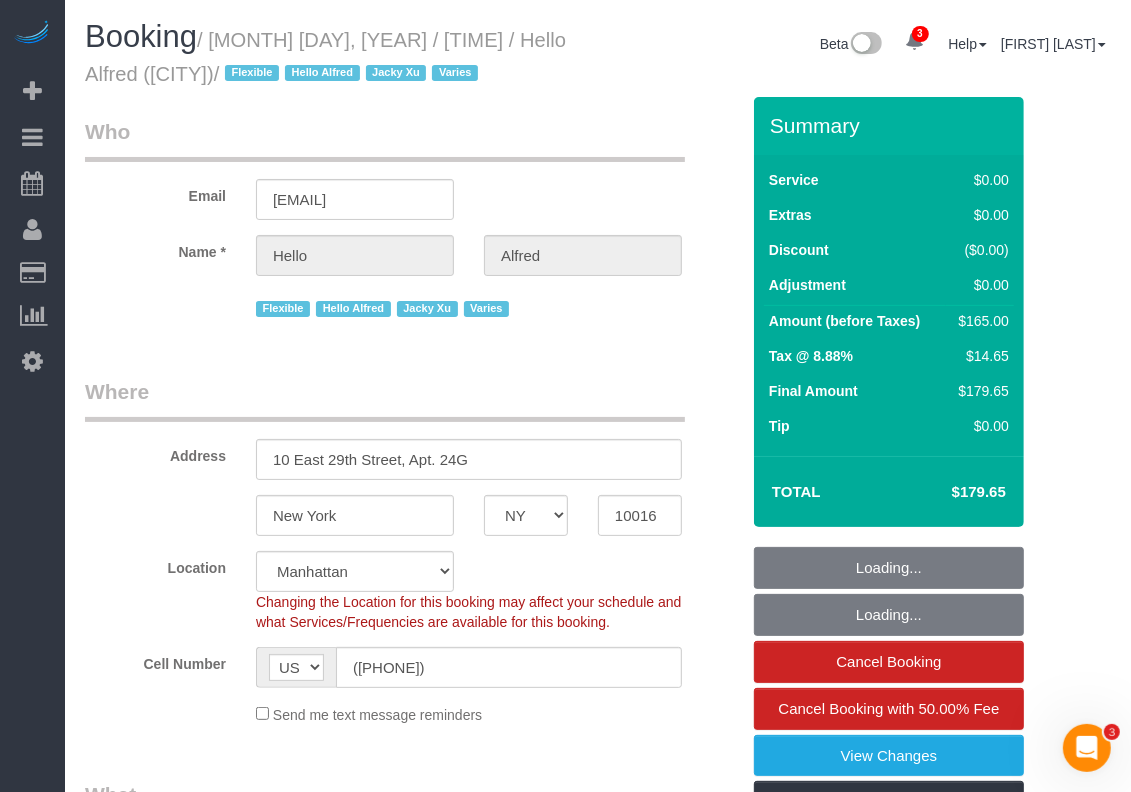 select on "spot1" 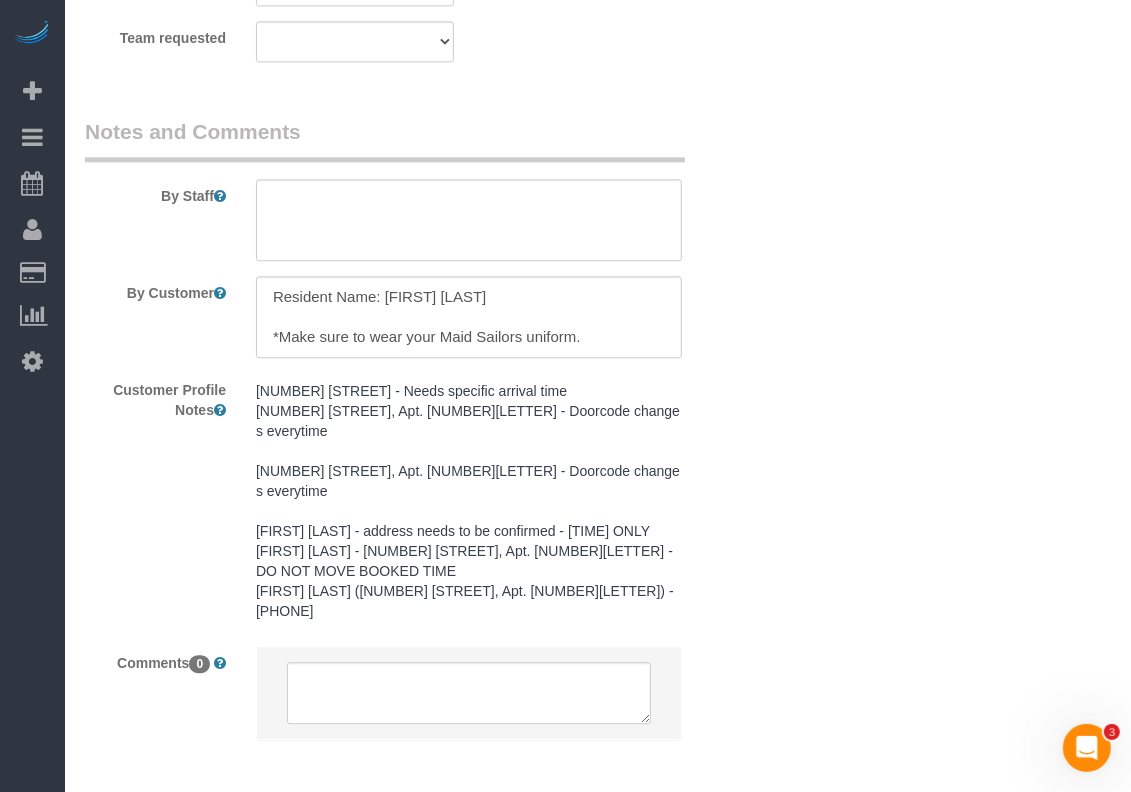 scroll, scrollTop: 2875, scrollLeft: 0, axis: vertical 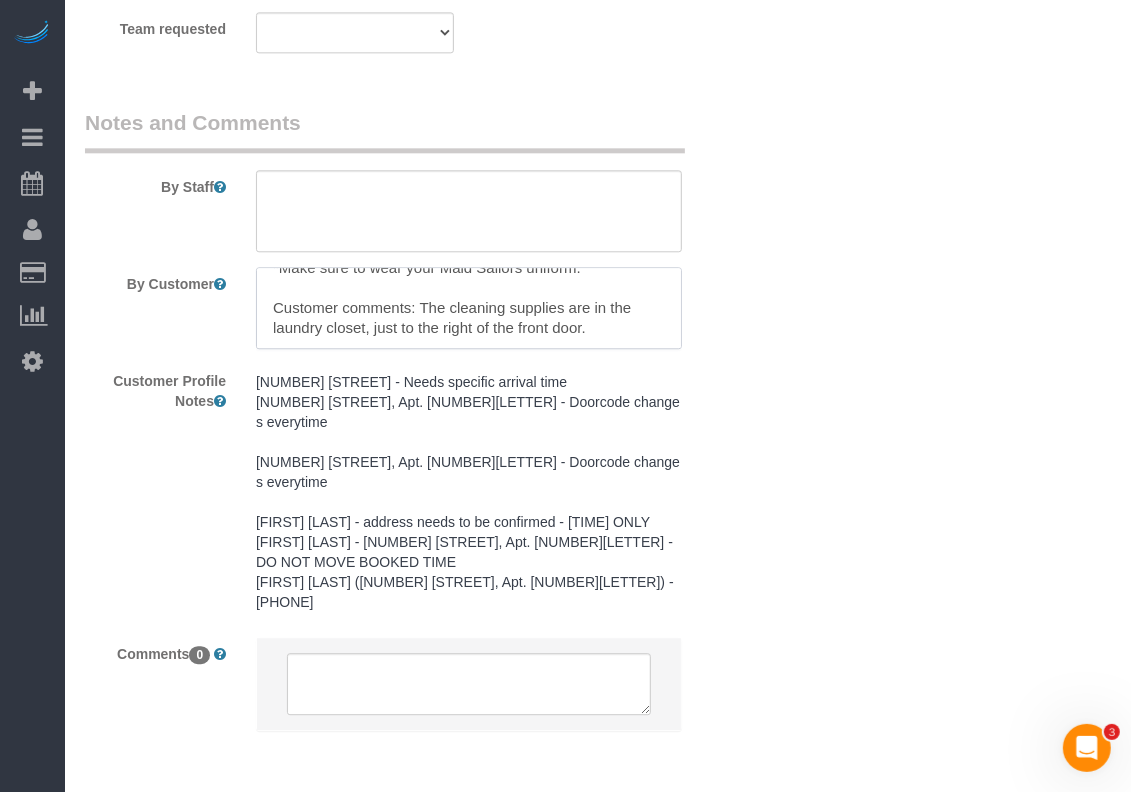 click at bounding box center (469, 308) 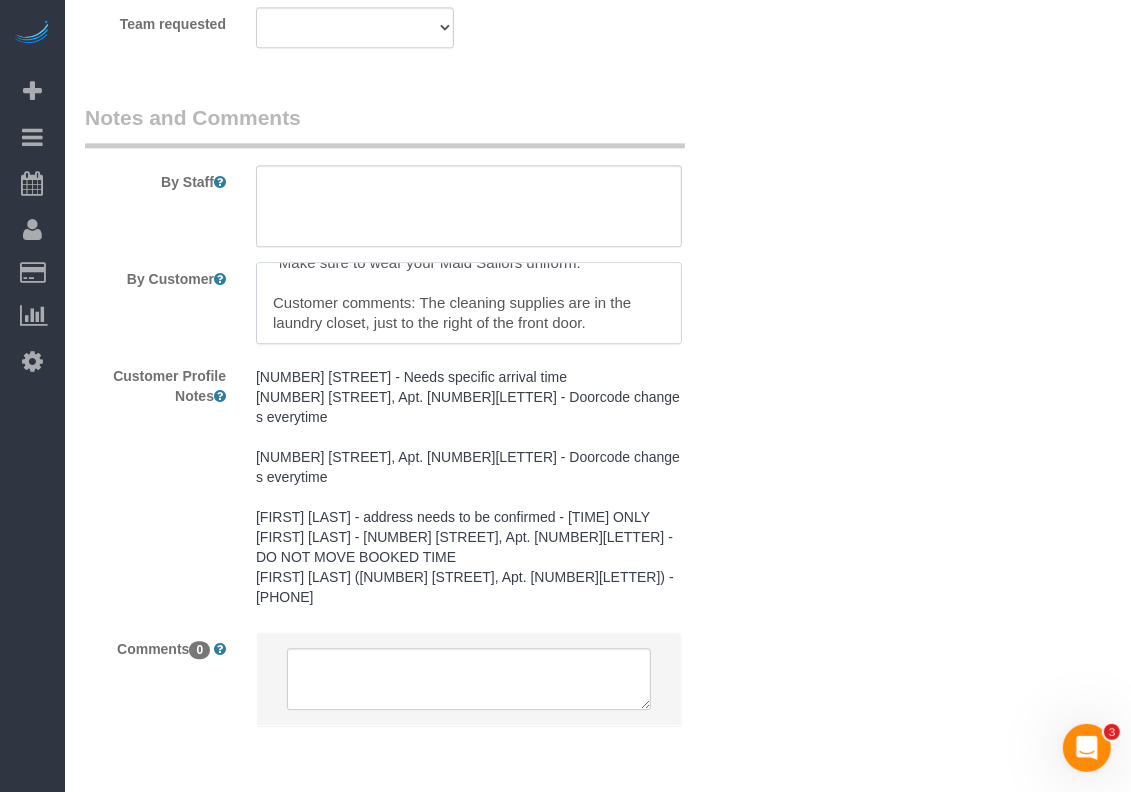 scroll, scrollTop: 2881, scrollLeft: 0, axis: vertical 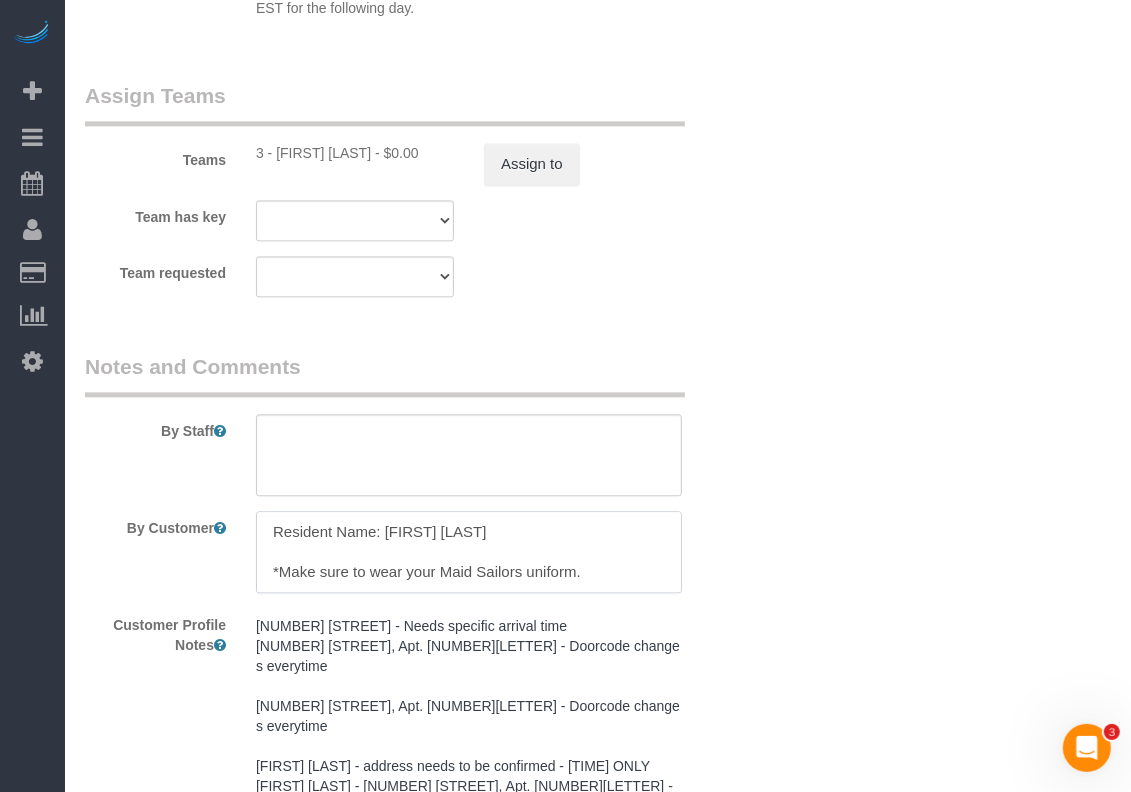 drag, startPoint x: 387, startPoint y: 533, endPoint x: 416, endPoint y: 533, distance: 29 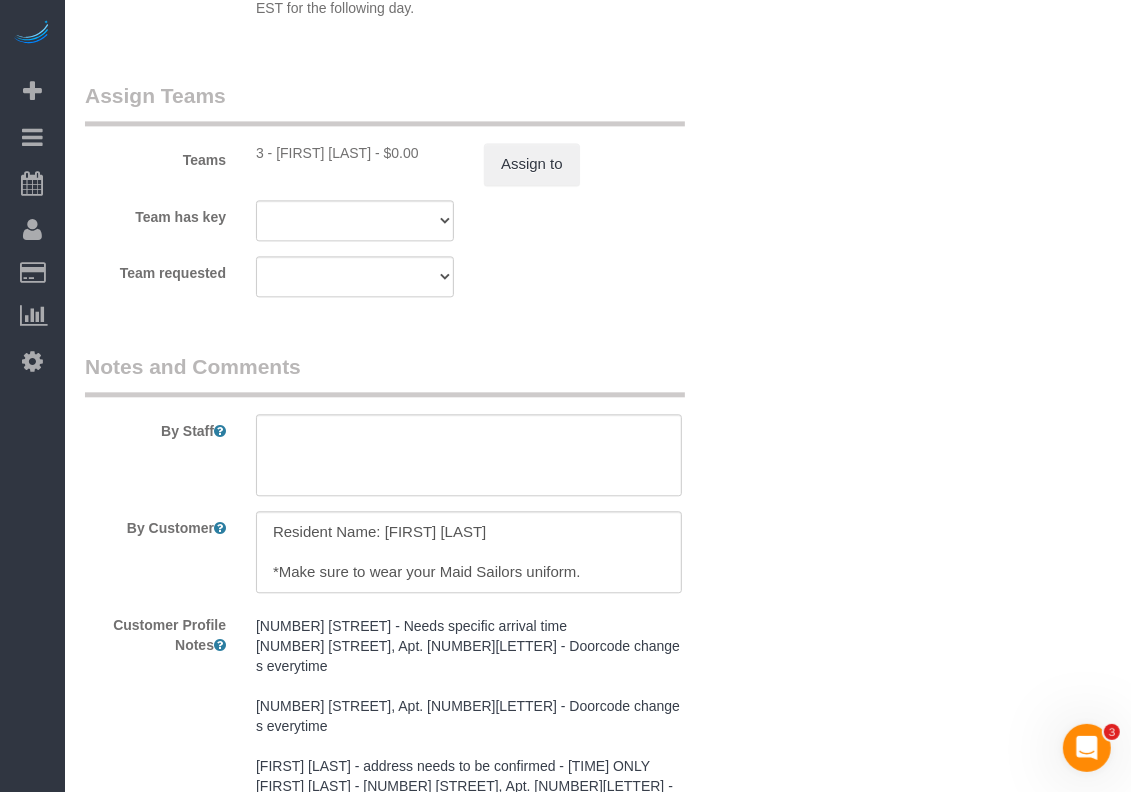 click on "Who
Email
helloalfred-nyc@maidsailors.com
Name *
Hello
Alfred
Flexible
Hello Alfred
Jacky Xu
Varies
Where
Address
10 East 29th Street, Apt. 24G
New York
AK
AL
AR
AZ
CA
CO
CT
DC
DE
FL
GA
HI
IA
ID
IL
IN
KS
KY
LA
MA" at bounding box center [598, -742] 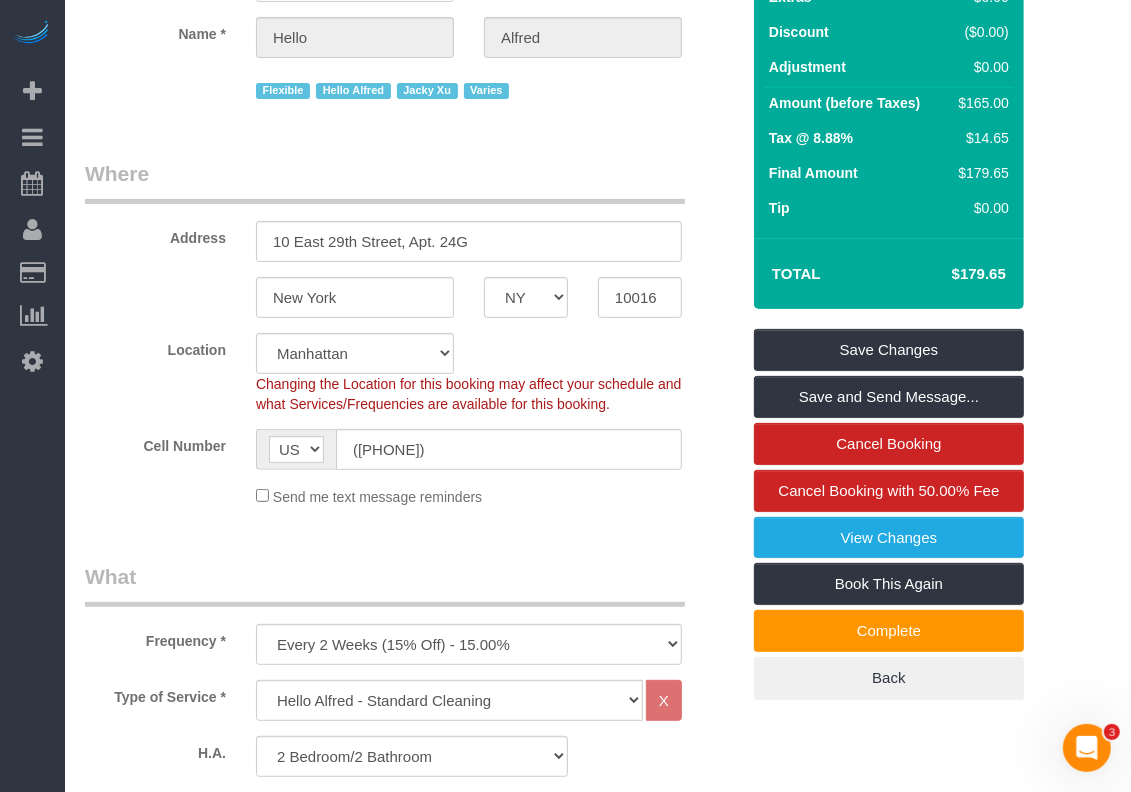 scroll, scrollTop: 0, scrollLeft: 0, axis: both 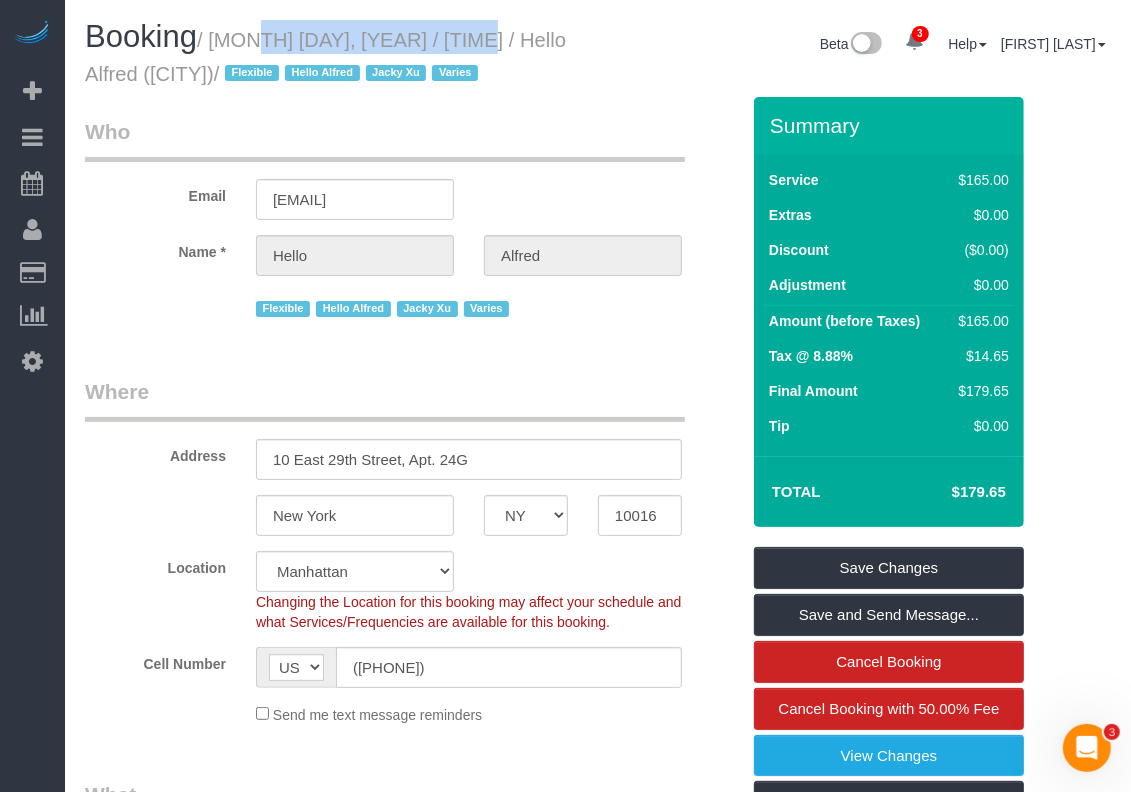 drag, startPoint x: 221, startPoint y: 37, endPoint x: 453, endPoint y: 37, distance: 232 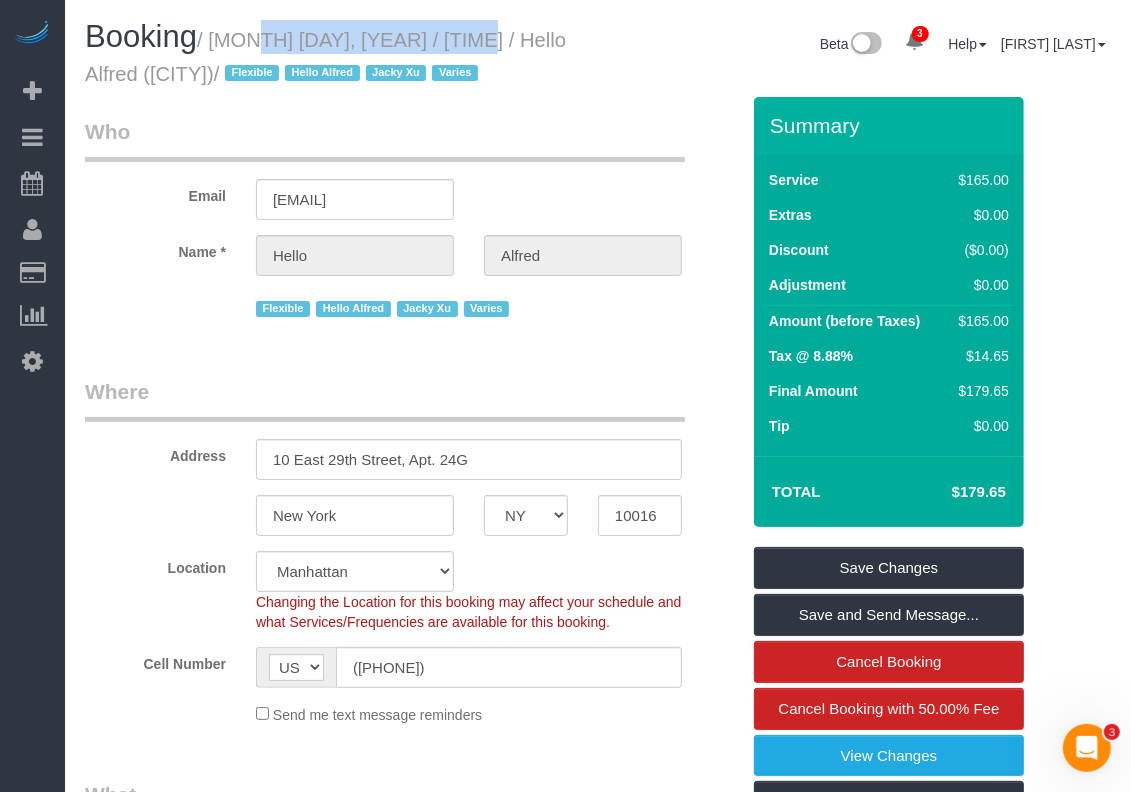 click on "/ August 07, 2025 / 10:00AM / Hello Alfred (NYC)
/
Flexible
Hello Alfred
Jacky Xu
Varies" at bounding box center [325, 57] 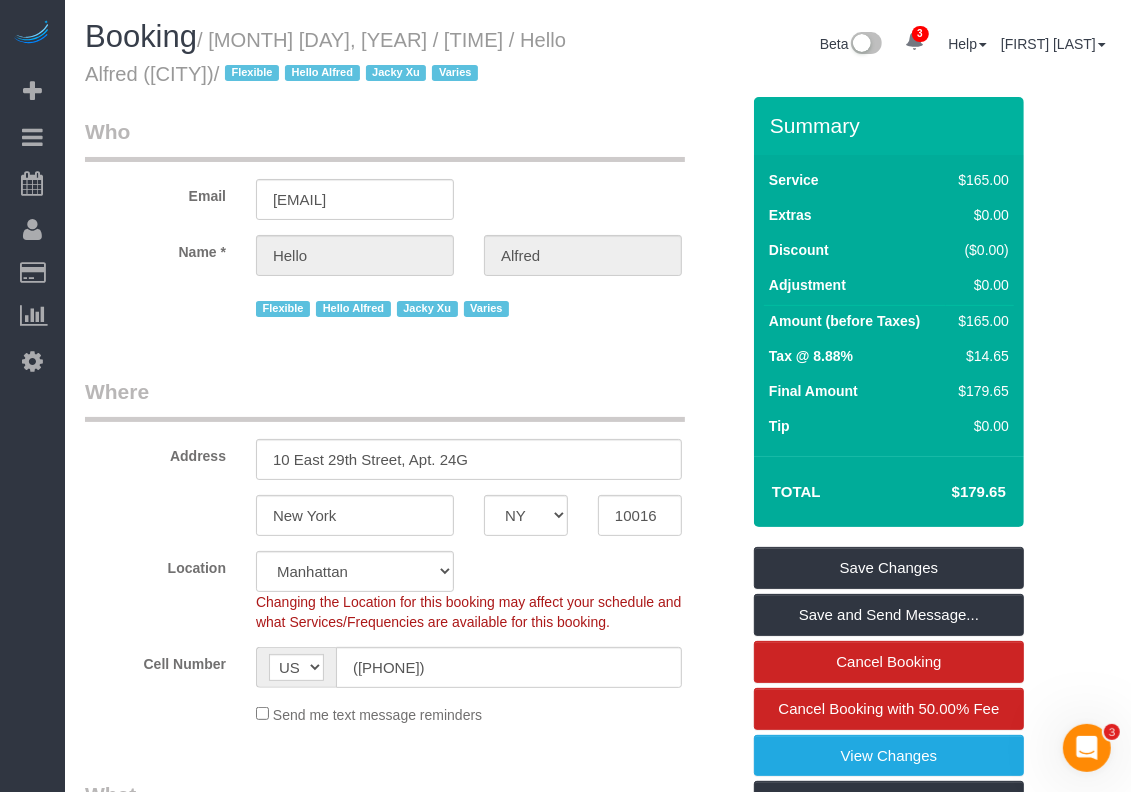 click on "Who" at bounding box center (385, 139) 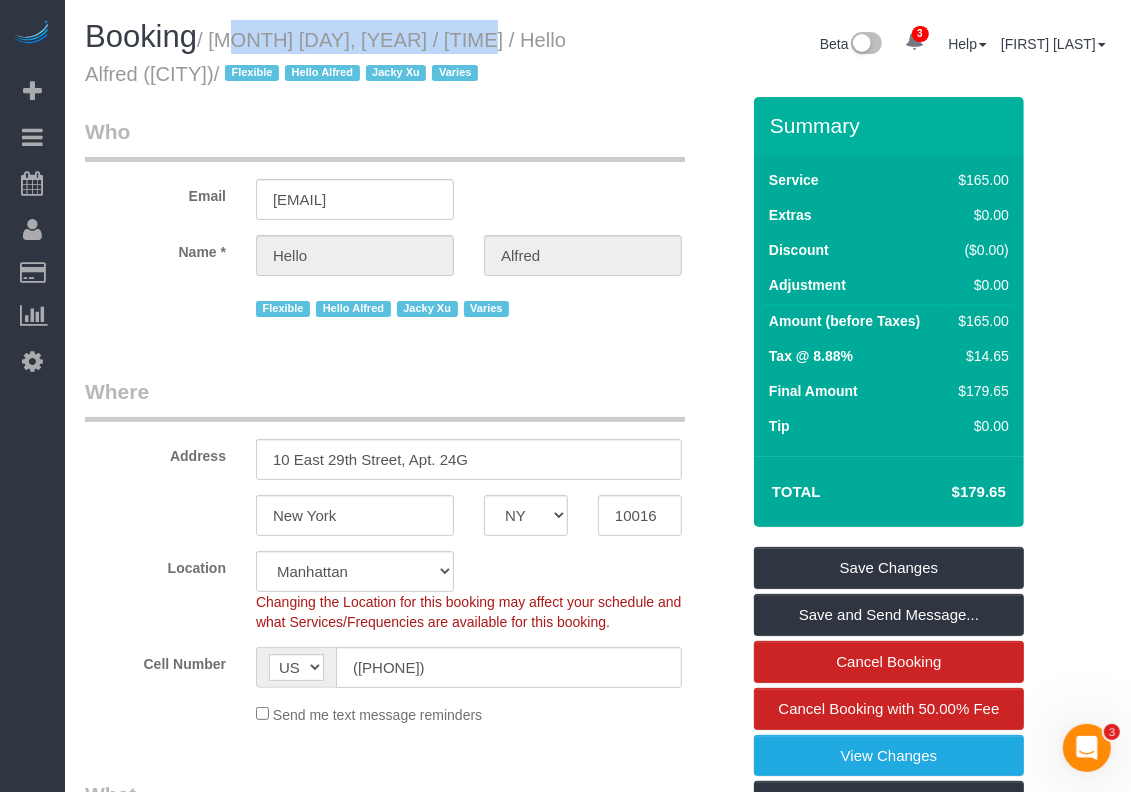 drag, startPoint x: 206, startPoint y: 35, endPoint x: 457, endPoint y: 31, distance: 251.03188 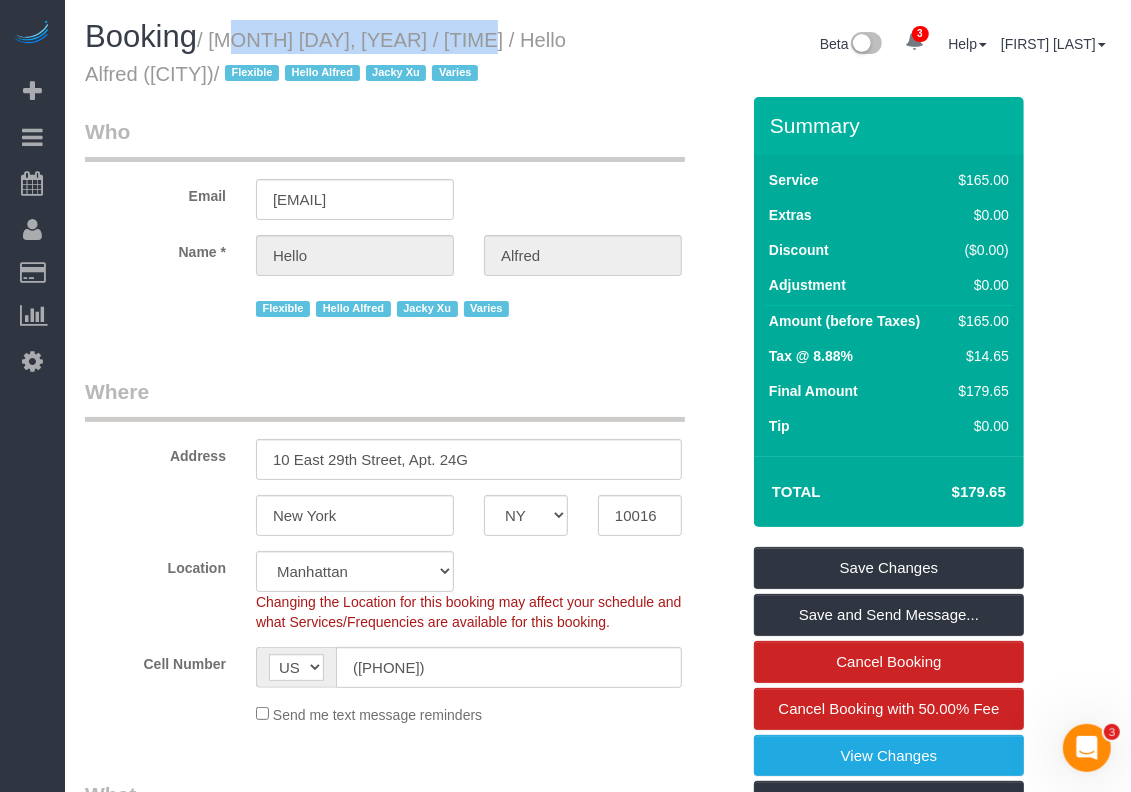 click on "/ August 07, 2025 / 10:00AM / Hello Alfred (NYC)
/
Flexible
Hello Alfred
Jacky Xu
Varies" at bounding box center (325, 57) 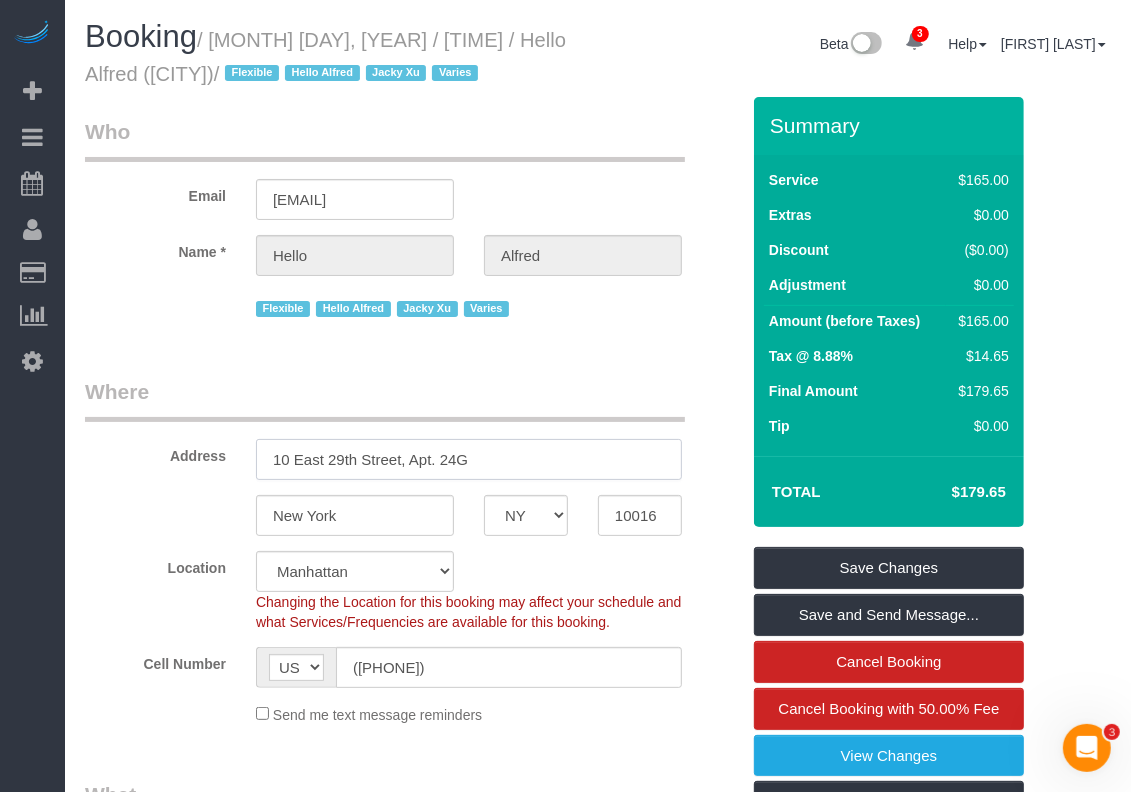 drag, startPoint x: 502, startPoint y: 453, endPoint x: 227, endPoint y: 462, distance: 275.14725 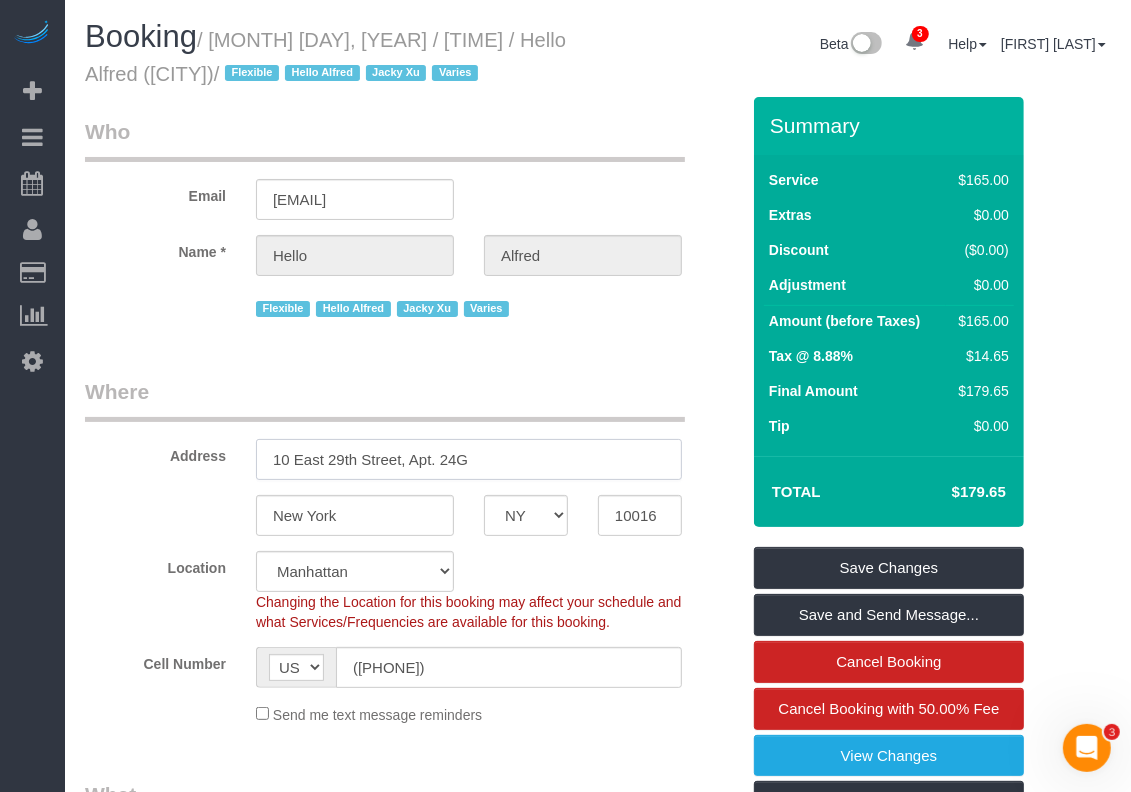 click on "Address
10 East 29th Street, Apt. 24G" at bounding box center [412, 428] 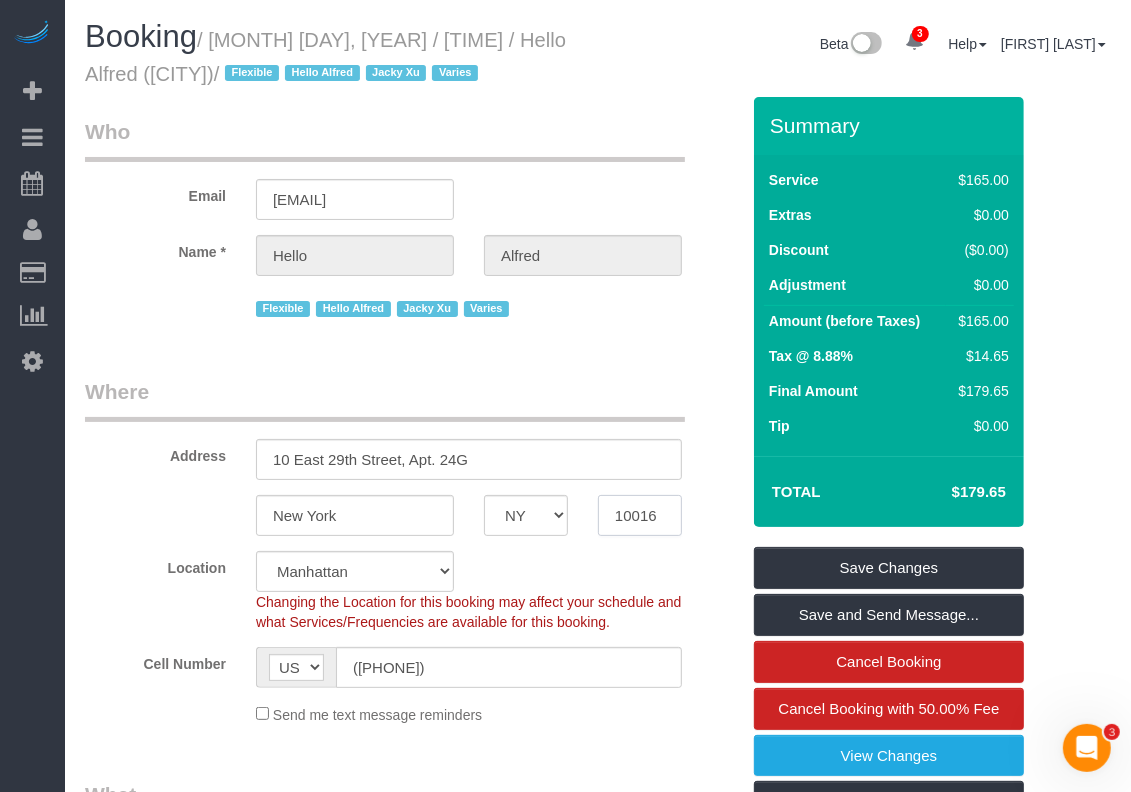 click on "10016" at bounding box center [640, 515] 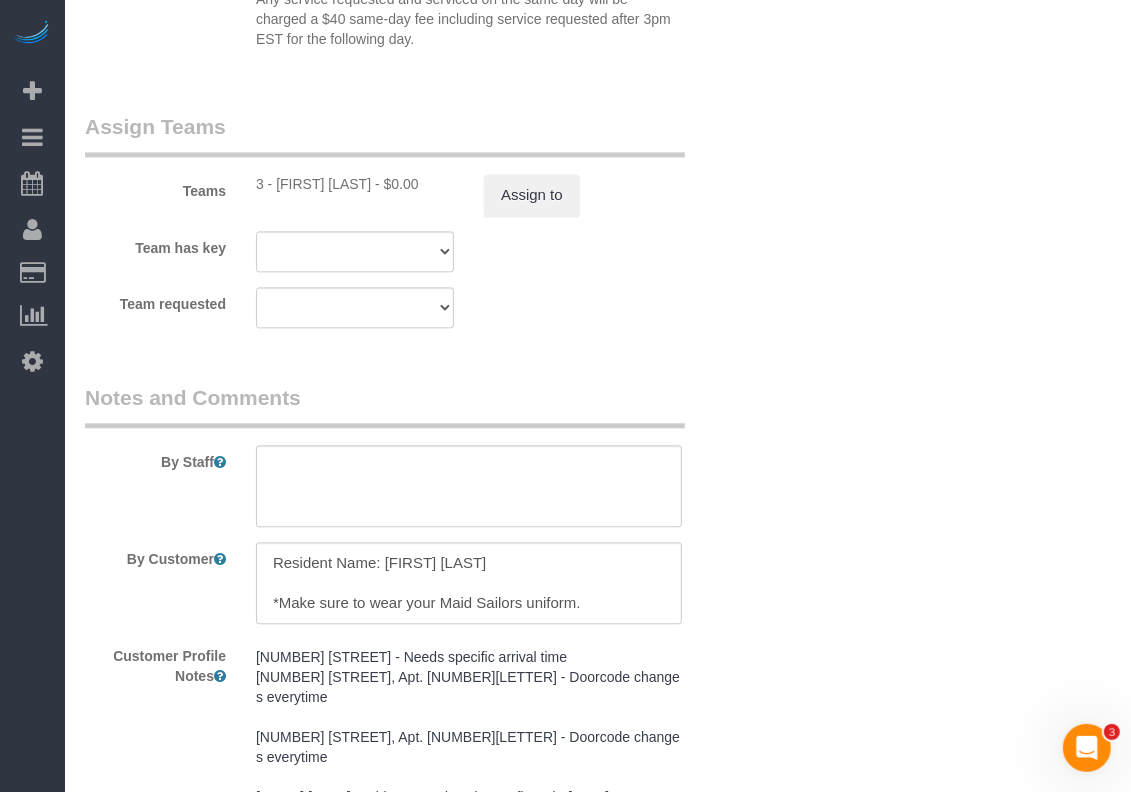 scroll, scrollTop: 2881, scrollLeft: 0, axis: vertical 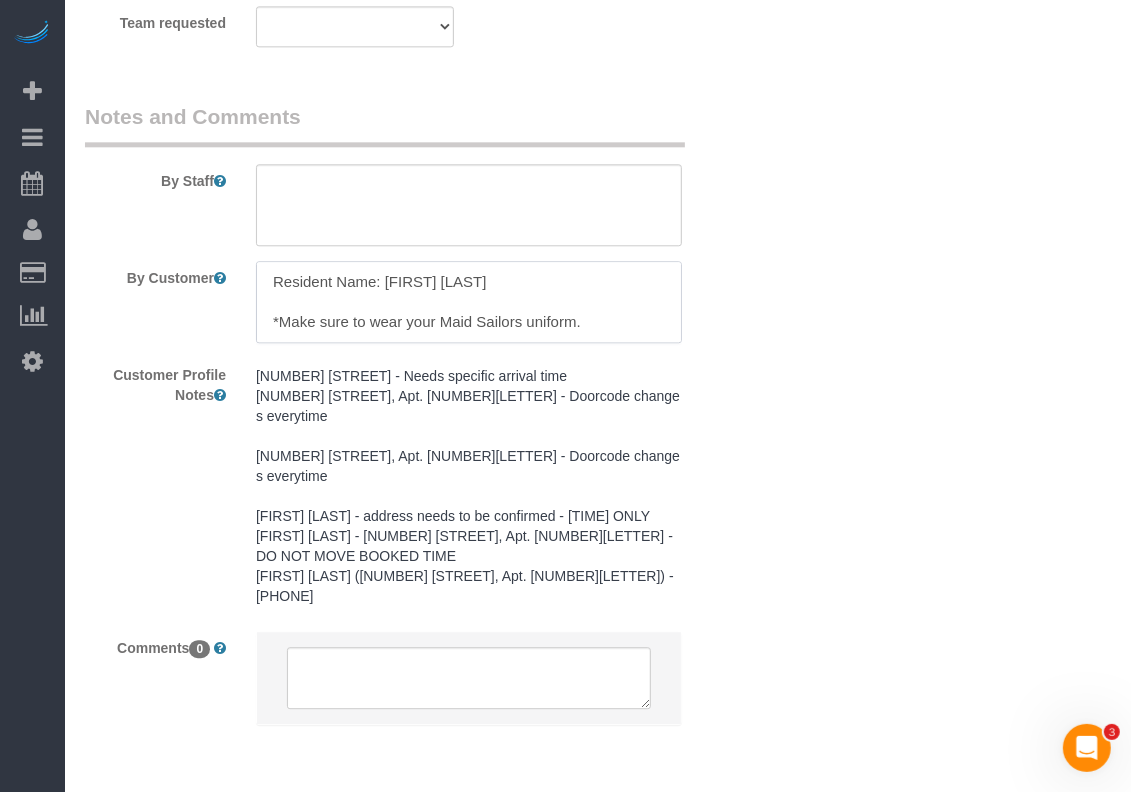 drag, startPoint x: 511, startPoint y: 286, endPoint x: 386, endPoint y: 278, distance: 125.25574 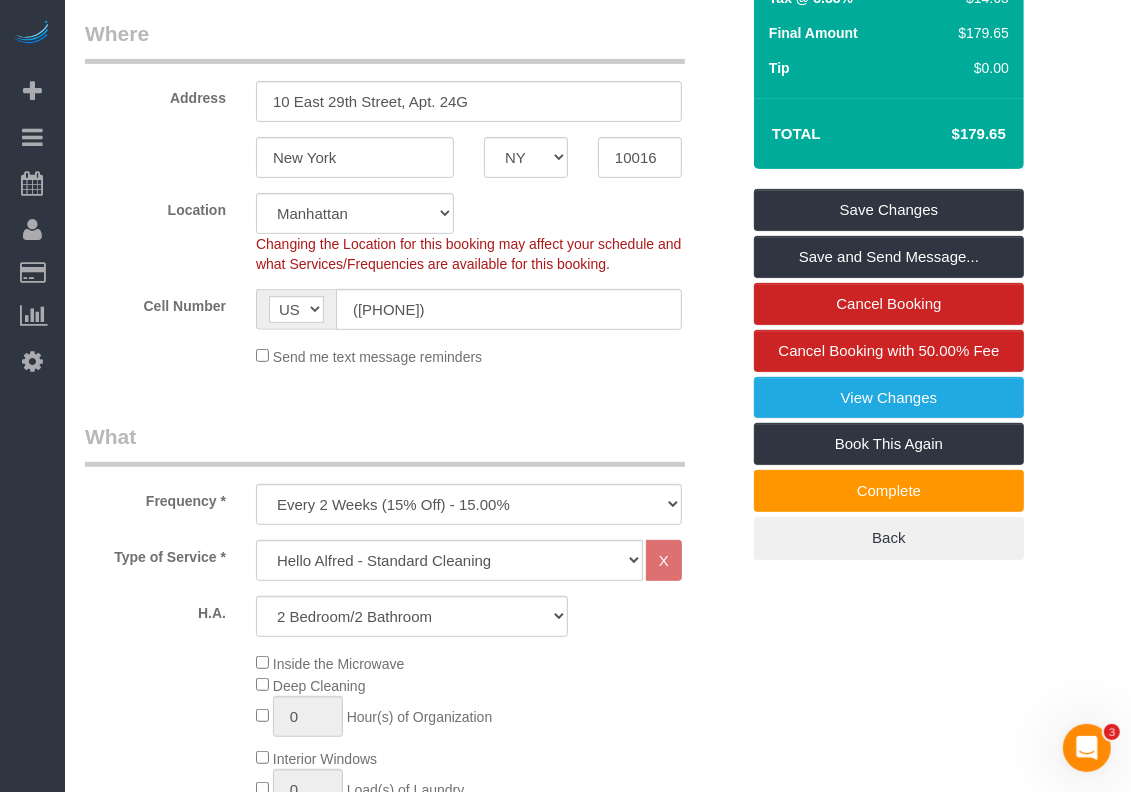 scroll, scrollTop: 0, scrollLeft: 0, axis: both 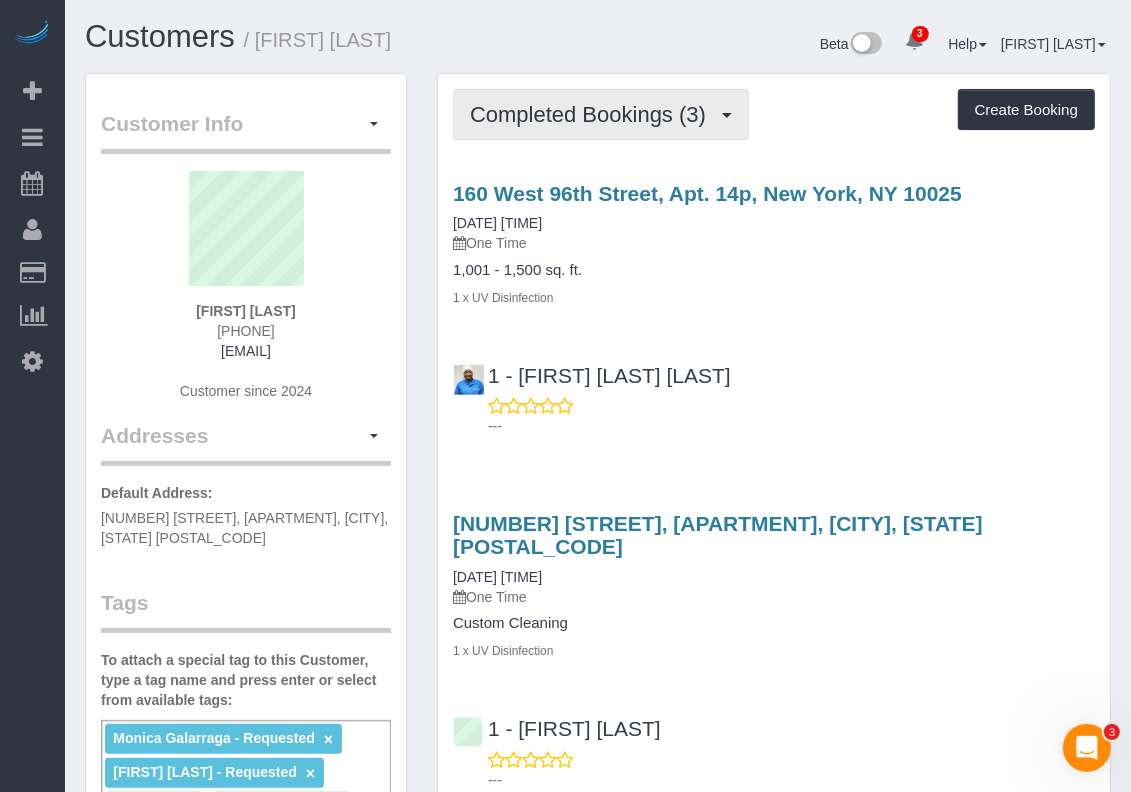 click on "Completed Bookings (3)" at bounding box center [593, 114] 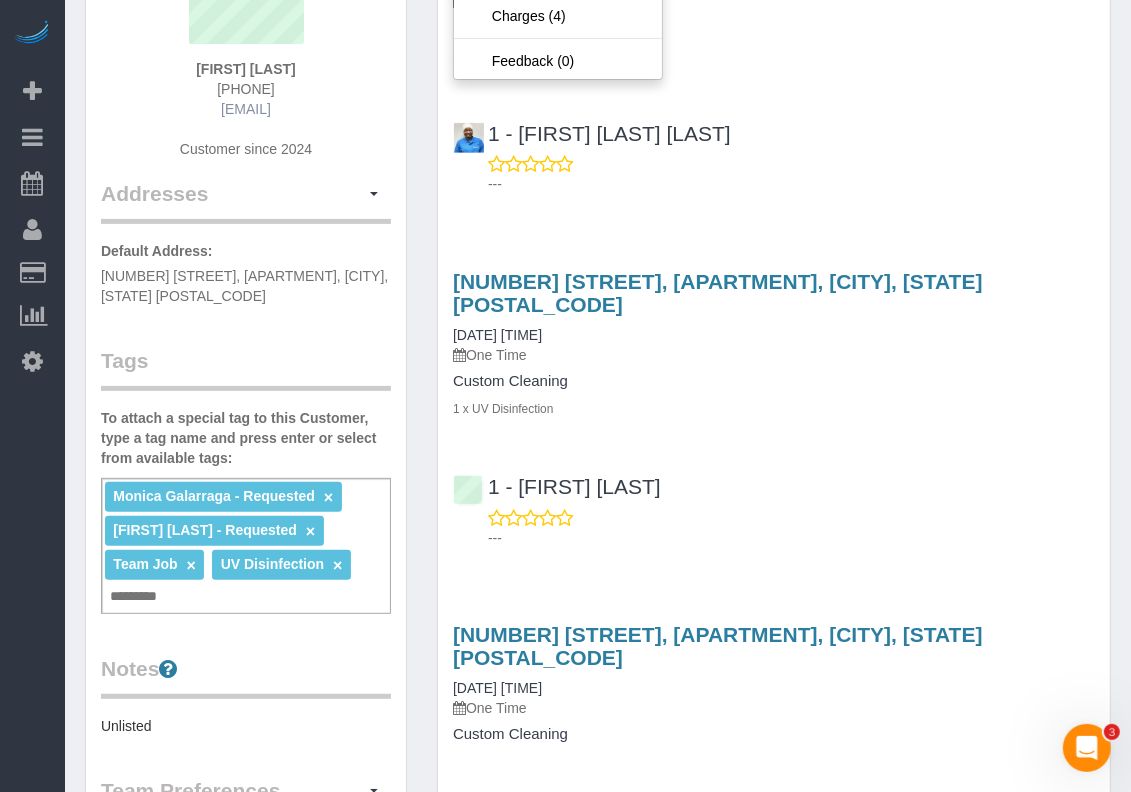 scroll, scrollTop: 250, scrollLeft: 0, axis: vertical 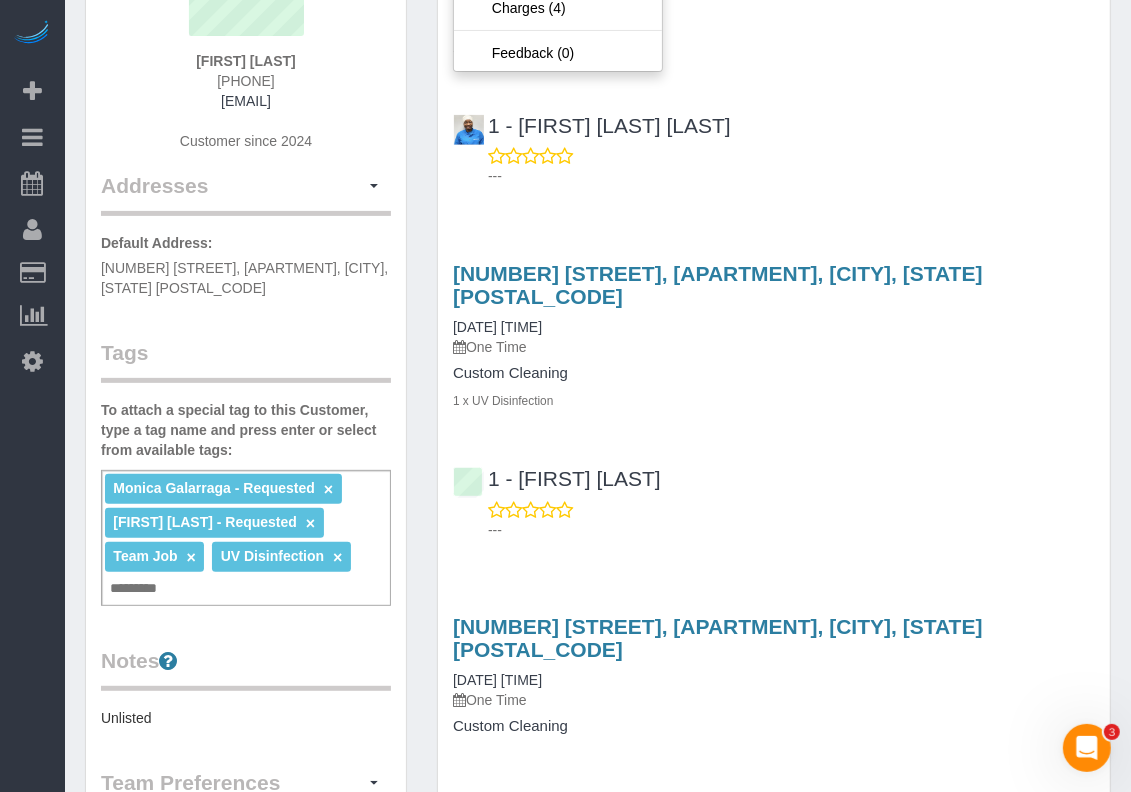click on "1 - [FIRST] [LAST]
---" at bounding box center (774, 495) 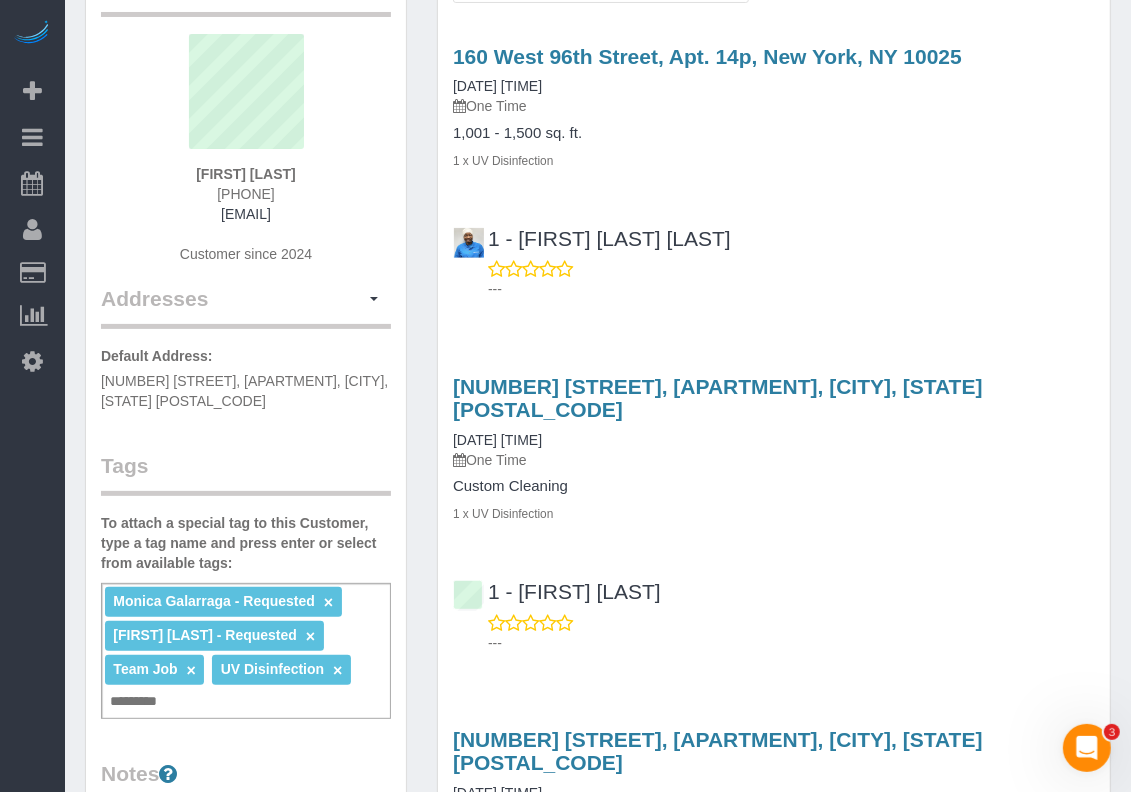 scroll, scrollTop: 0, scrollLeft: 0, axis: both 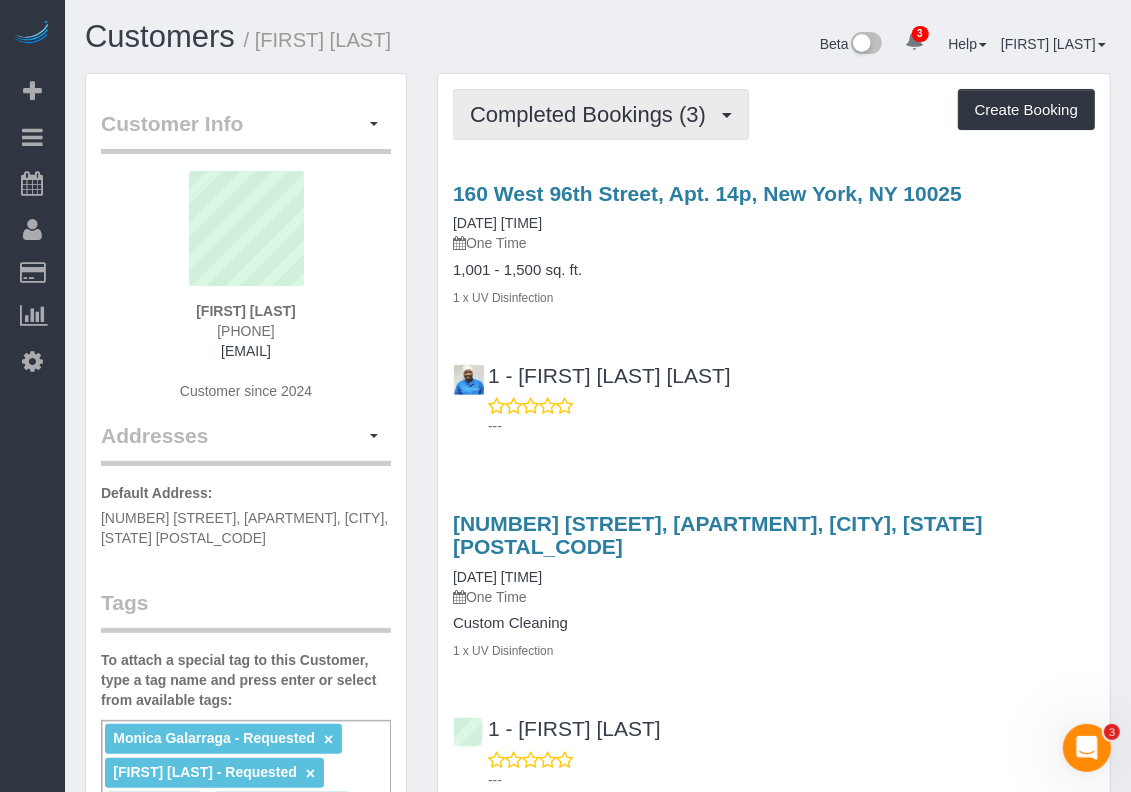 click on "Completed Bookings (3)" at bounding box center (593, 114) 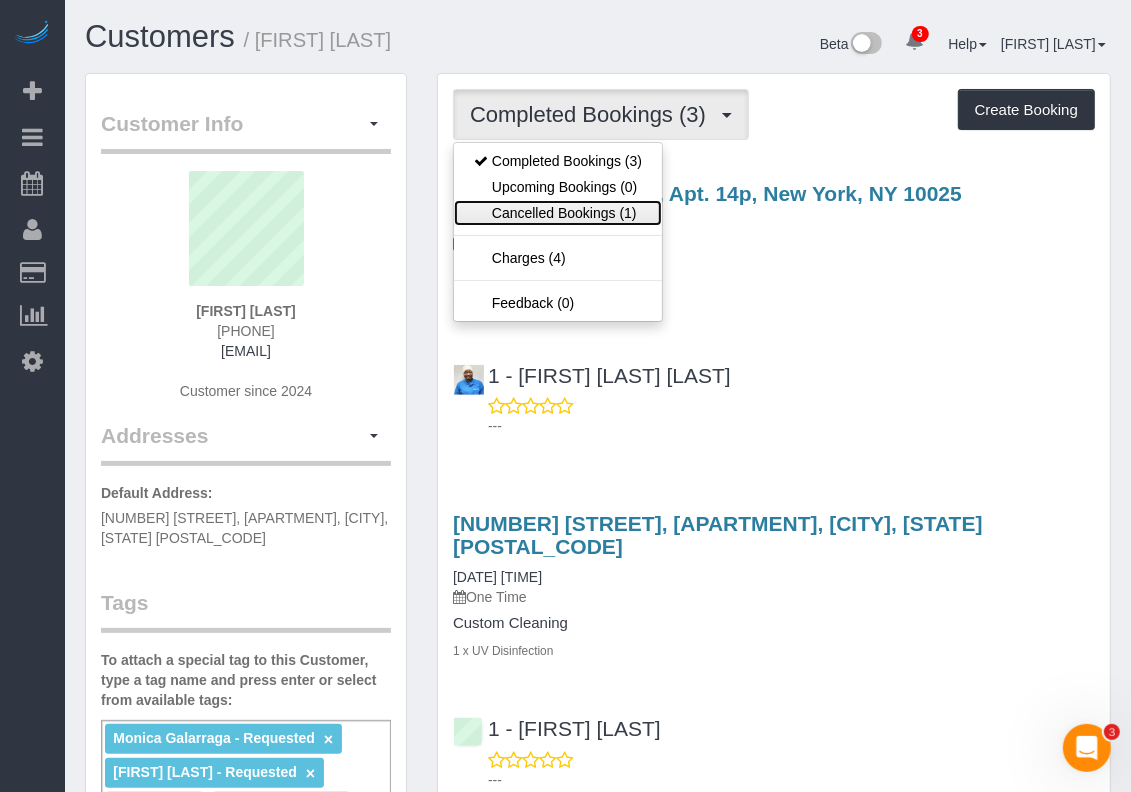 click on "Cancelled Bookings (1)" at bounding box center (558, 213) 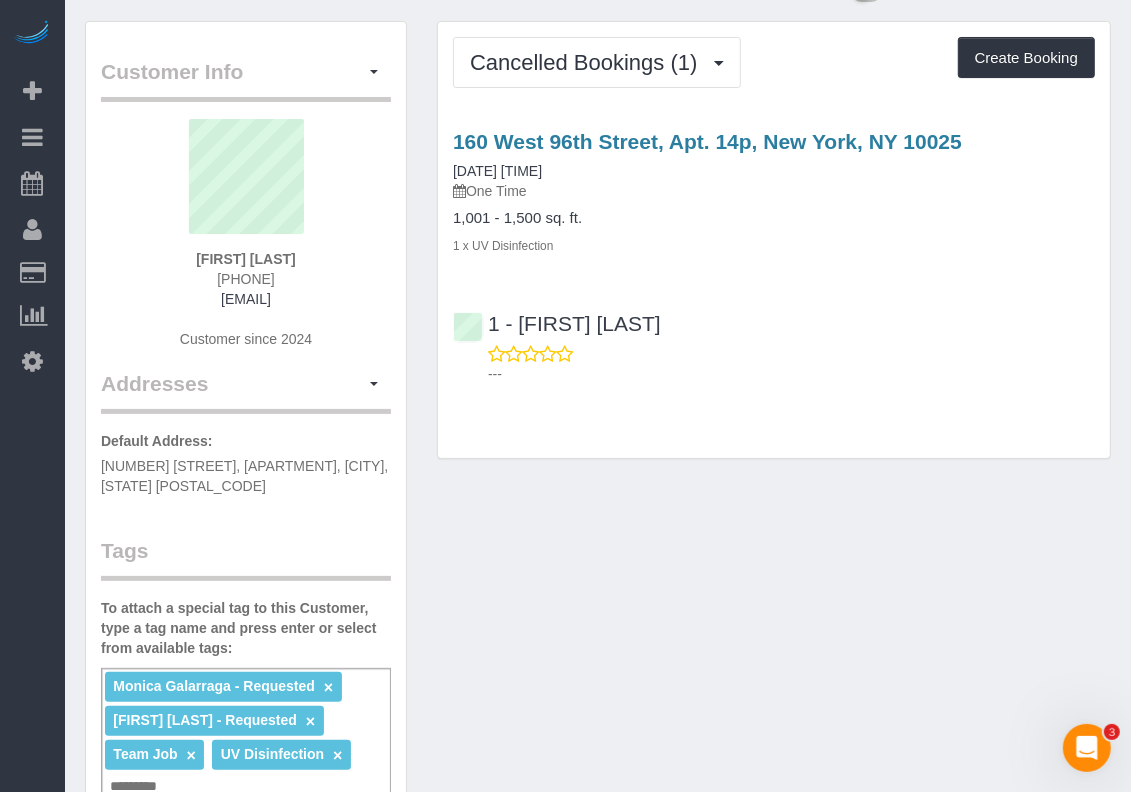 scroll, scrollTop: 0, scrollLeft: 0, axis: both 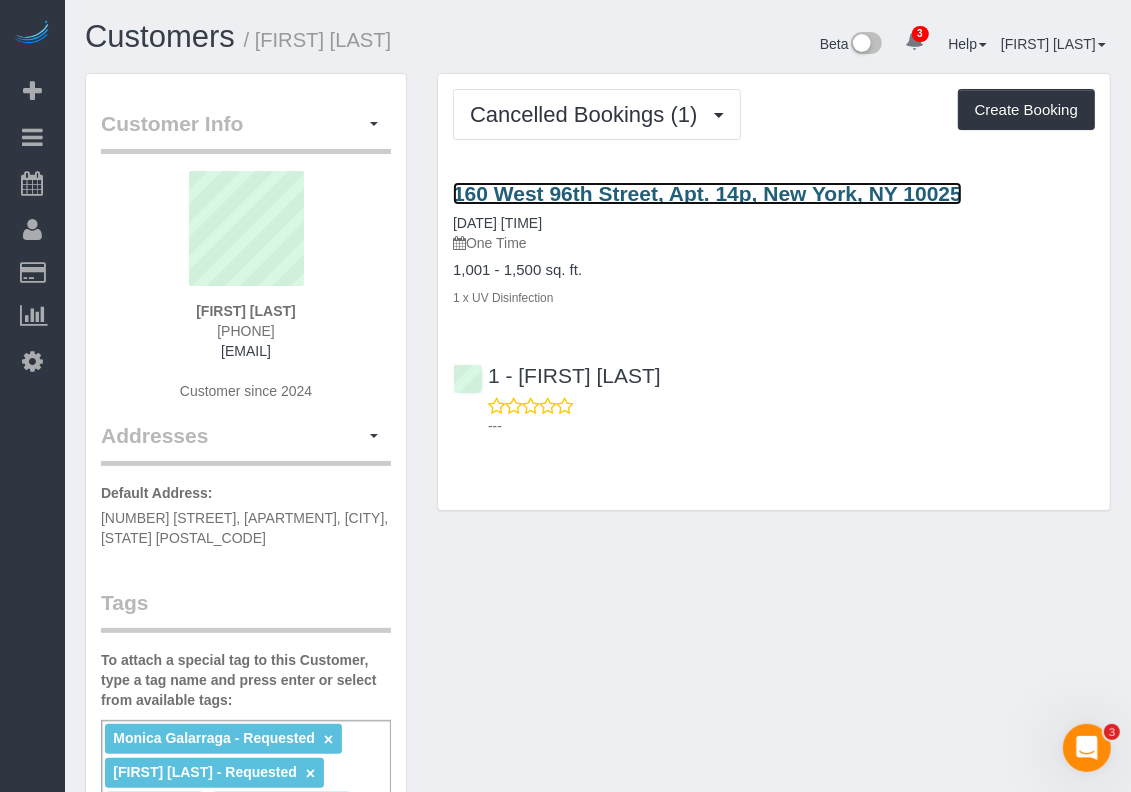 click on "160 West 96th Street, Apt. 14p, New York, NY 10025" at bounding box center [707, 193] 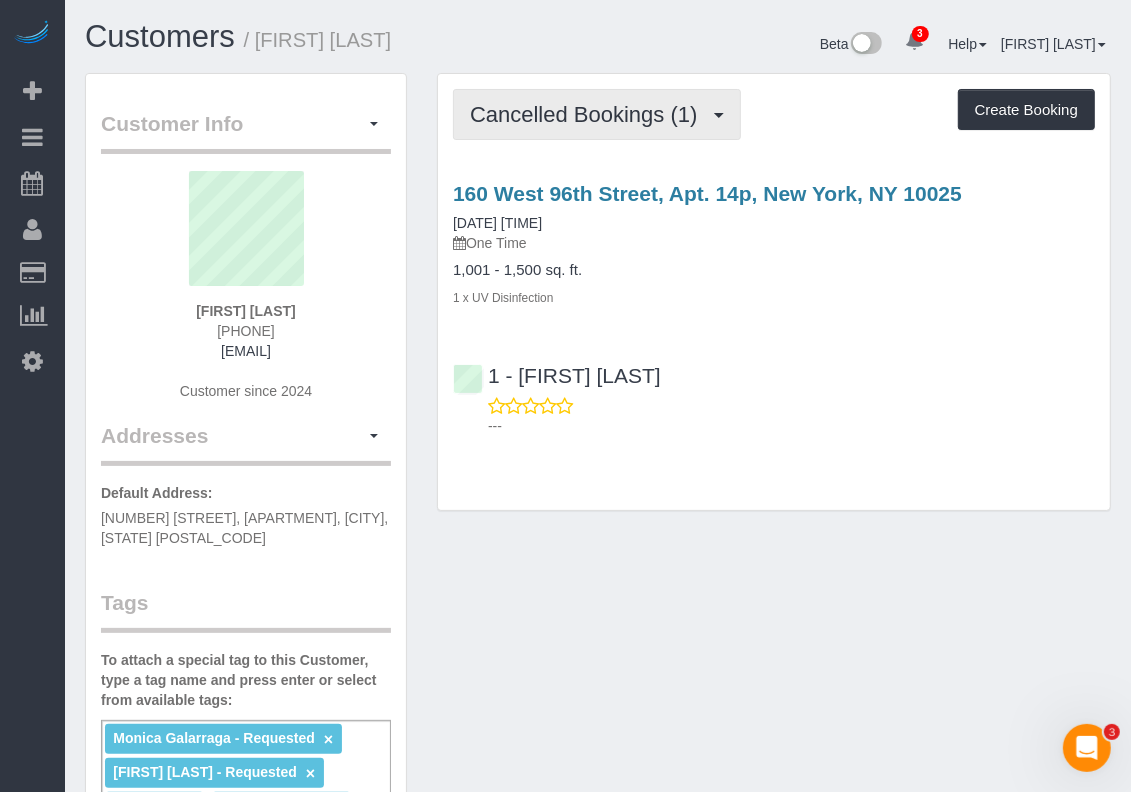 click on "Cancelled Bookings (1)" at bounding box center (597, 114) 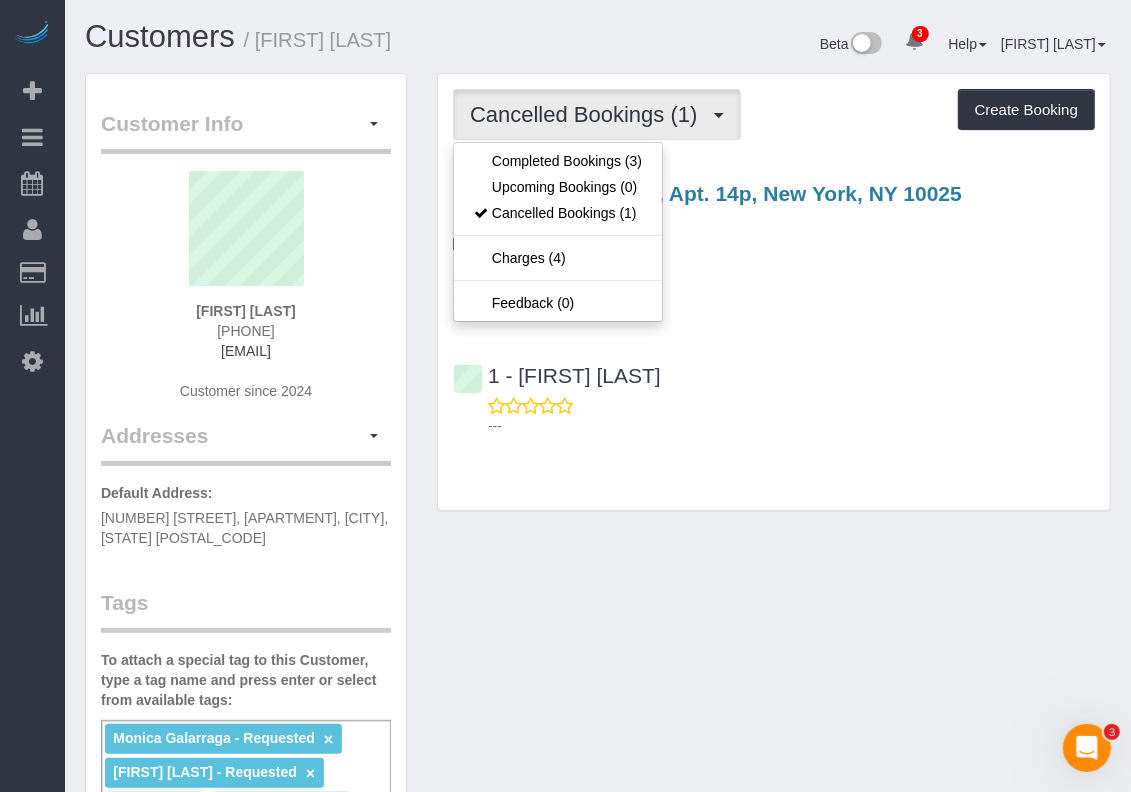 click on "1,001 - 1,500 sq. ft." at bounding box center (774, 270) 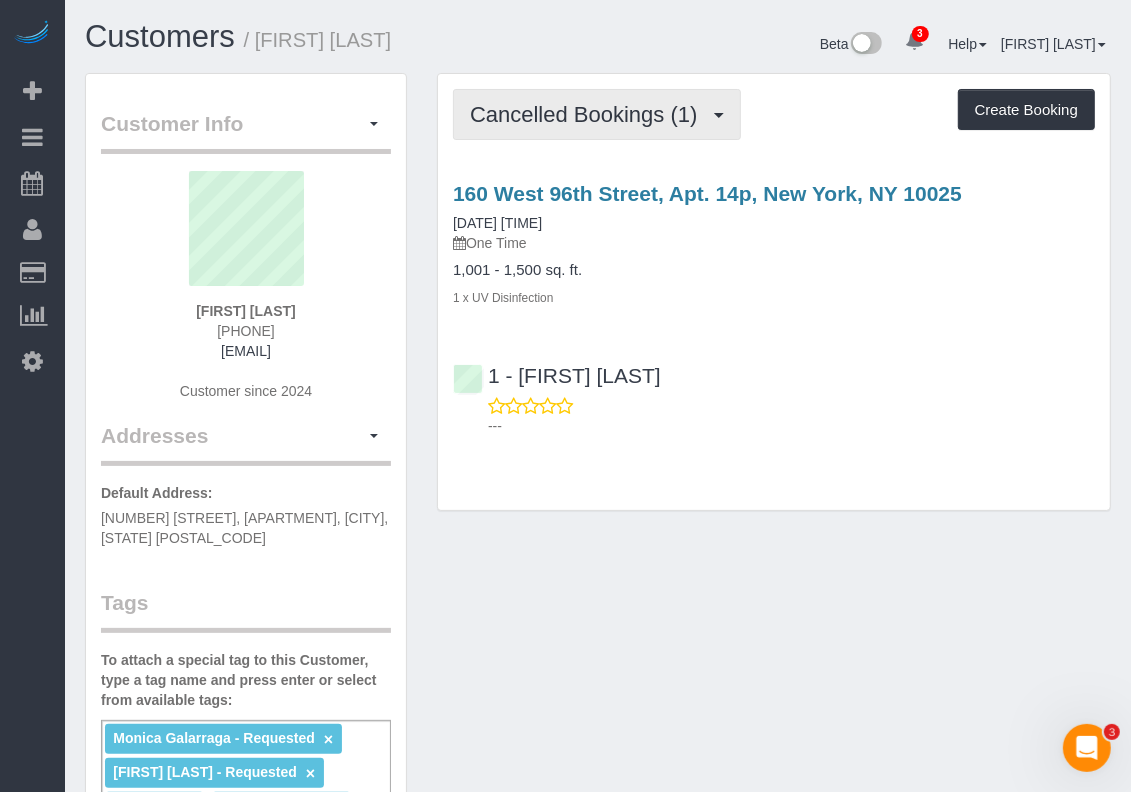 click on "Cancelled Bookings (1)" at bounding box center (588, 114) 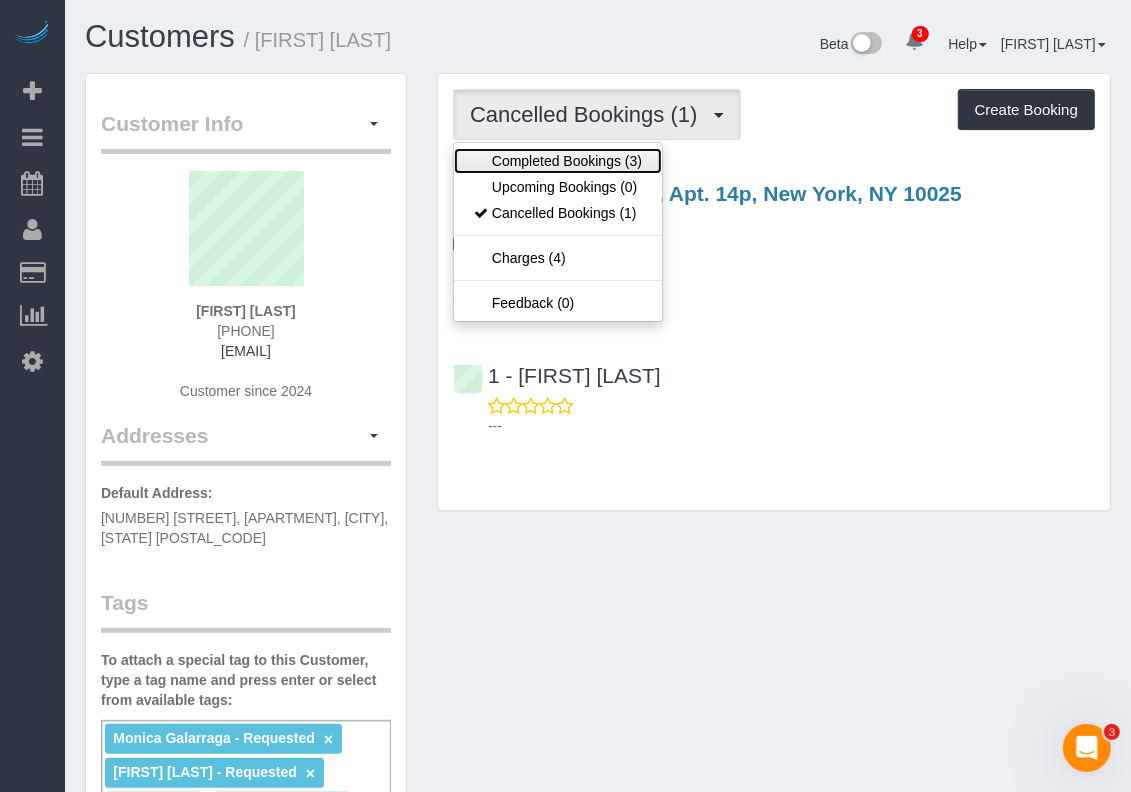 click on "Completed Bookings (3)" at bounding box center (558, 161) 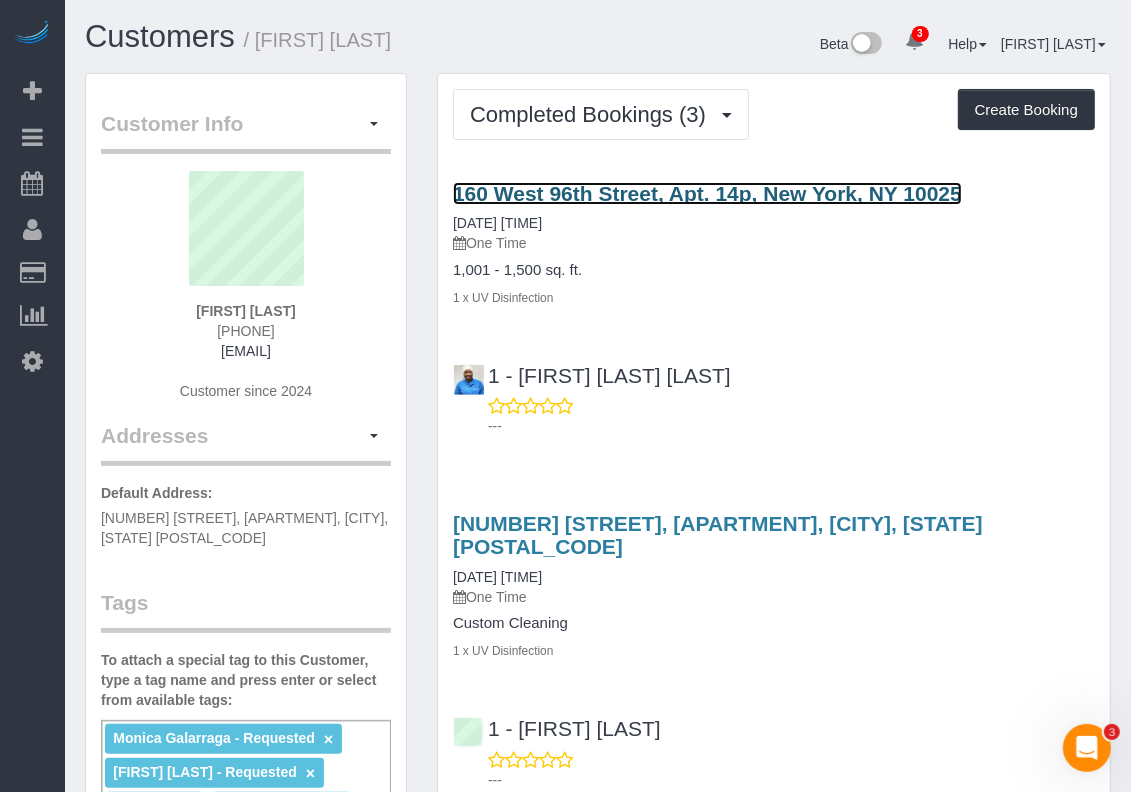 click on "160 West 96th Street, Apt. 14p, New York, NY 10025" at bounding box center (707, 193) 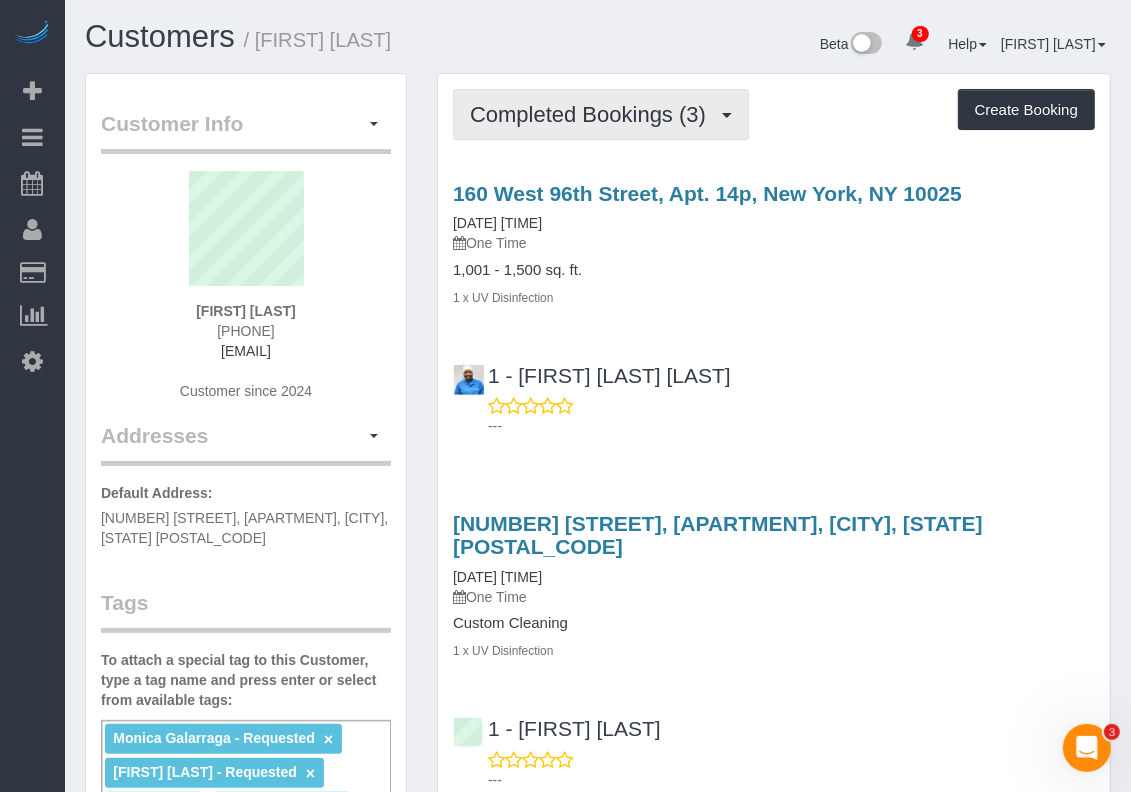click on "Completed Bookings (3)" at bounding box center [593, 114] 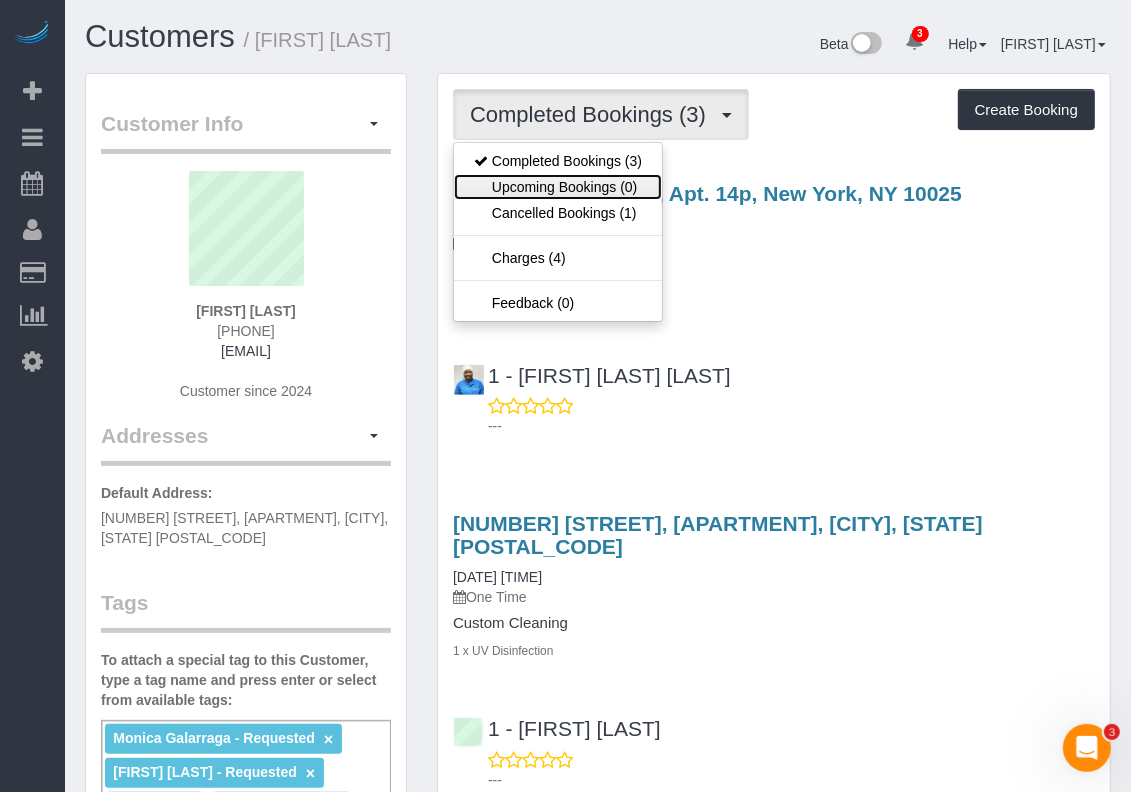 click on "Upcoming Bookings (0)" at bounding box center (558, 187) 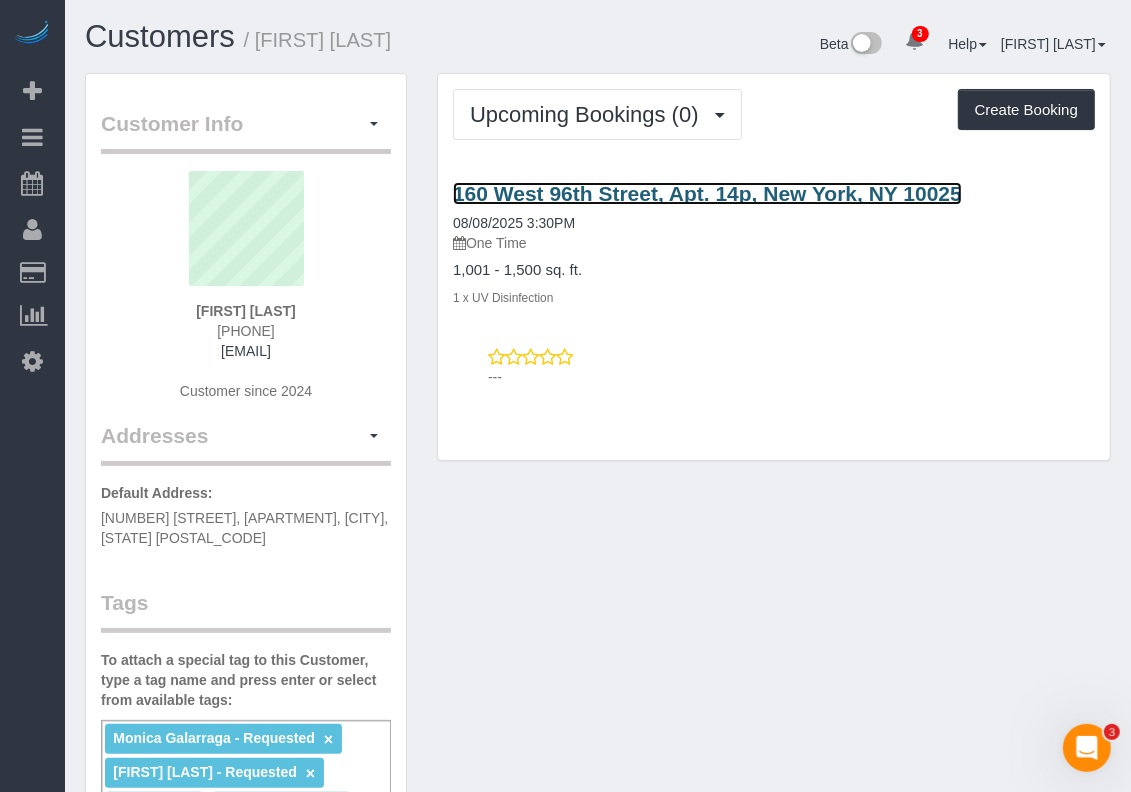 click on "160 West 96th Street, Apt. 14p, New York, NY 10025" at bounding box center (707, 193) 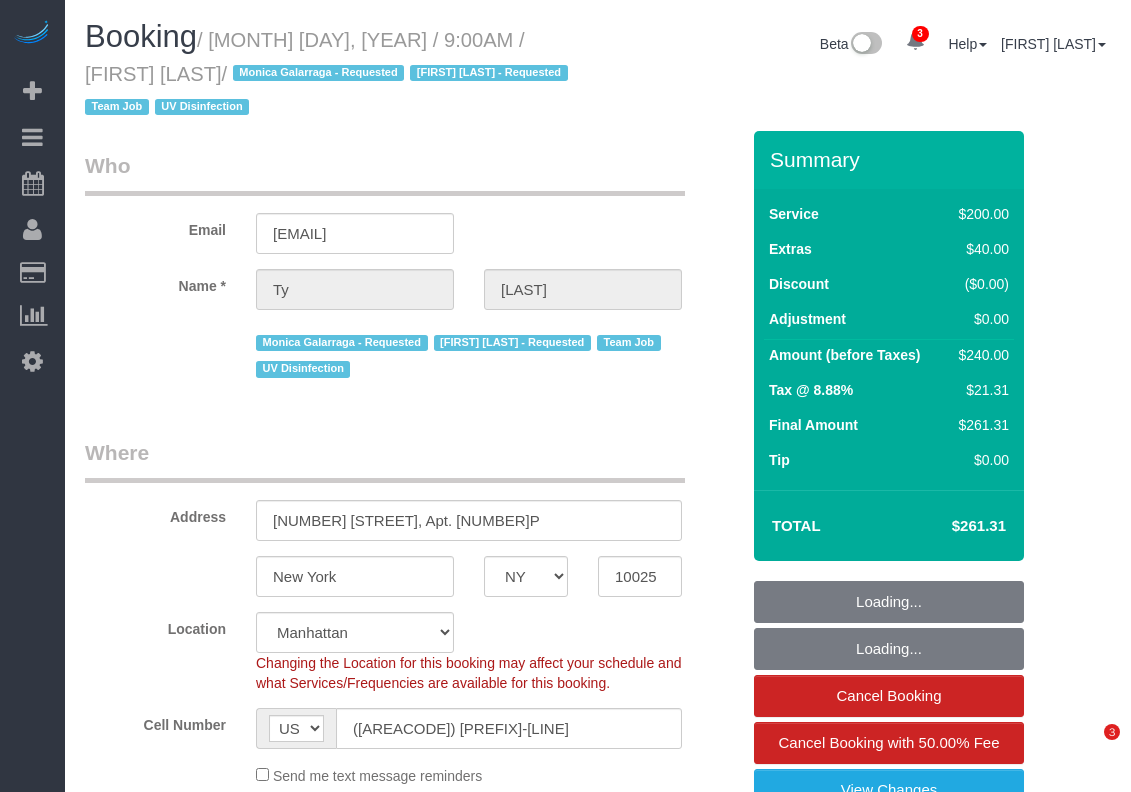 select on "NY" 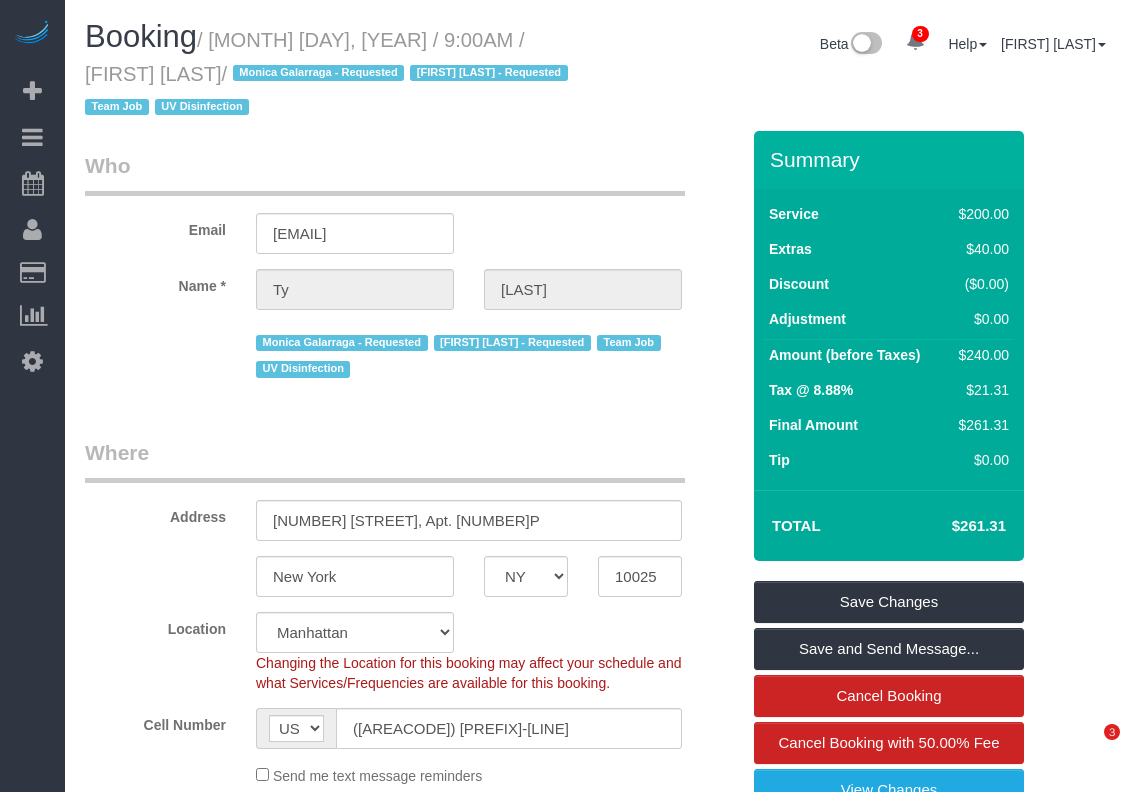 scroll, scrollTop: 0, scrollLeft: 0, axis: both 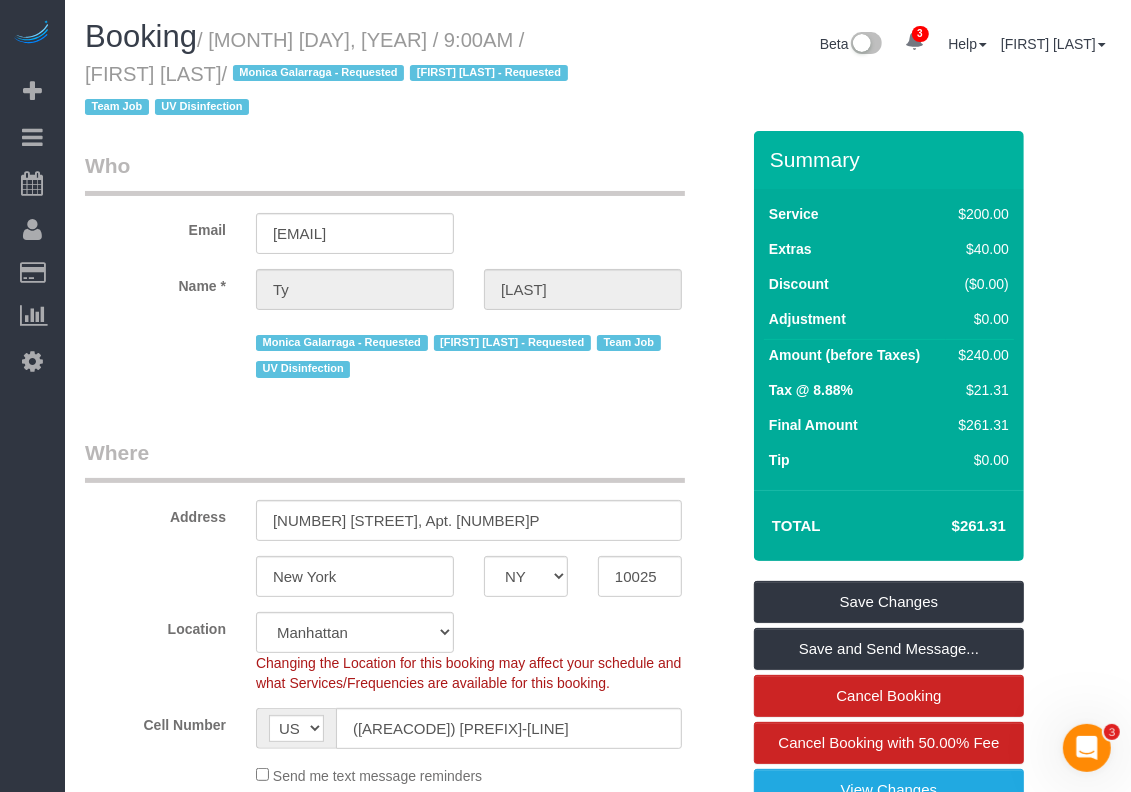drag, startPoint x: 915, startPoint y: 736, endPoint x: 1087, endPoint y: 620, distance: 207.46085 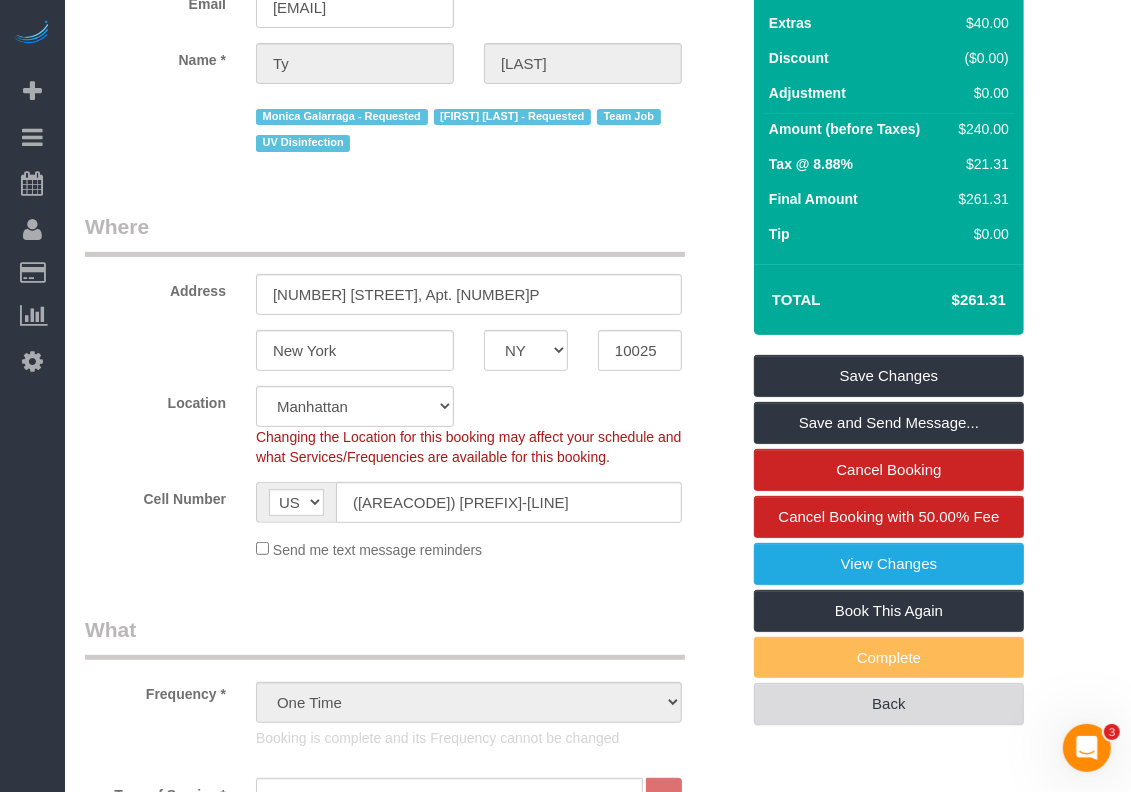 scroll, scrollTop: 250, scrollLeft: 0, axis: vertical 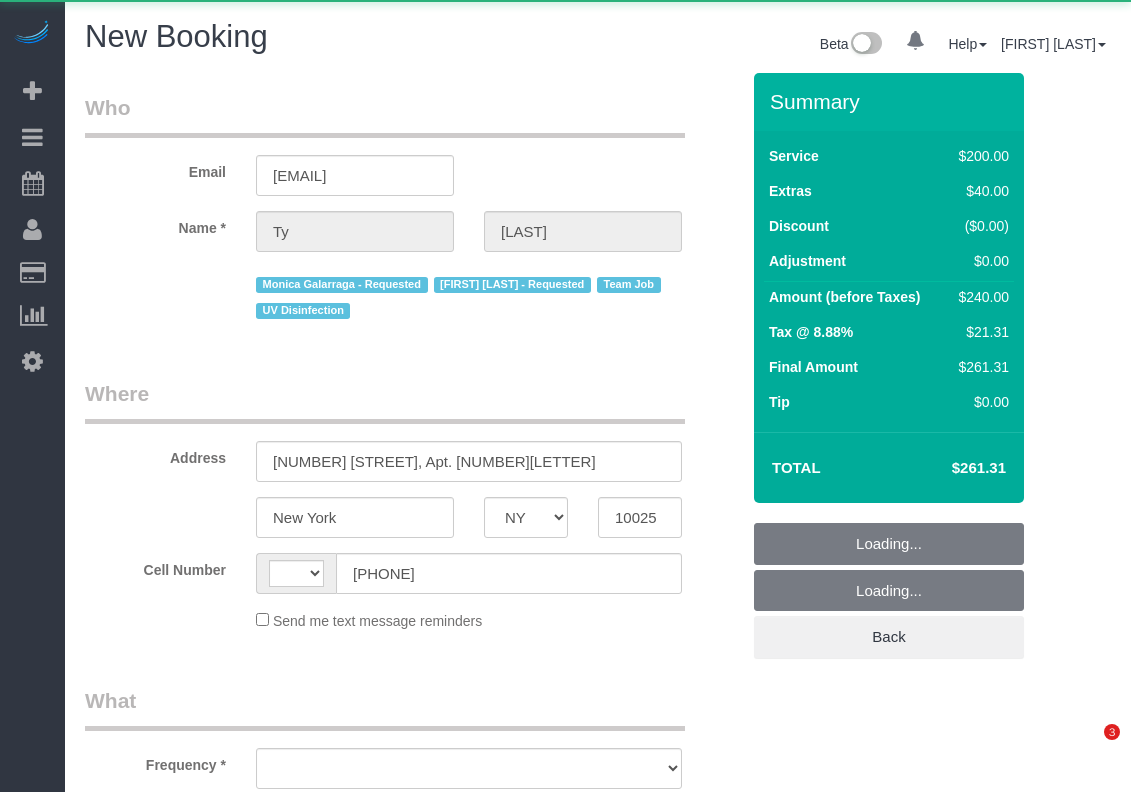 select on "NY" 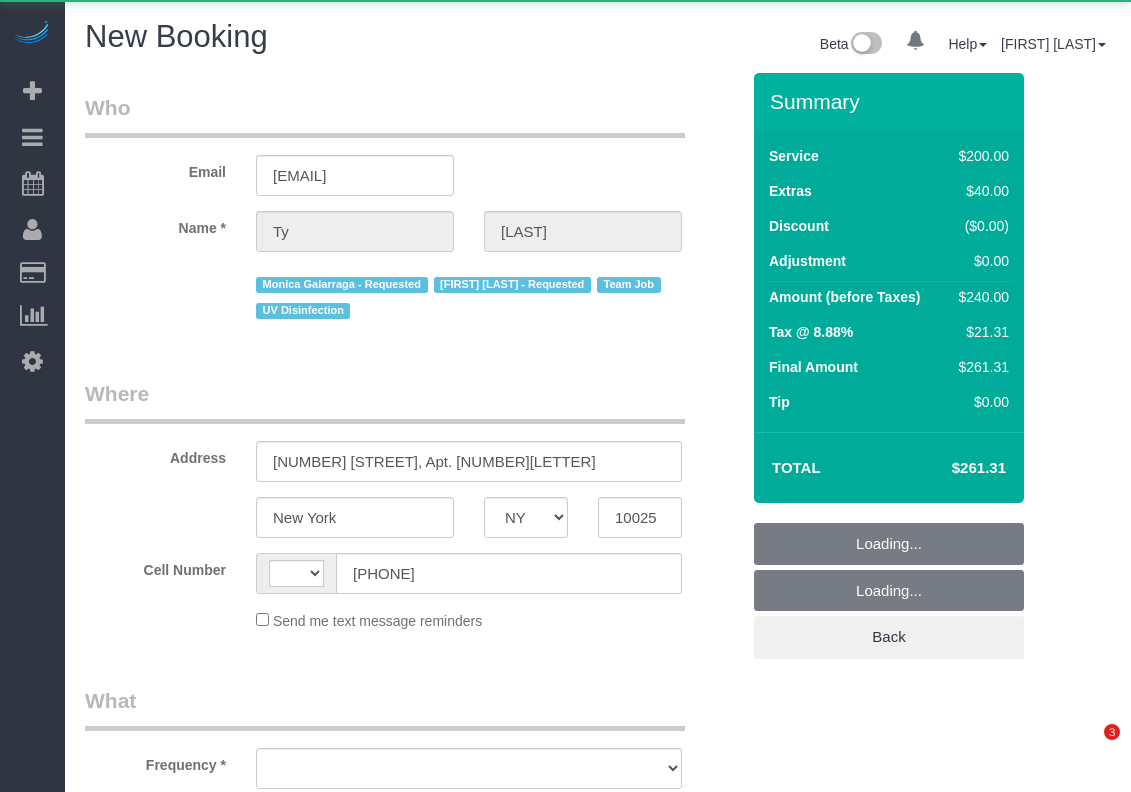 scroll, scrollTop: 0, scrollLeft: 0, axis: both 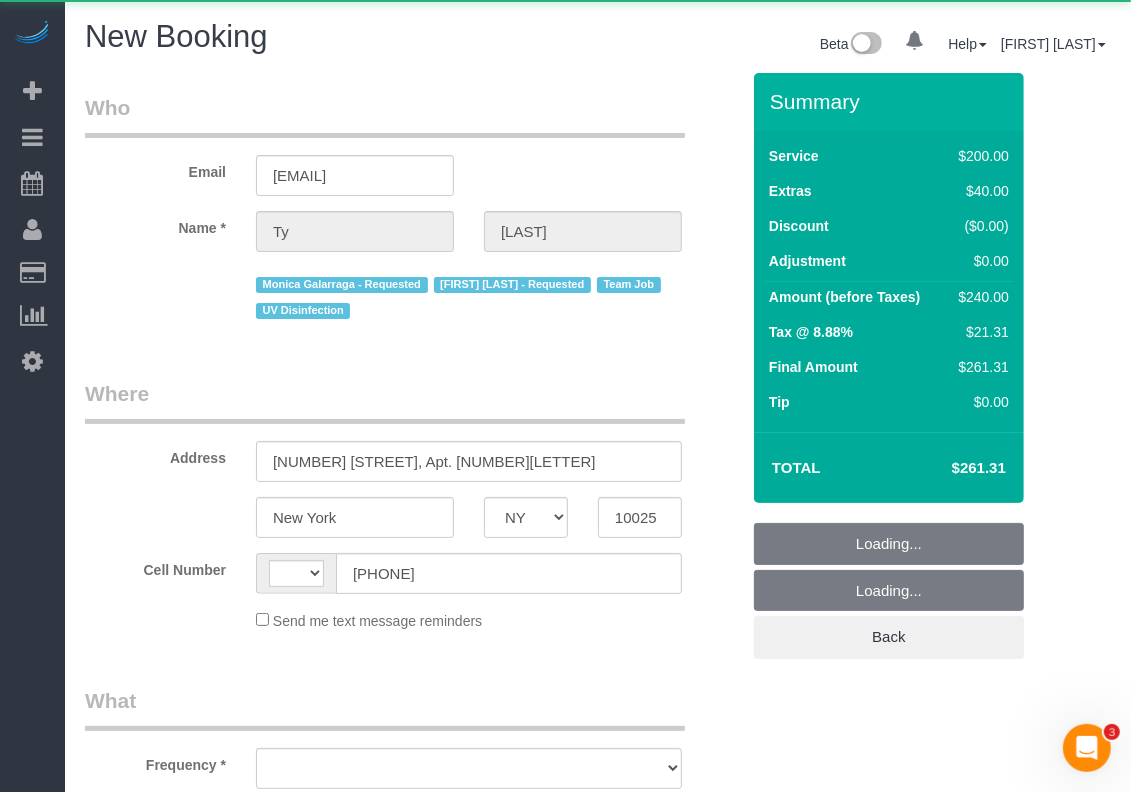 select on "string:US" 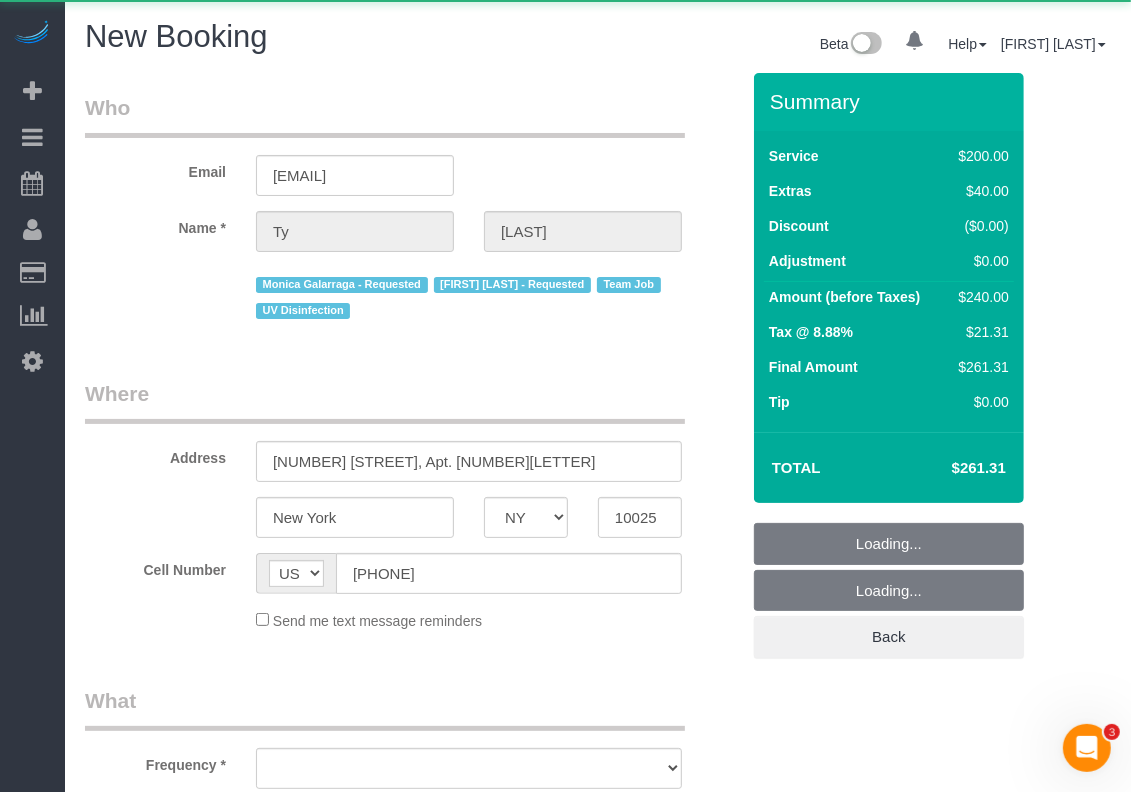 select on "object:768" 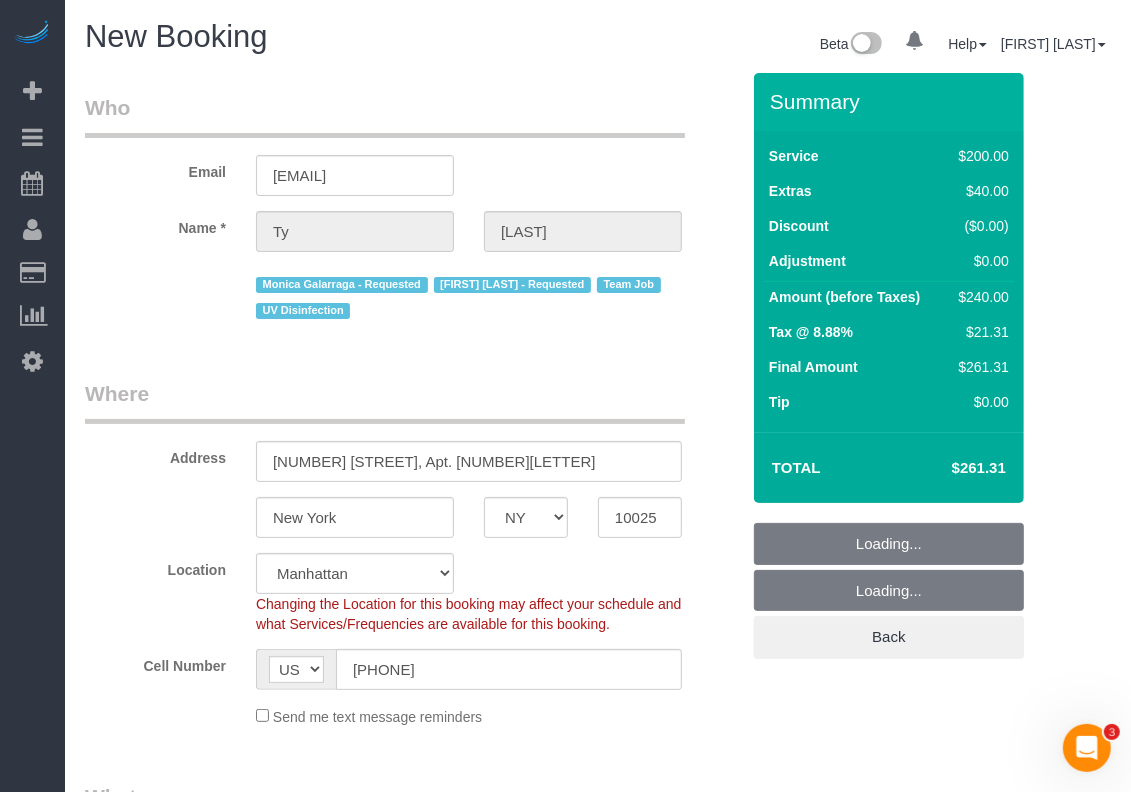 select on "string:stripe-pm_1QkJgK4VGloSiKo7SCYsL0Zb" 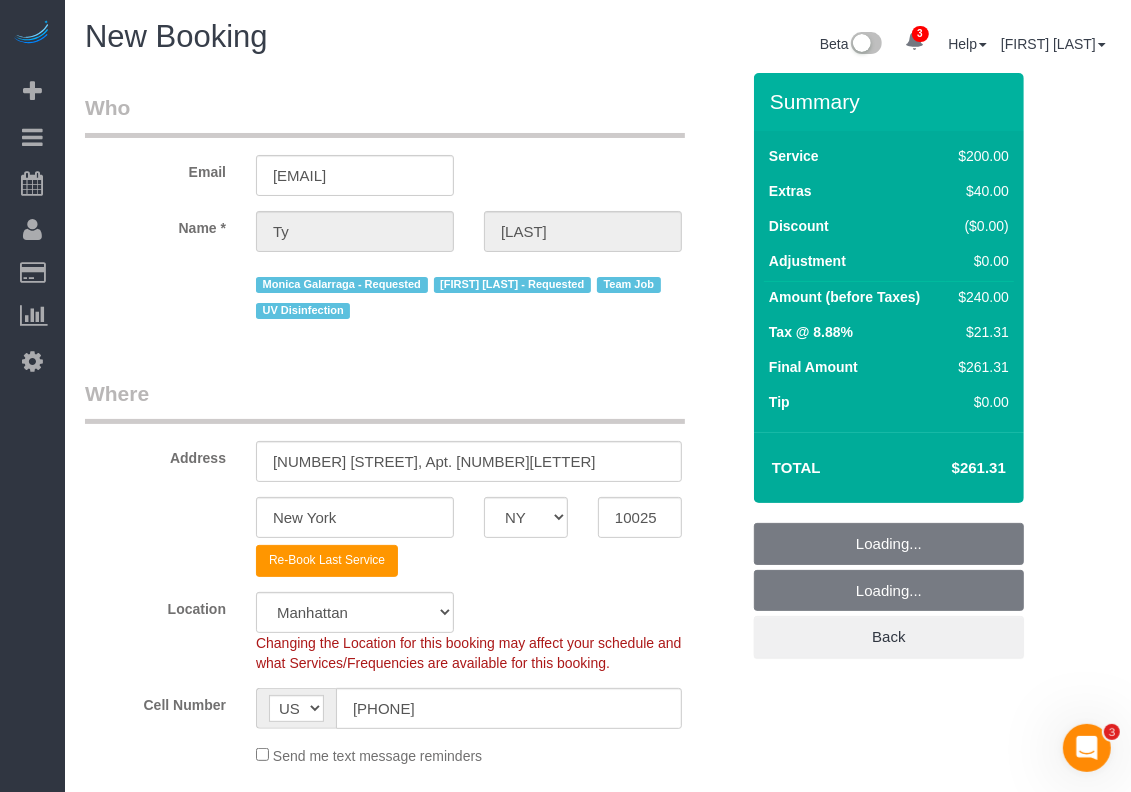 select on "object:1292" 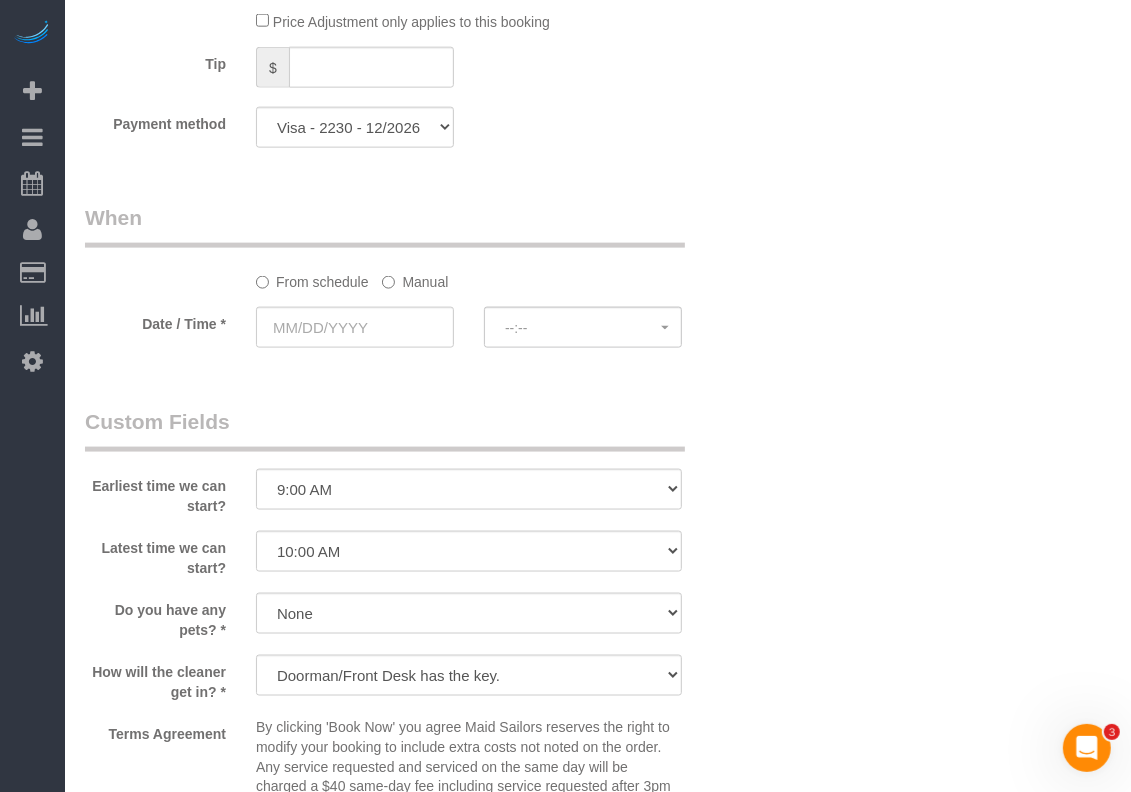 scroll, scrollTop: 1500, scrollLeft: 0, axis: vertical 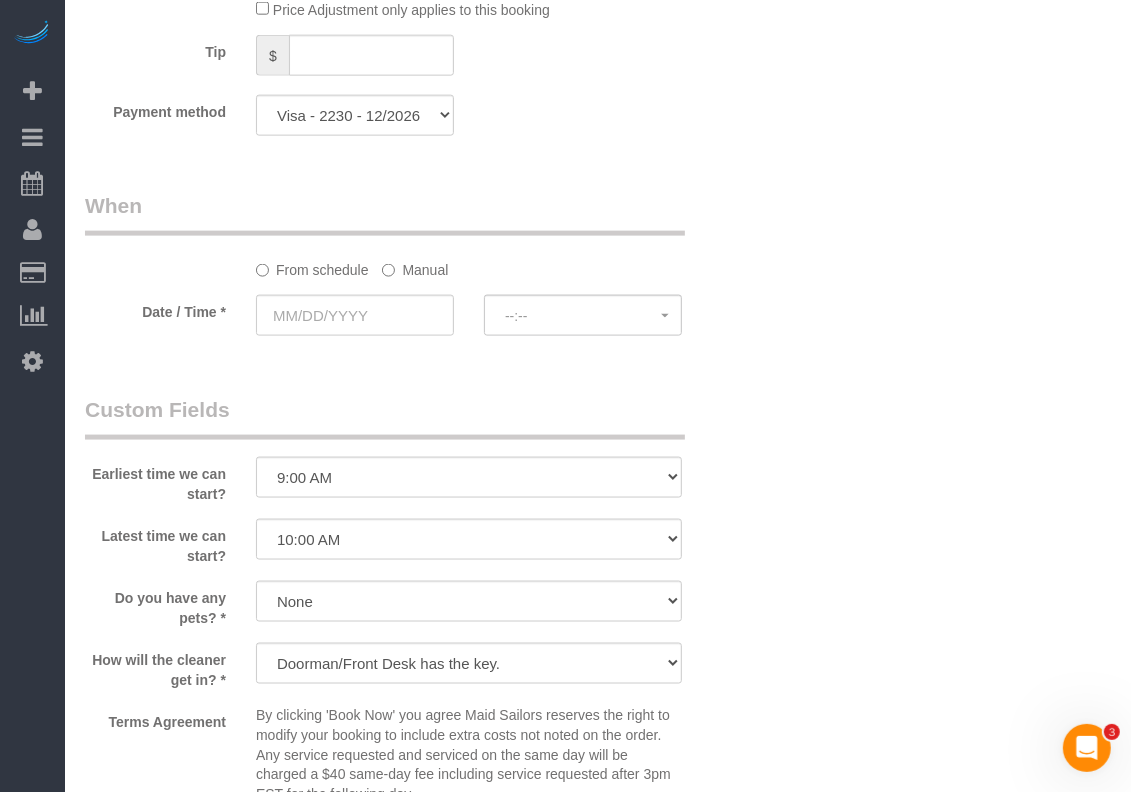 drag, startPoint x: 416, startPoint y: 257, endPoint x: 422, endPoint y: 292, distance: 35.510563 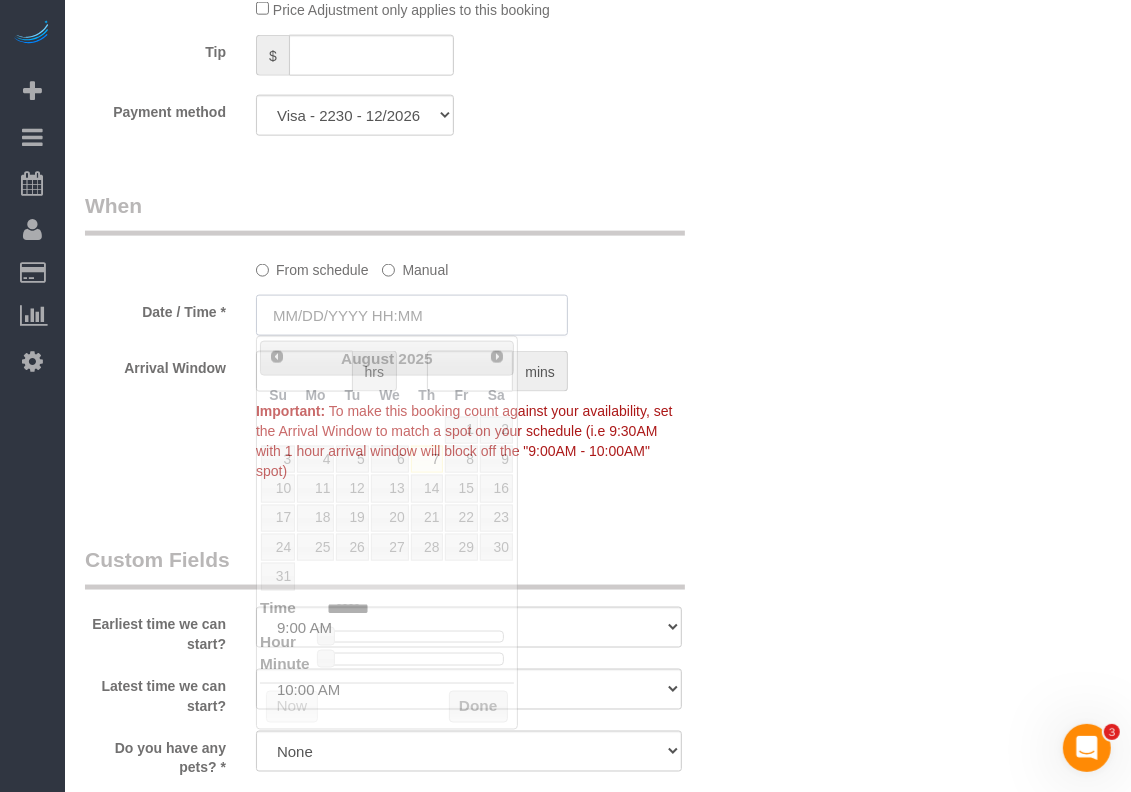 click at bounding box center [412, 315] 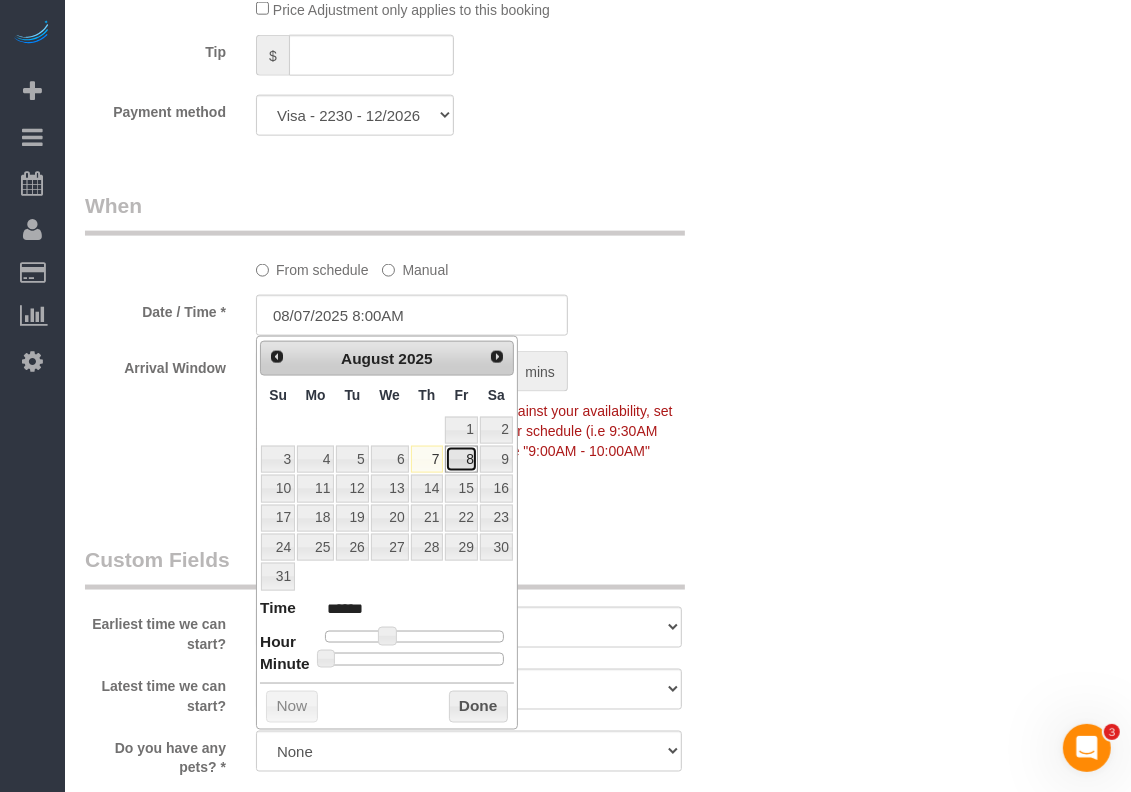 click on "8" at bounding box center (461, 459) 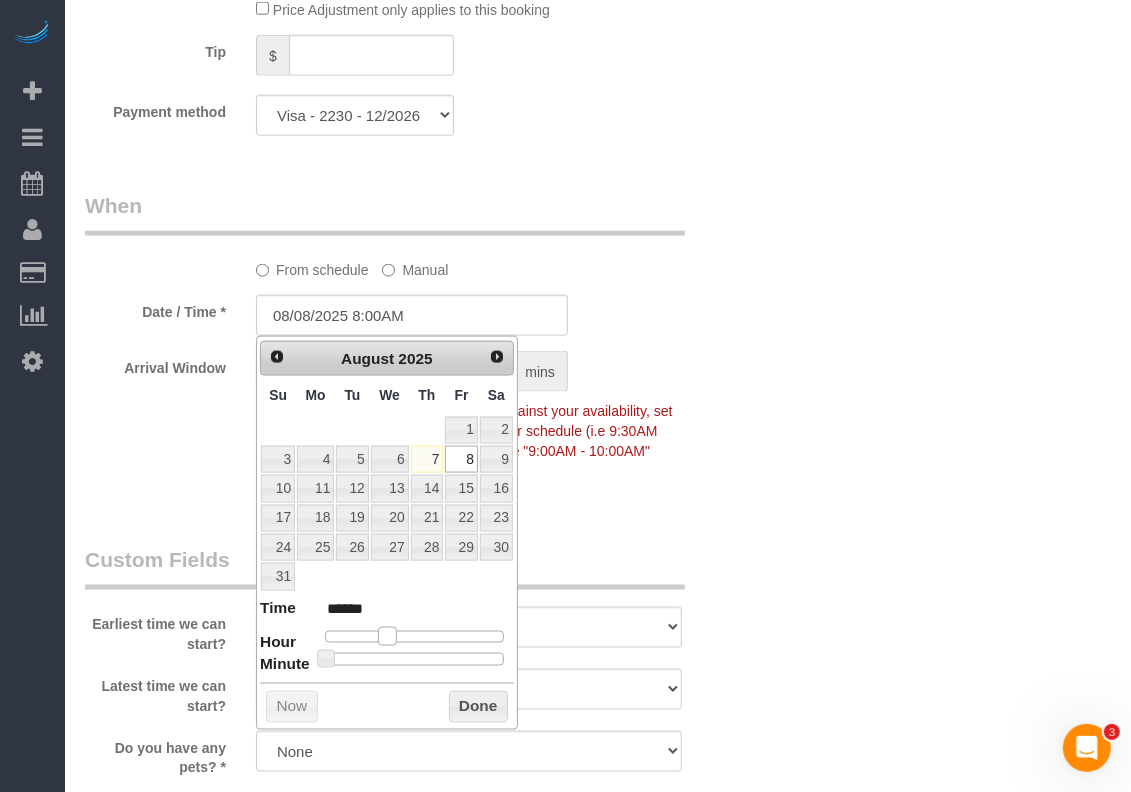 type on "08/08/2025 9:00AM" 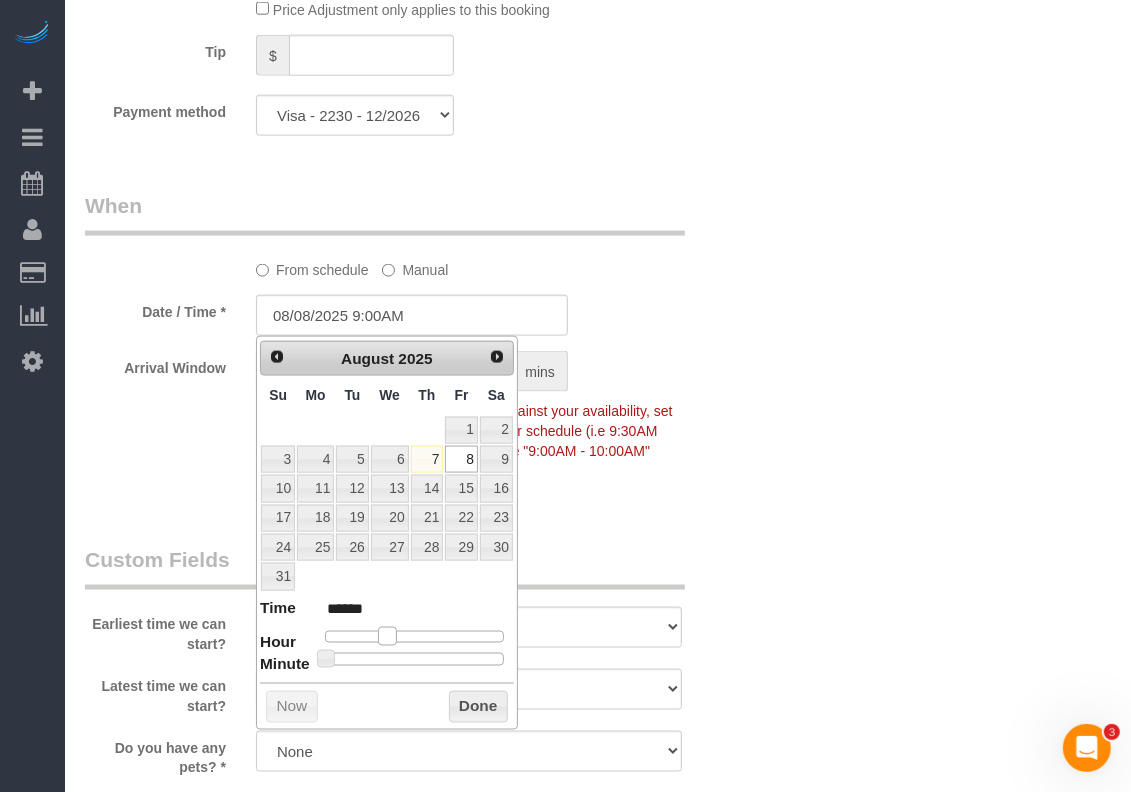 type on "08/08/2025 10:00AM" 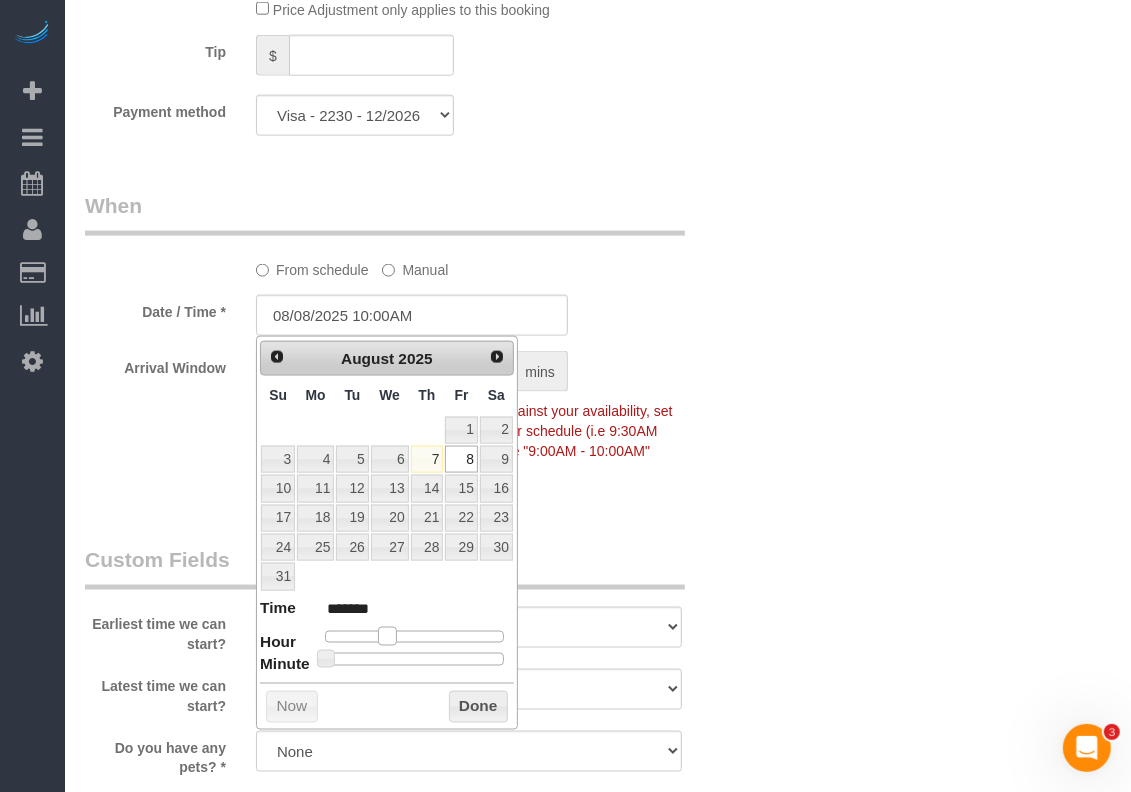type on "08/08/2025 11:00AM" 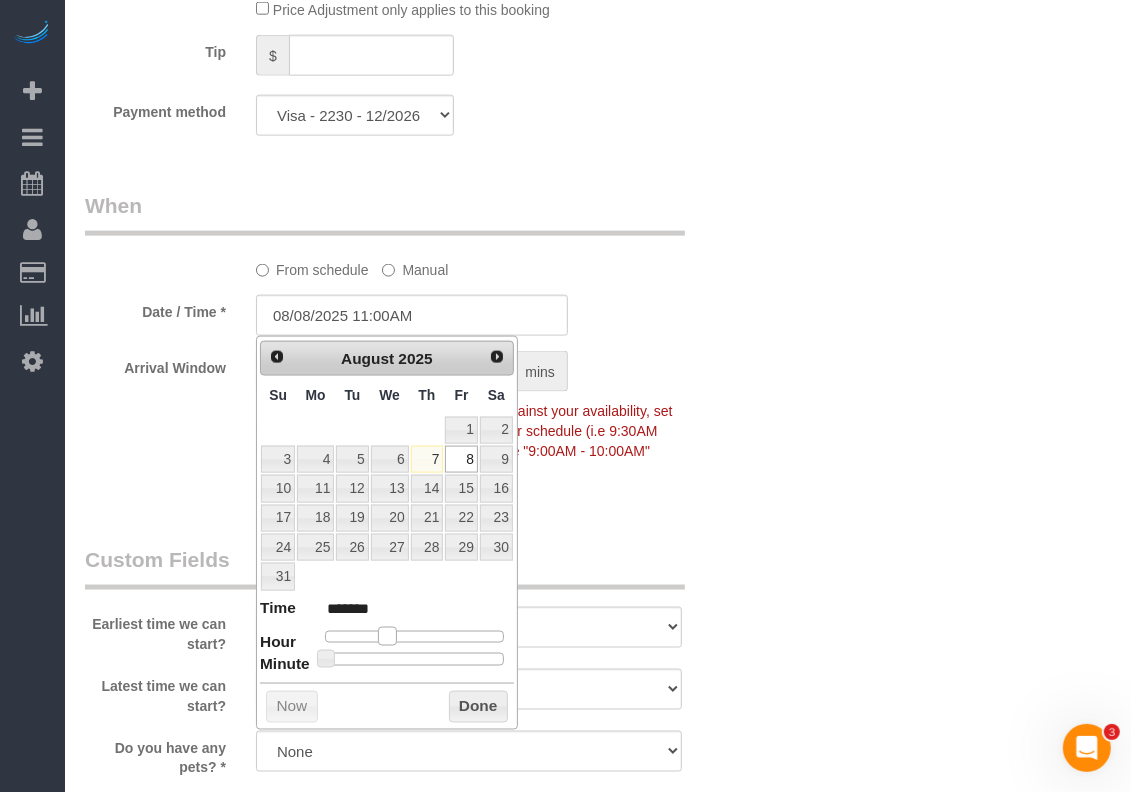 type on "08/08/2025 12:00PM" 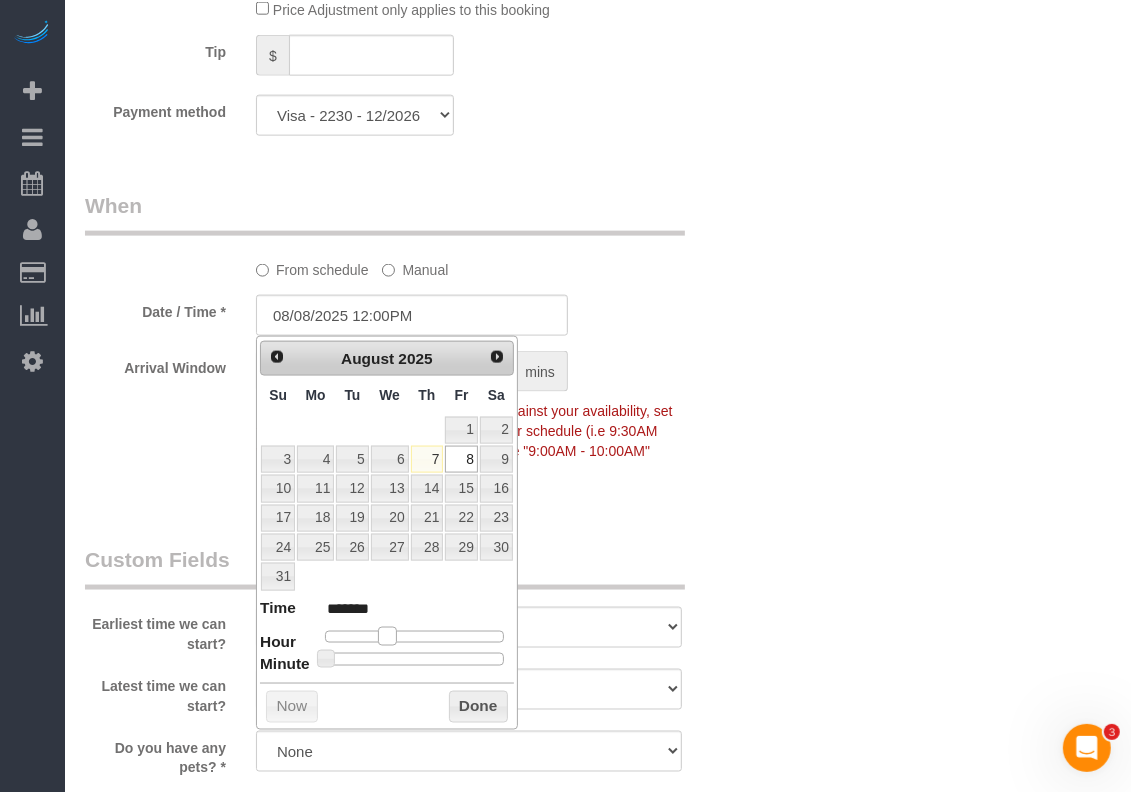 type on "08/08/2025 1:00PM" 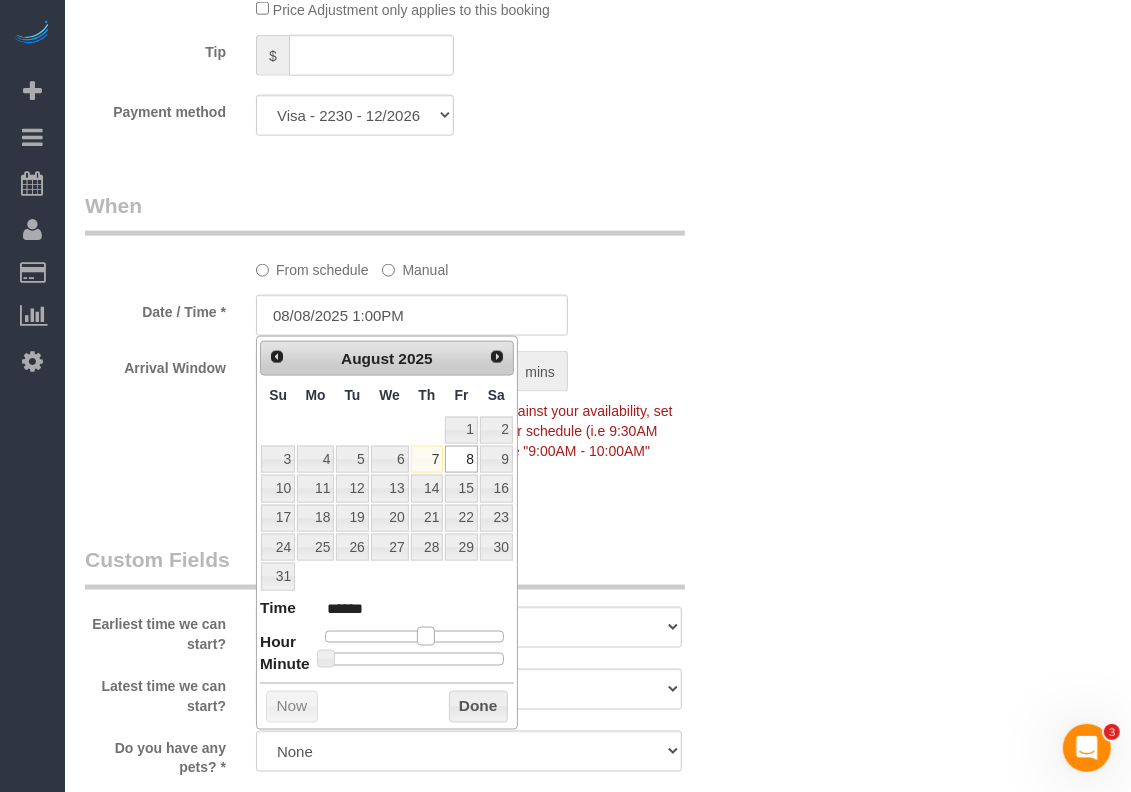 type on "08/08/2025 2:00PM" 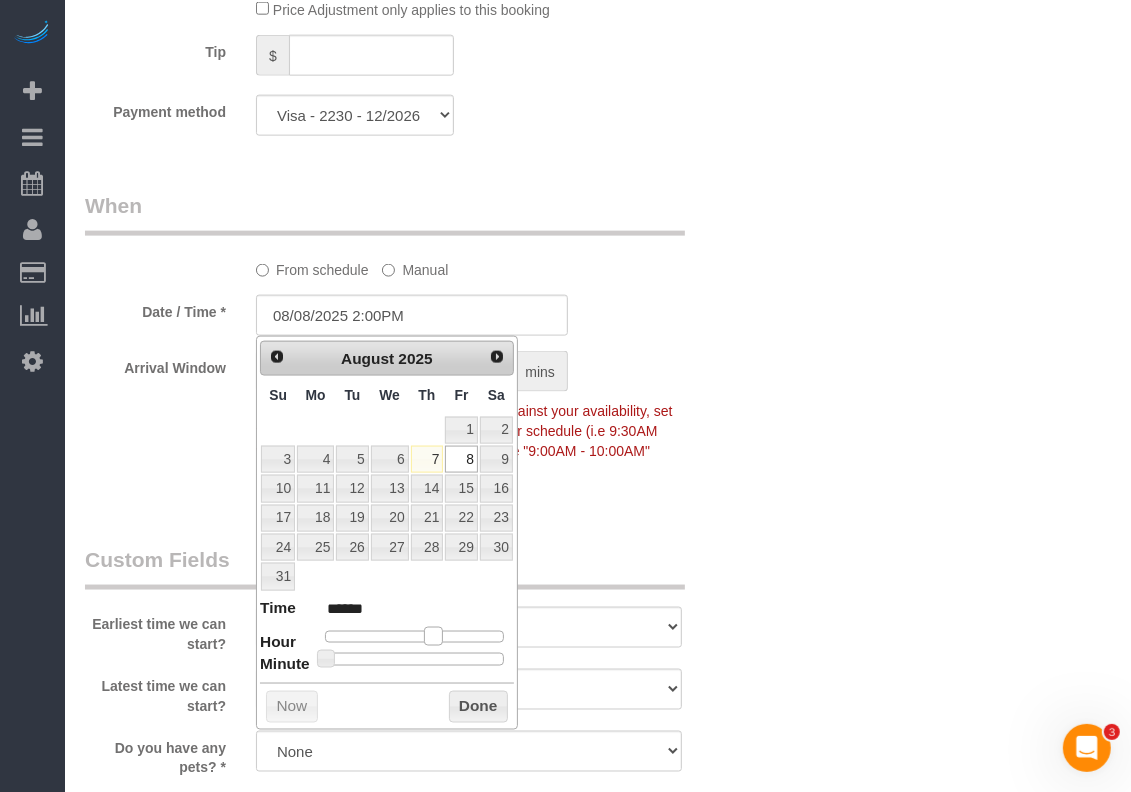 type on "08/08/2025 3:00PM" 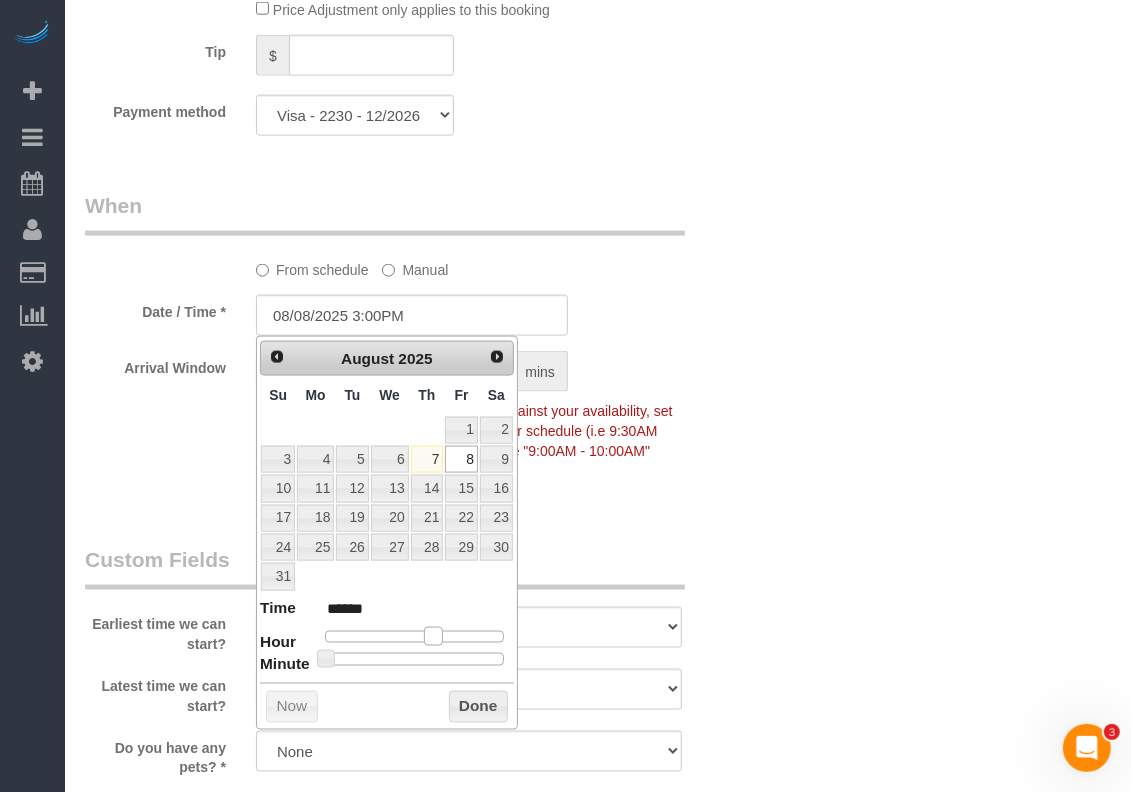 type on "08/08/2025 4:00PM" 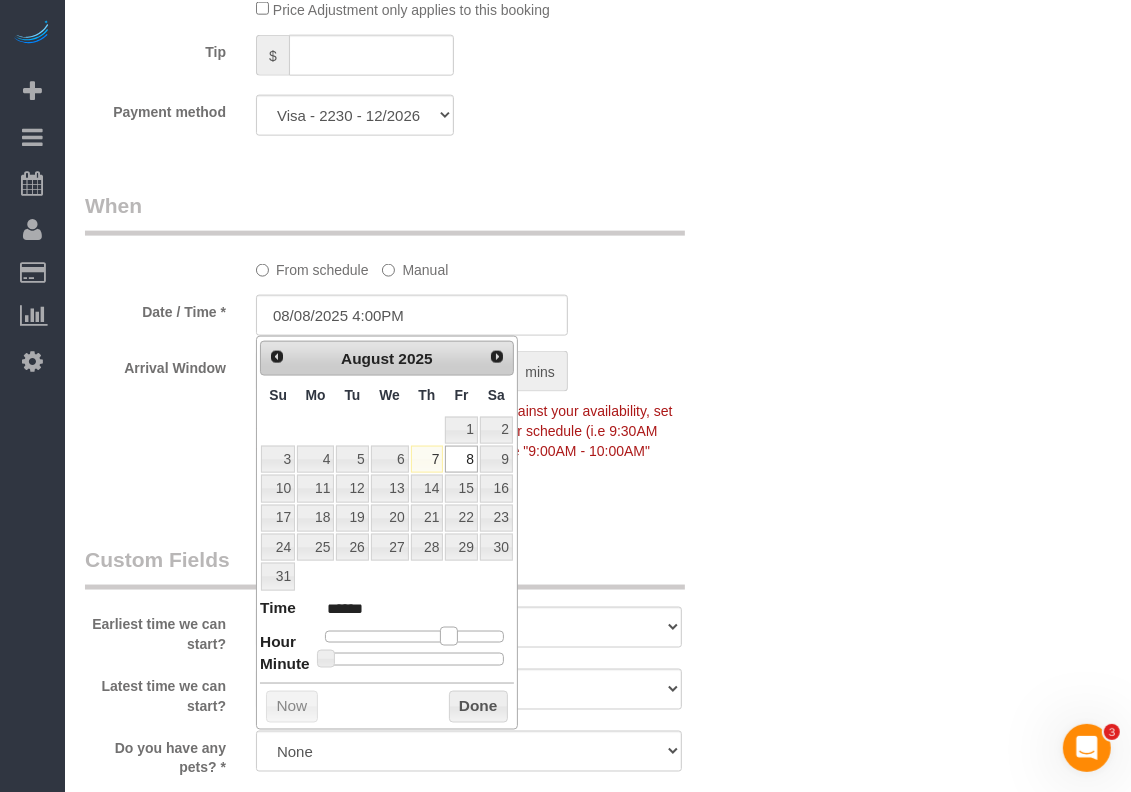type on "08/08/2025 5:00PM" 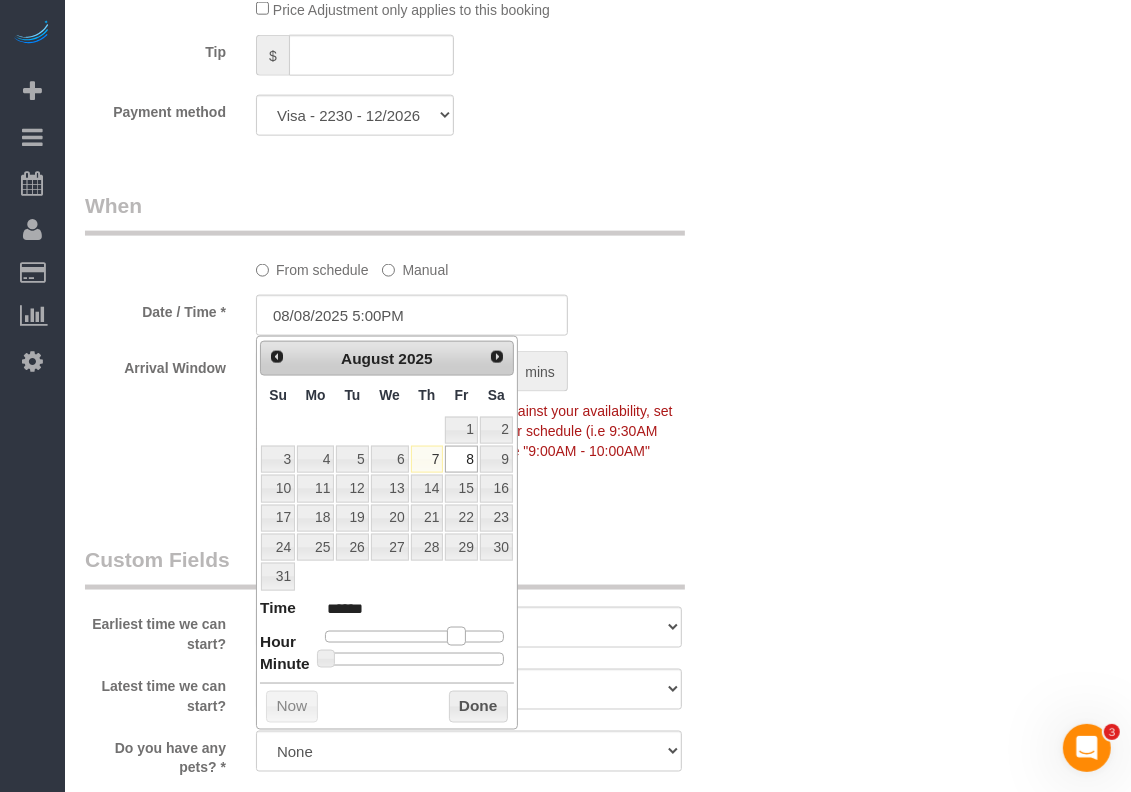 type on "08/08/2025 6:00PM" 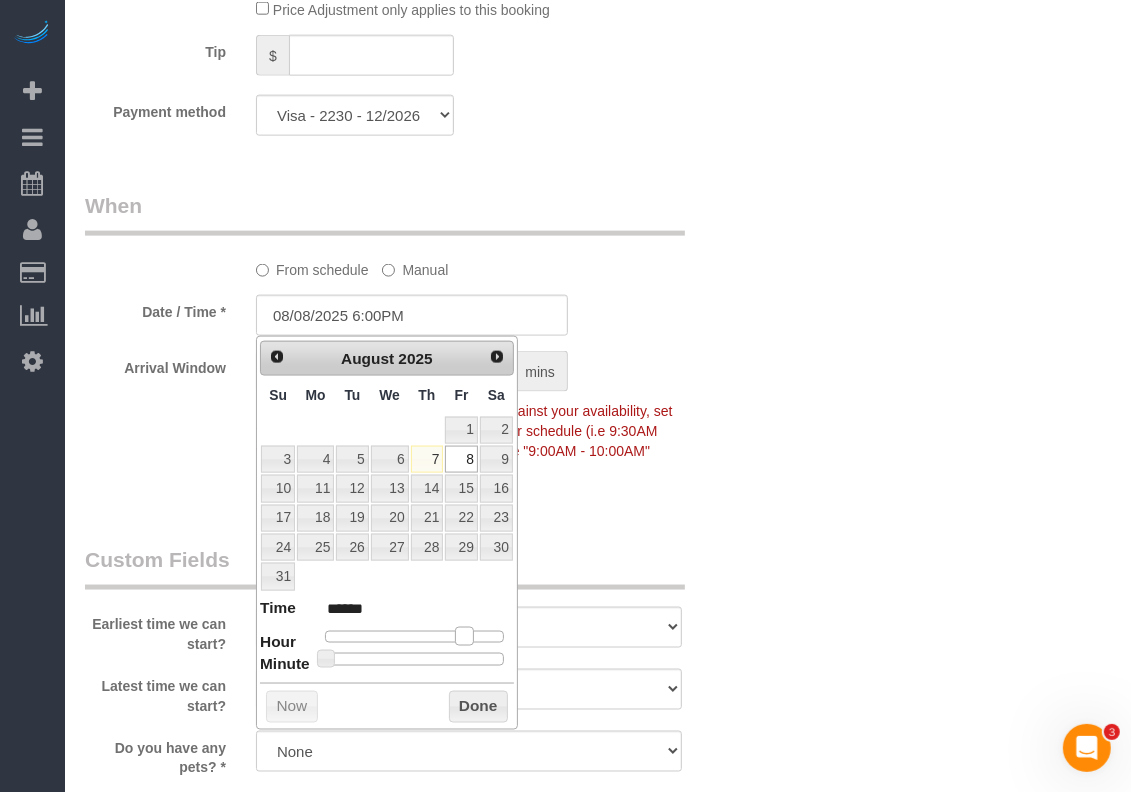type on "08/08/2025 5:00PM" 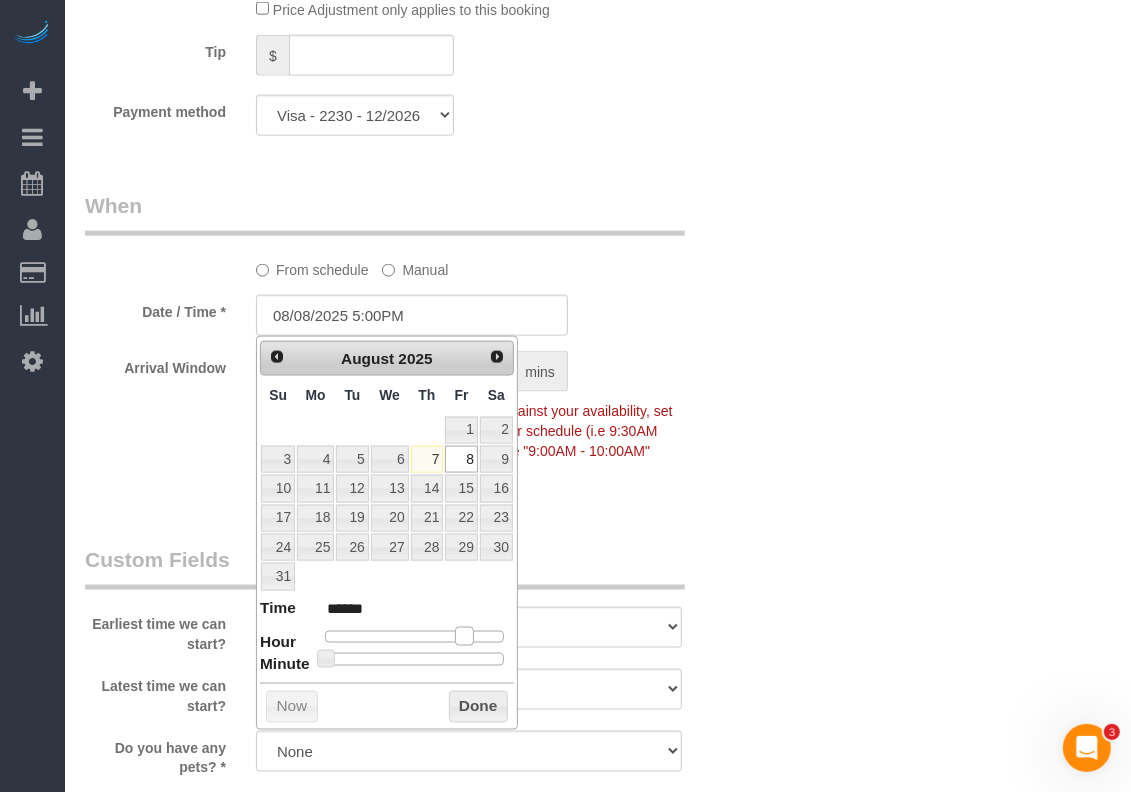 type on "08/08/2025 4:00PM" 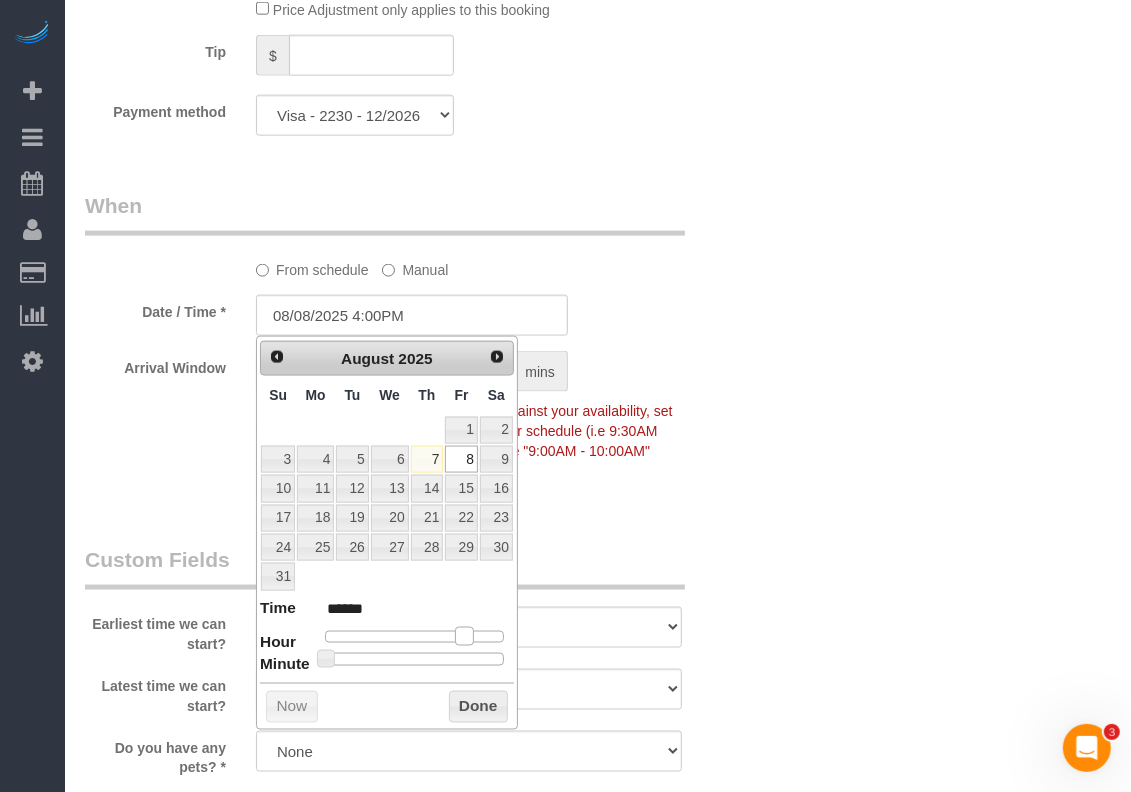 type on "08/08/2025 3:00PM" 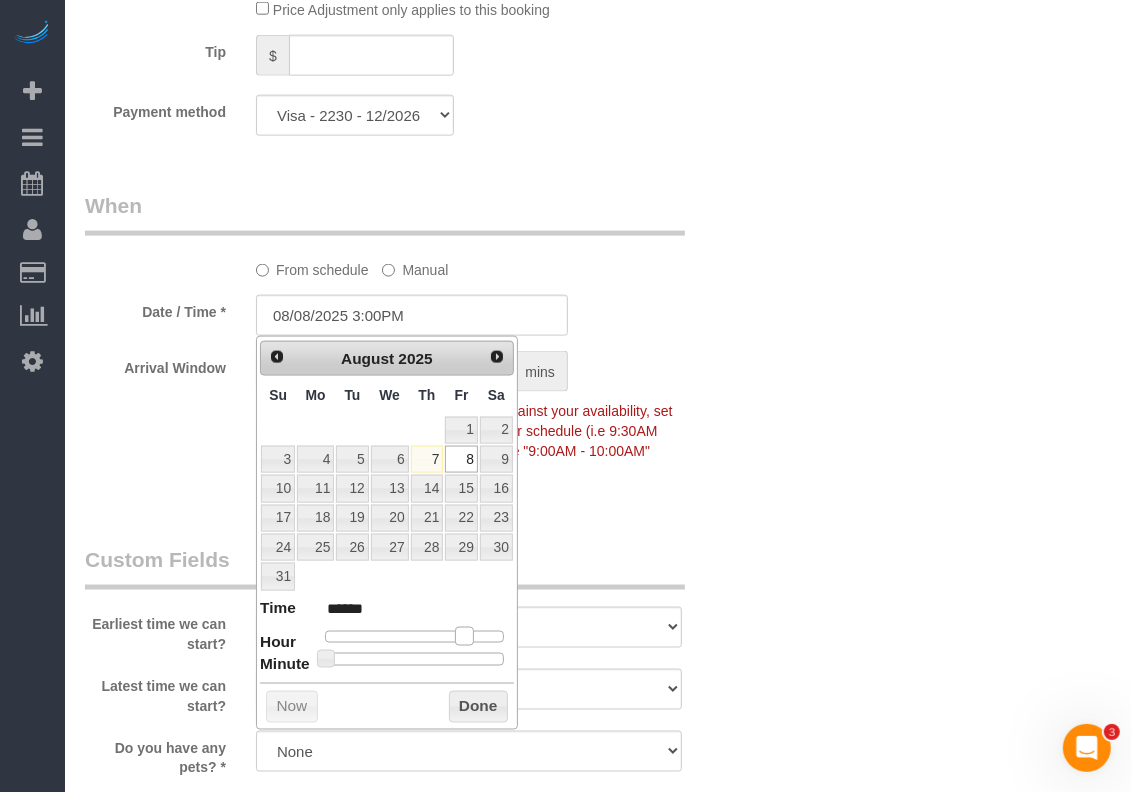 type on "08/08/2025 2:00PM" 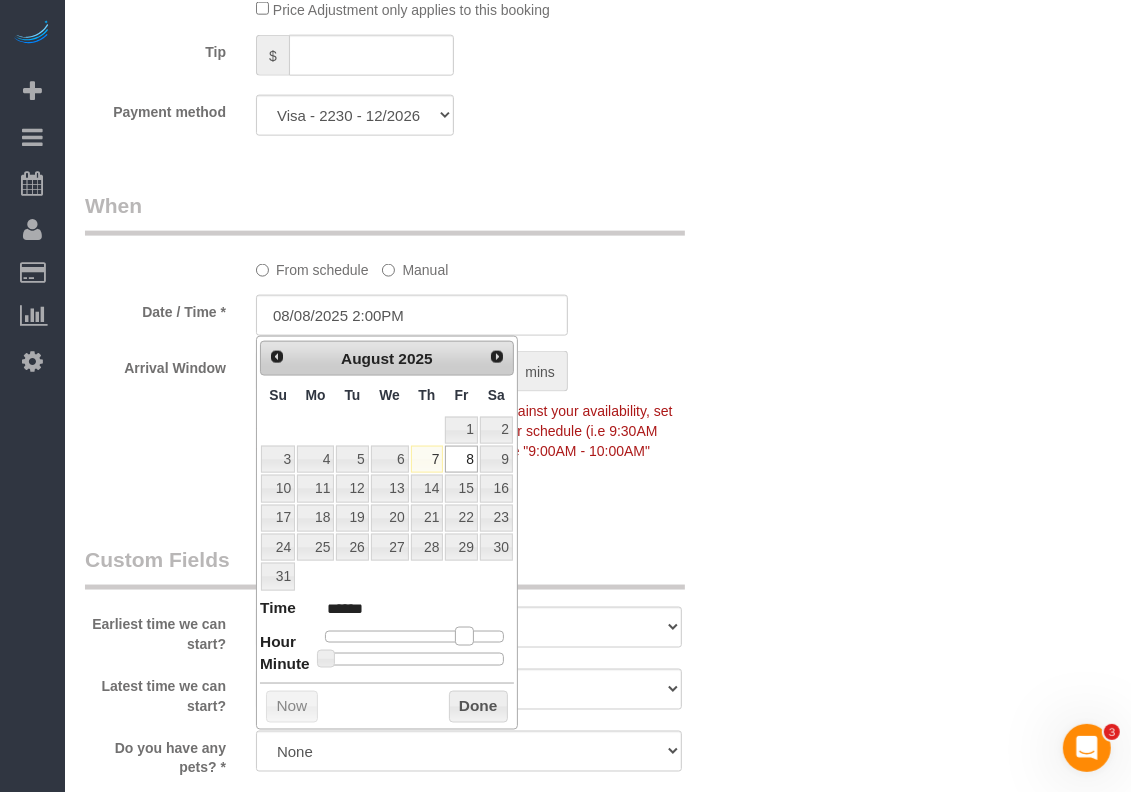 type on "08/08/2025 1:00PM" 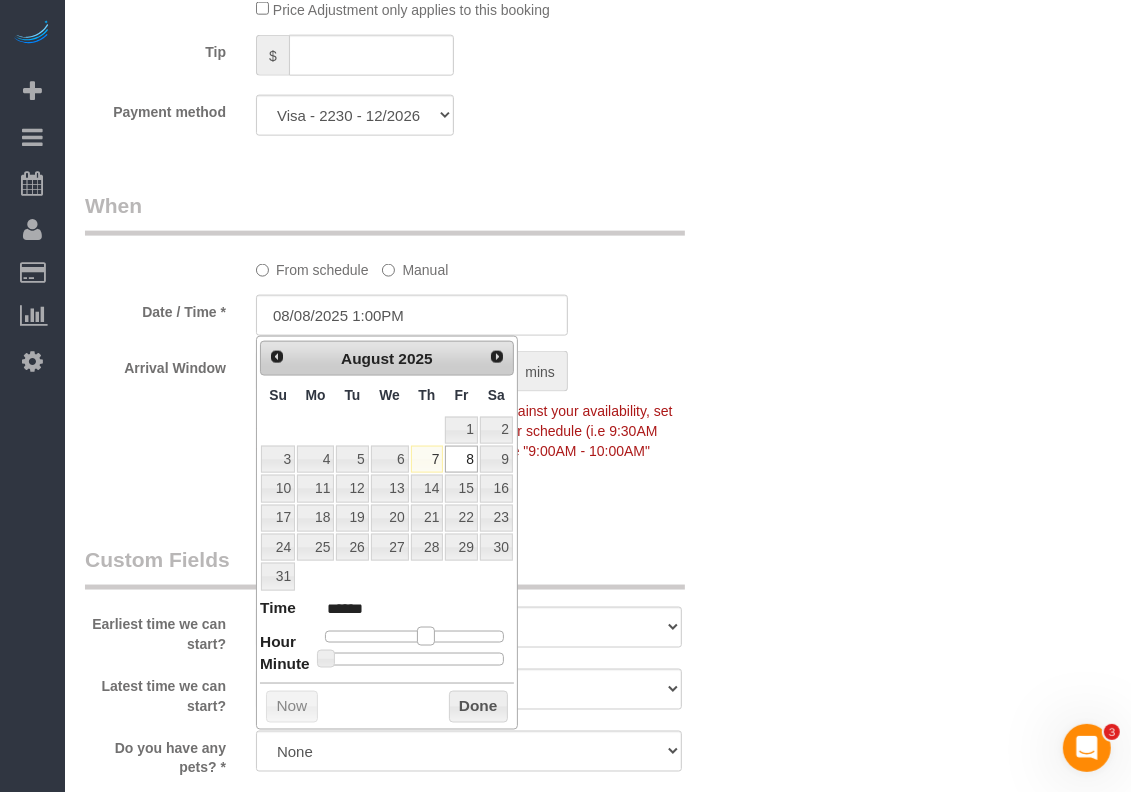 type on "08/08/2025 12:00PM" 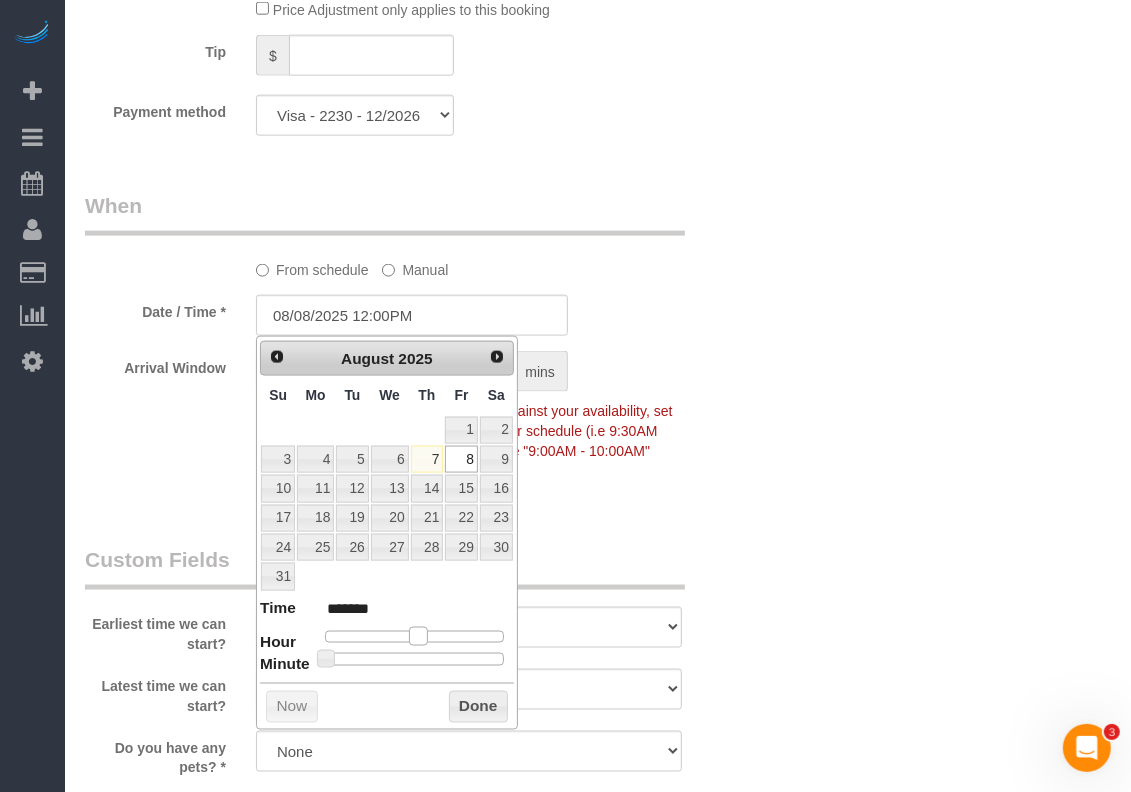 type on "08/08/2025 11:00AM" 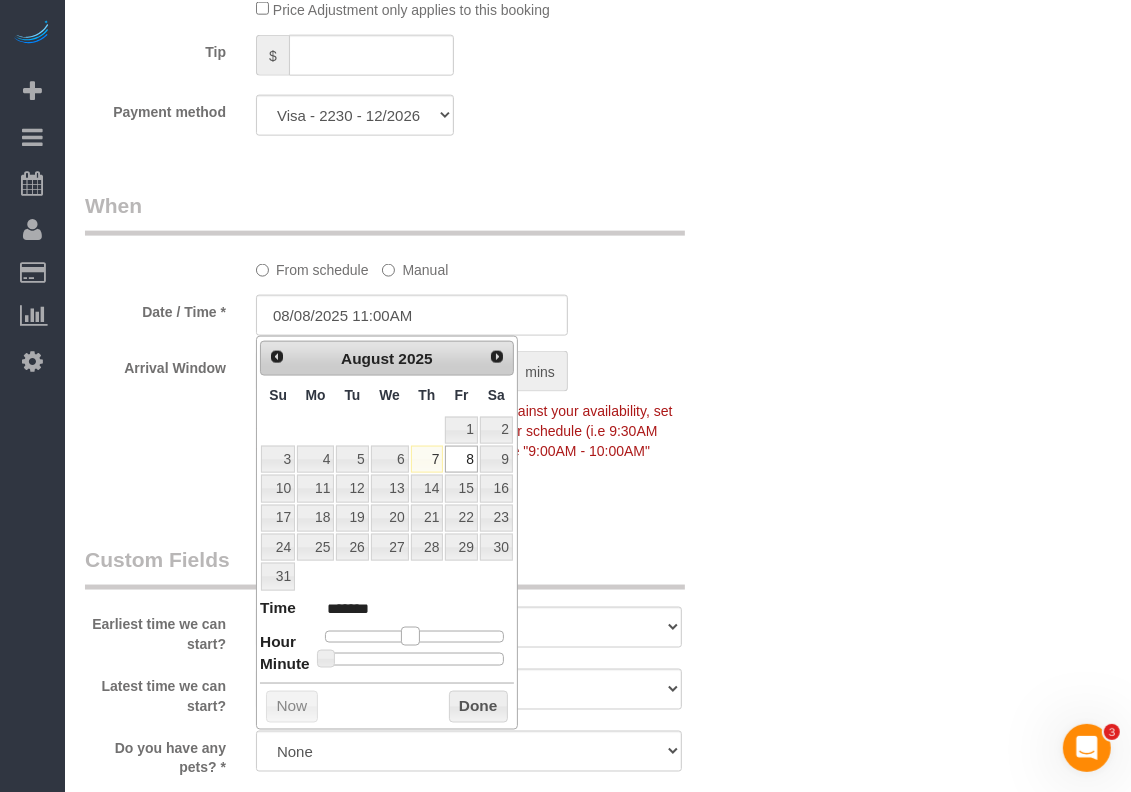 type on "08/08/2025 12:00PM" 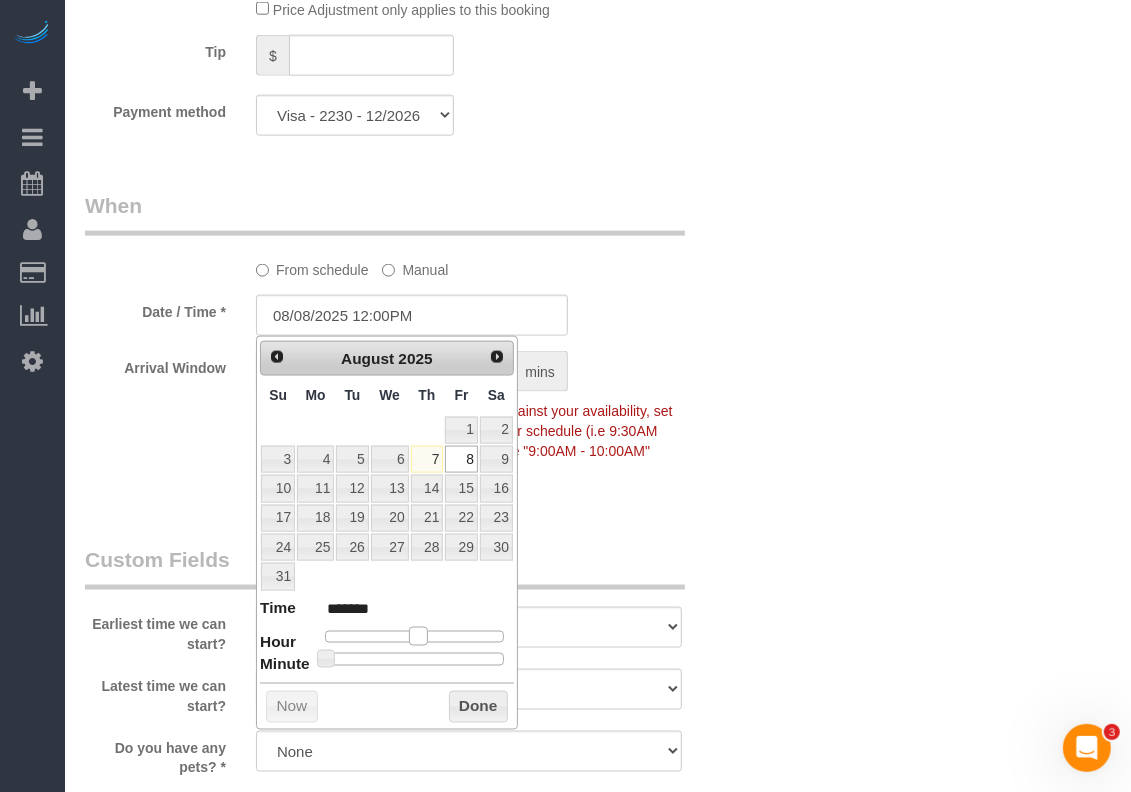 type on "08/08/2025 1:00PM" 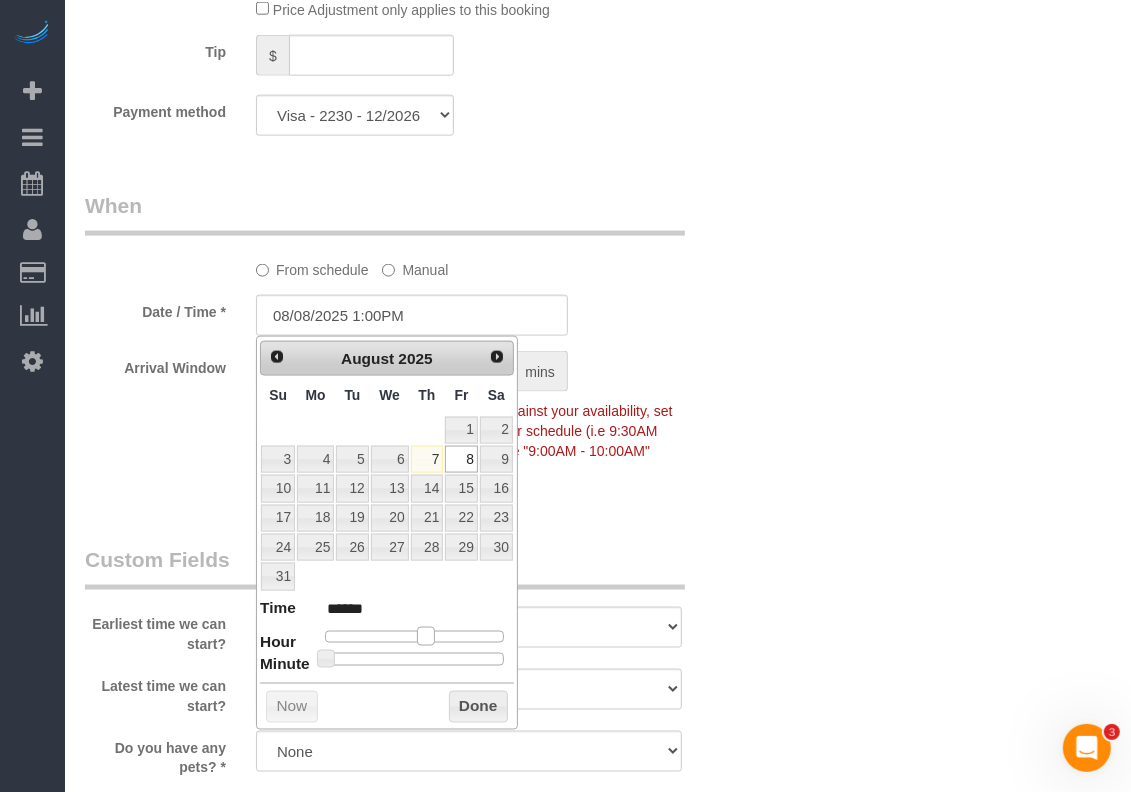 type on "08/08/2025 2:00PM" 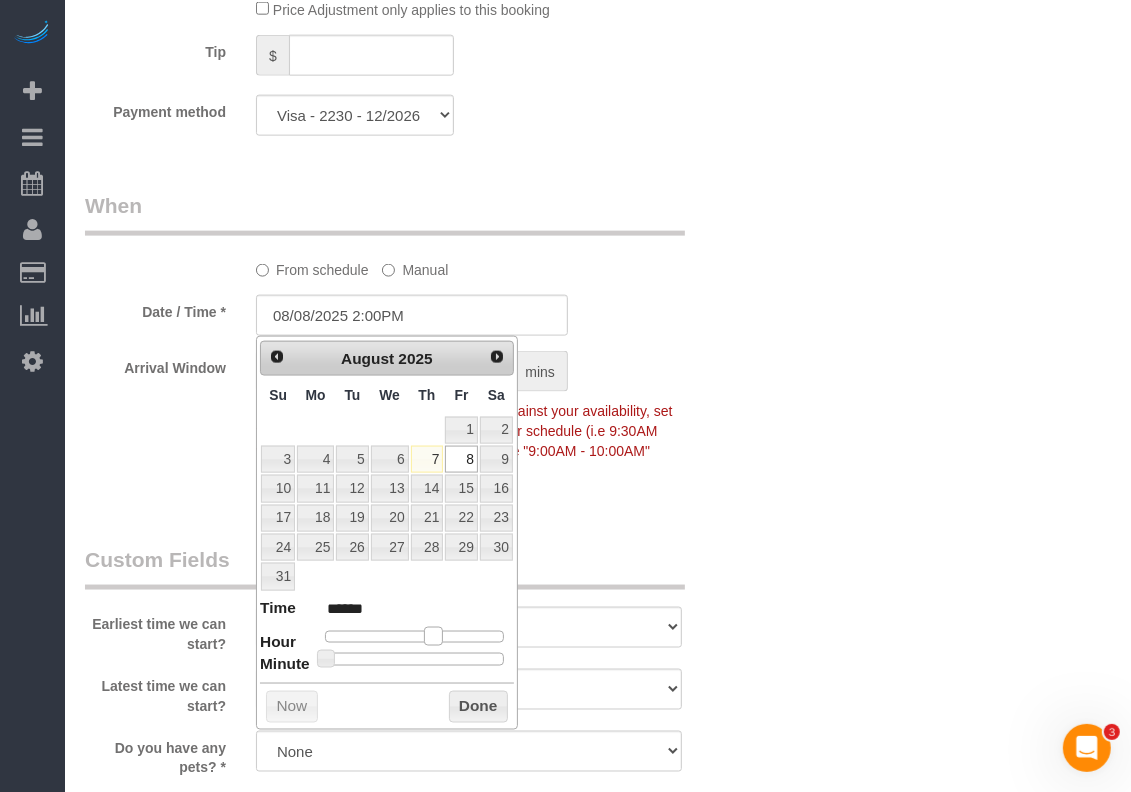 type on "08/08/2025 3:00PM" 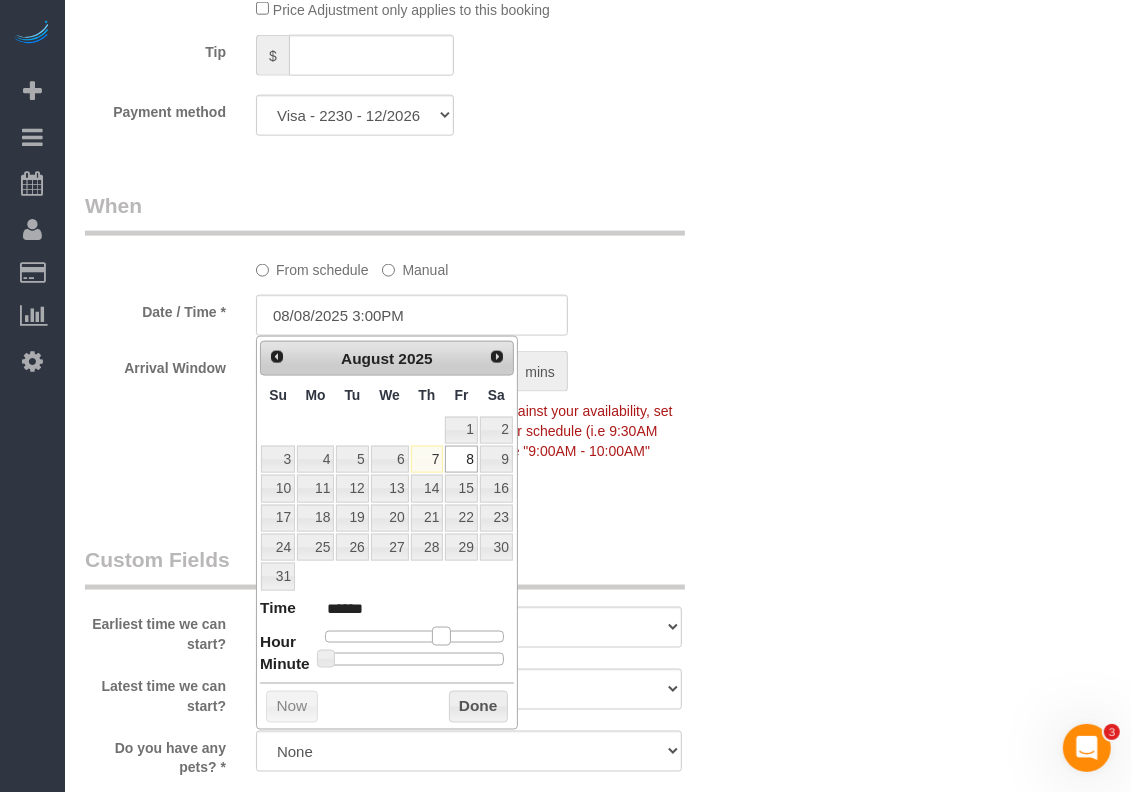 drag, startPoint x: 391, startPoint y: 641, endPoint x: 445, endPoint y: 630, distance: 55.108982 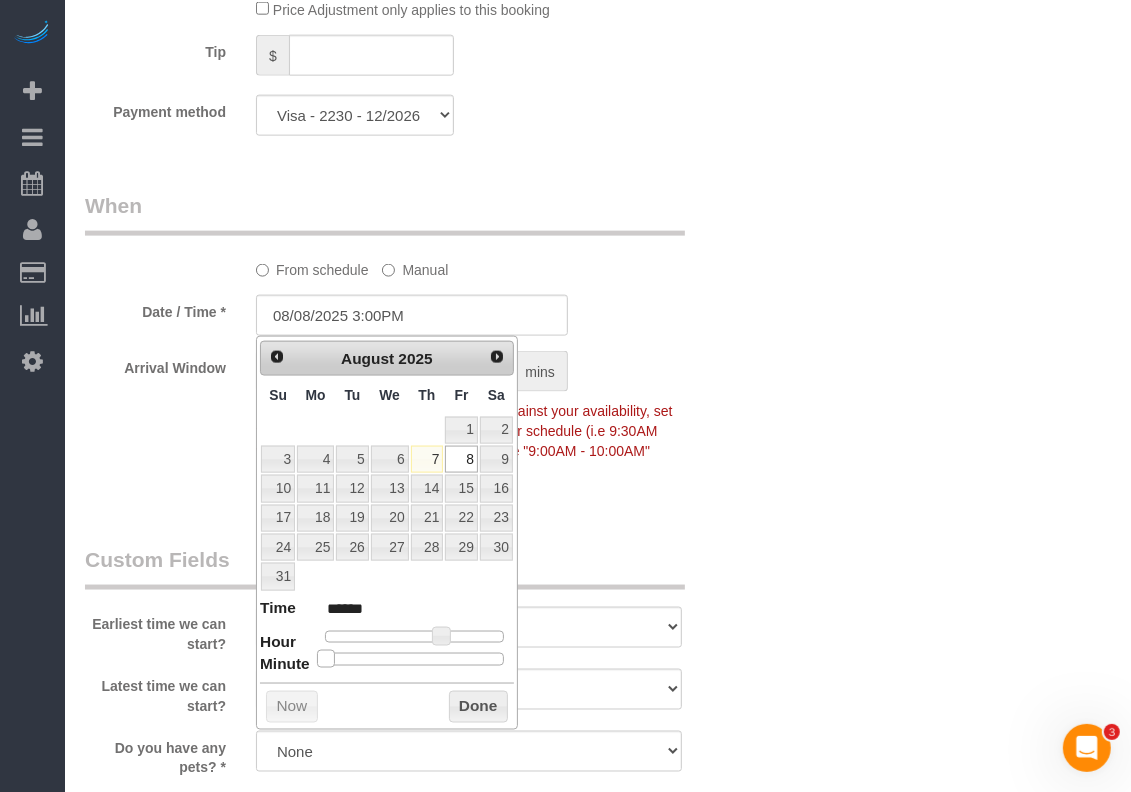 type on "08/08/2025 3:05PM" 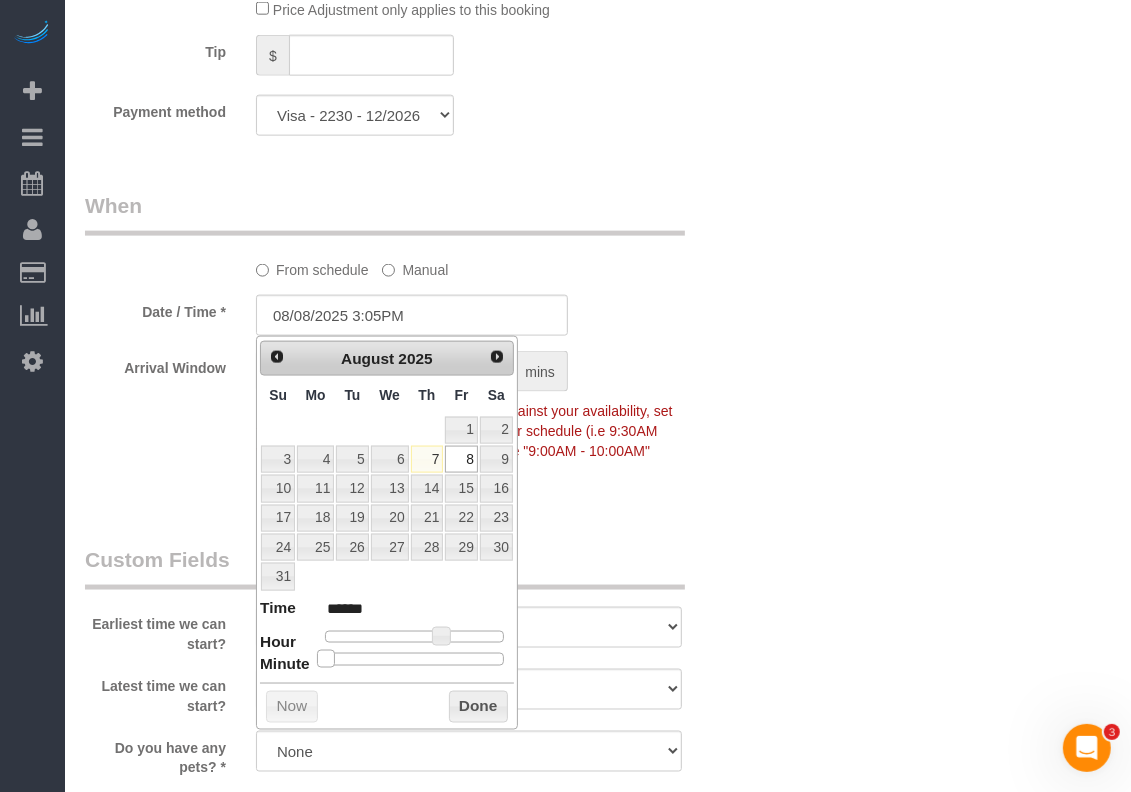 type on "08/08/2025 3:10PM" 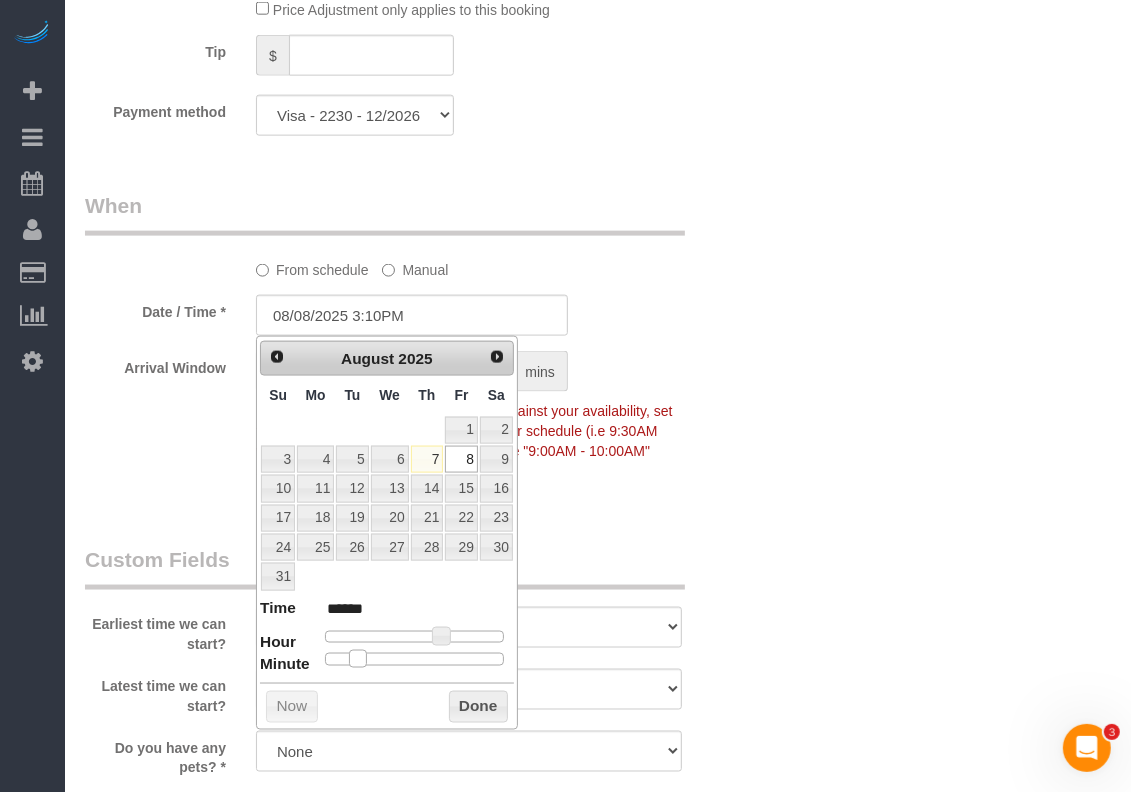 type on "08/08/2025 3:15PM" 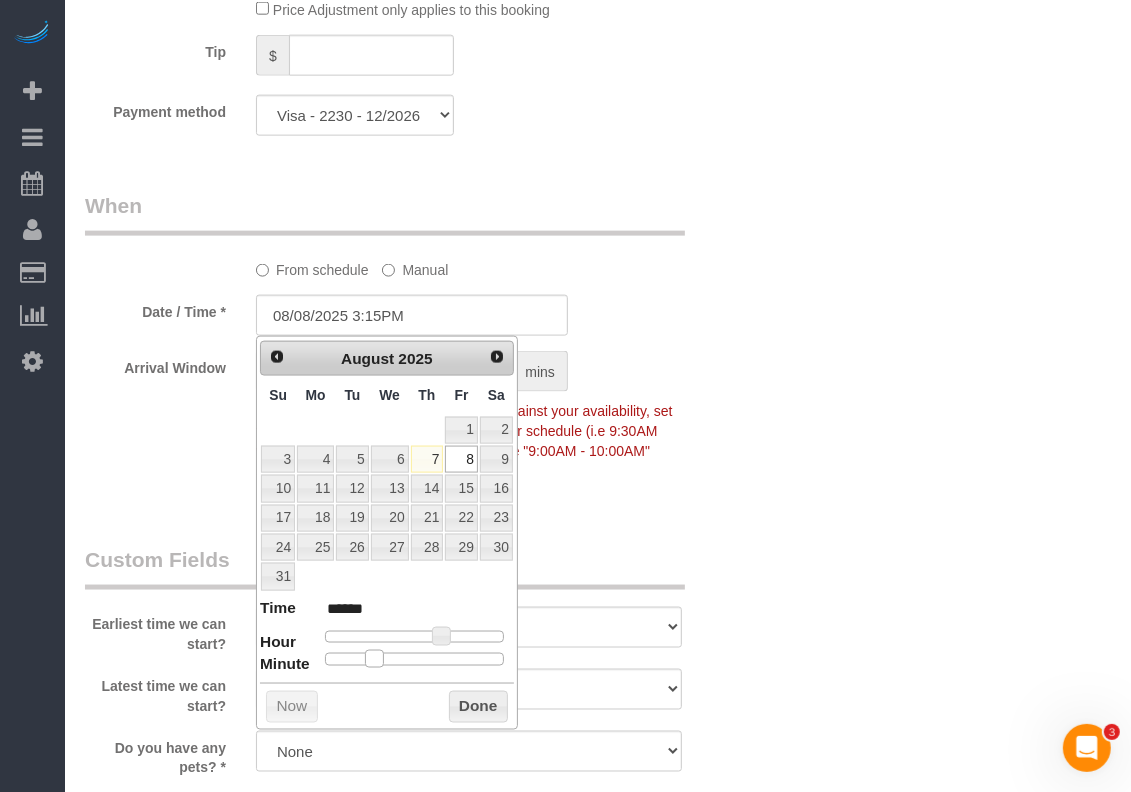 type on "08/08/2025 3:20PM" 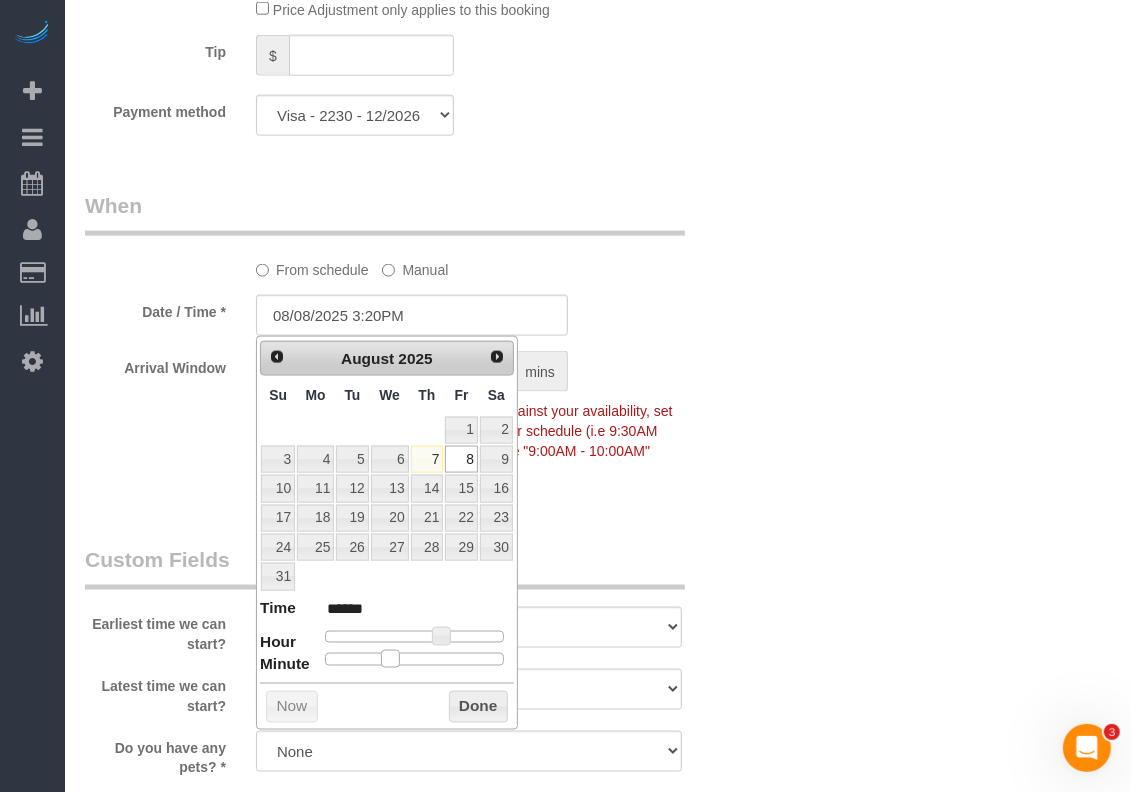 type on "08/08/2025 3:25PM" 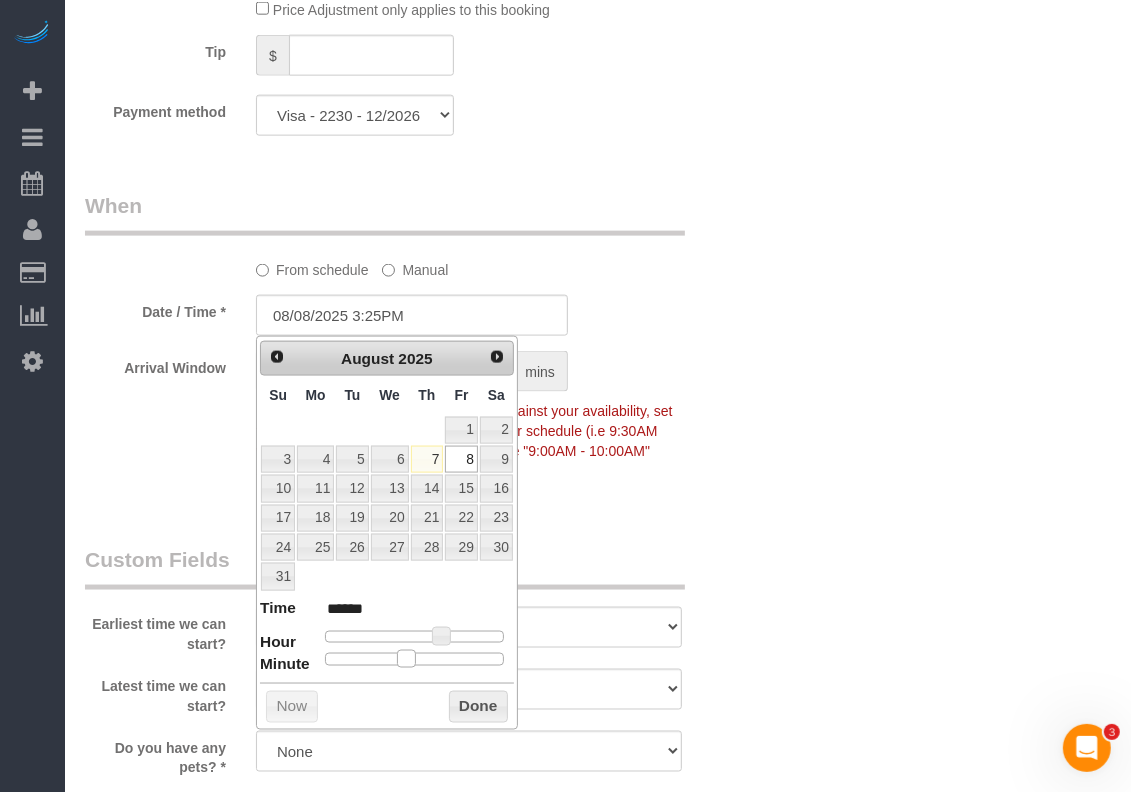 drag, startPoint x: 318, startPoint y: 663, endPoint x: 397, endPoint y: 656, distance: 79.30952 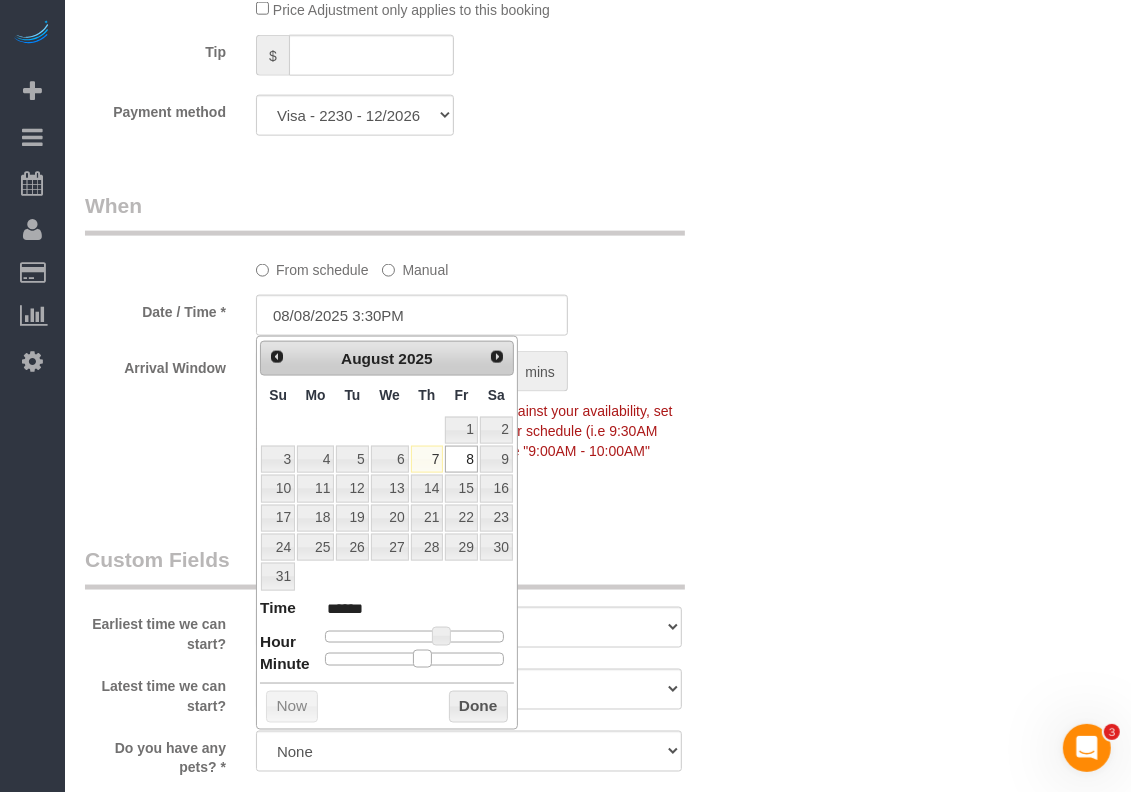 drag, startPoint x: 410, startPoint y: 661, endPoint x: 421, endPoint y: 658, distance: 11.401754 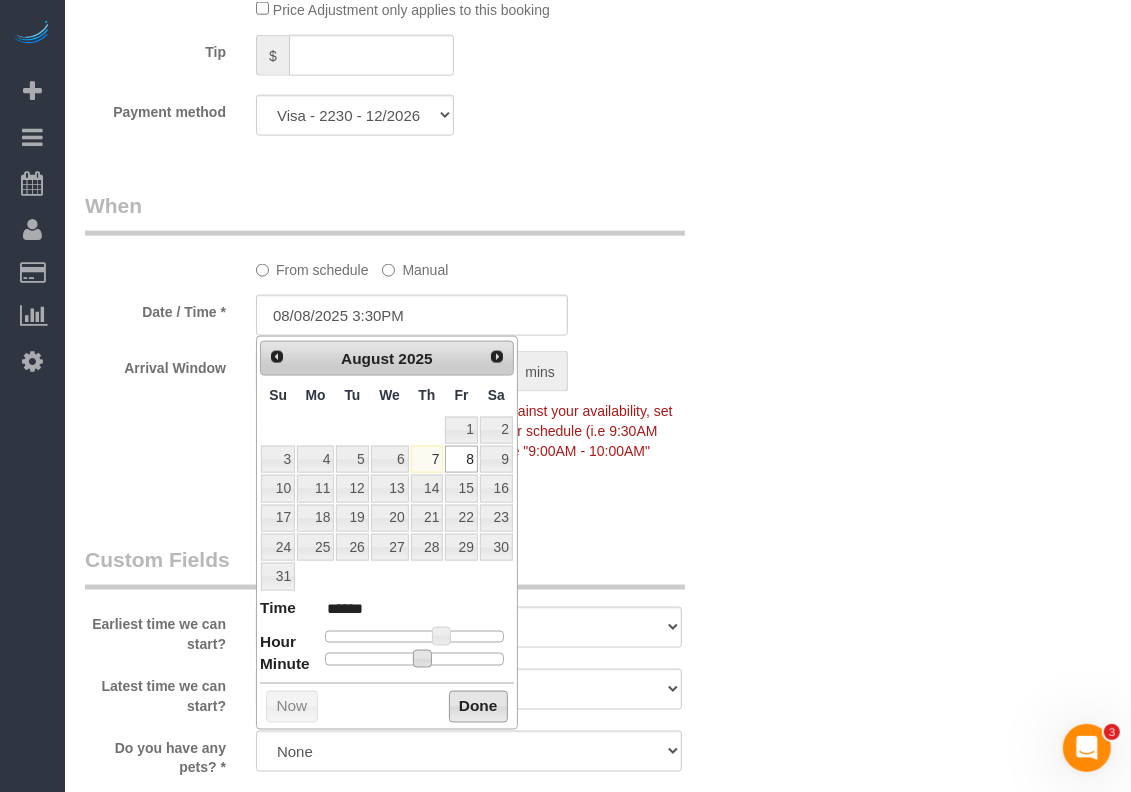 click on "Done" at bounding box center (478, 707) 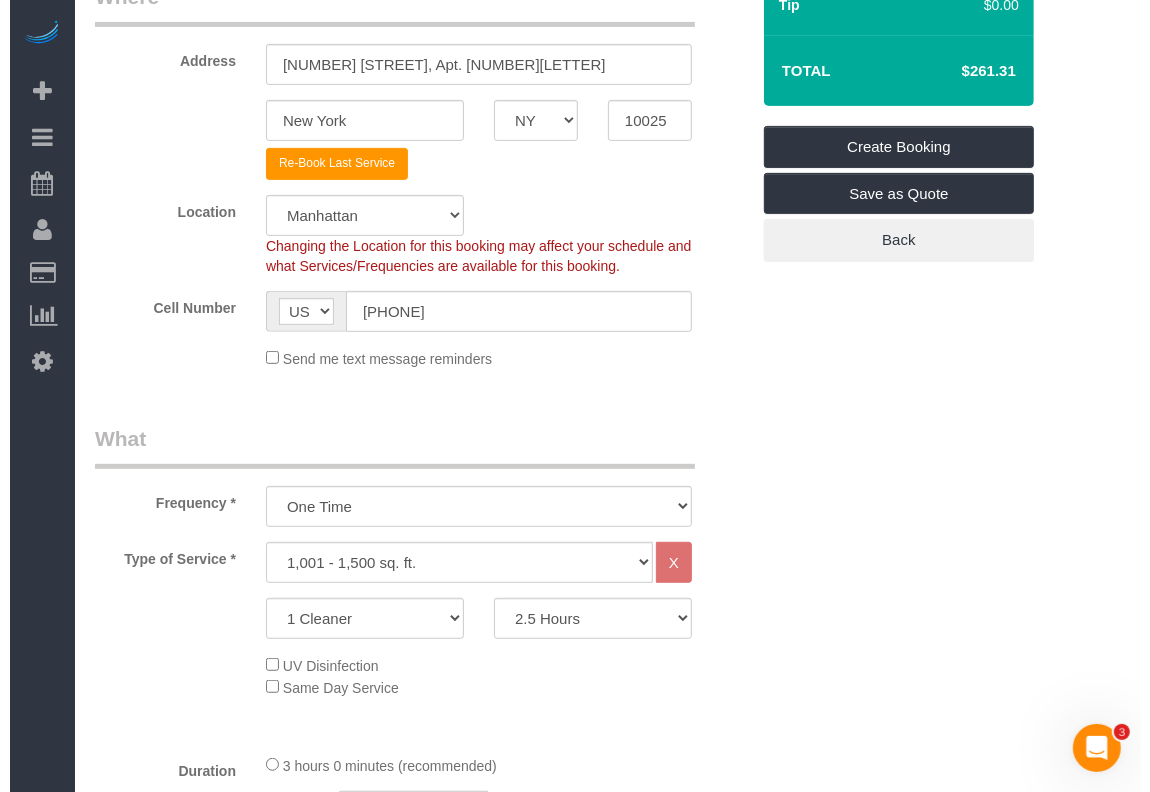 scroll, scrollTop: 0, scrollLeft: 0, axis: both 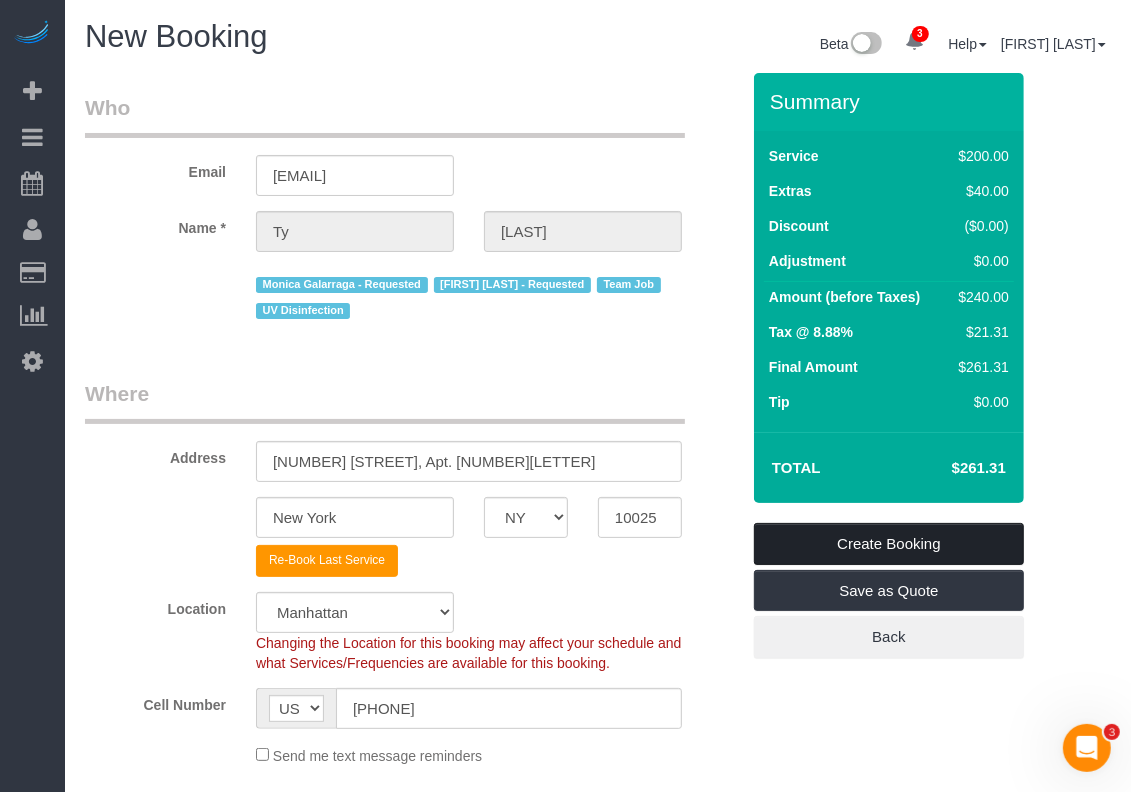 click on "Create Booking" at bounding box center (889, 544) 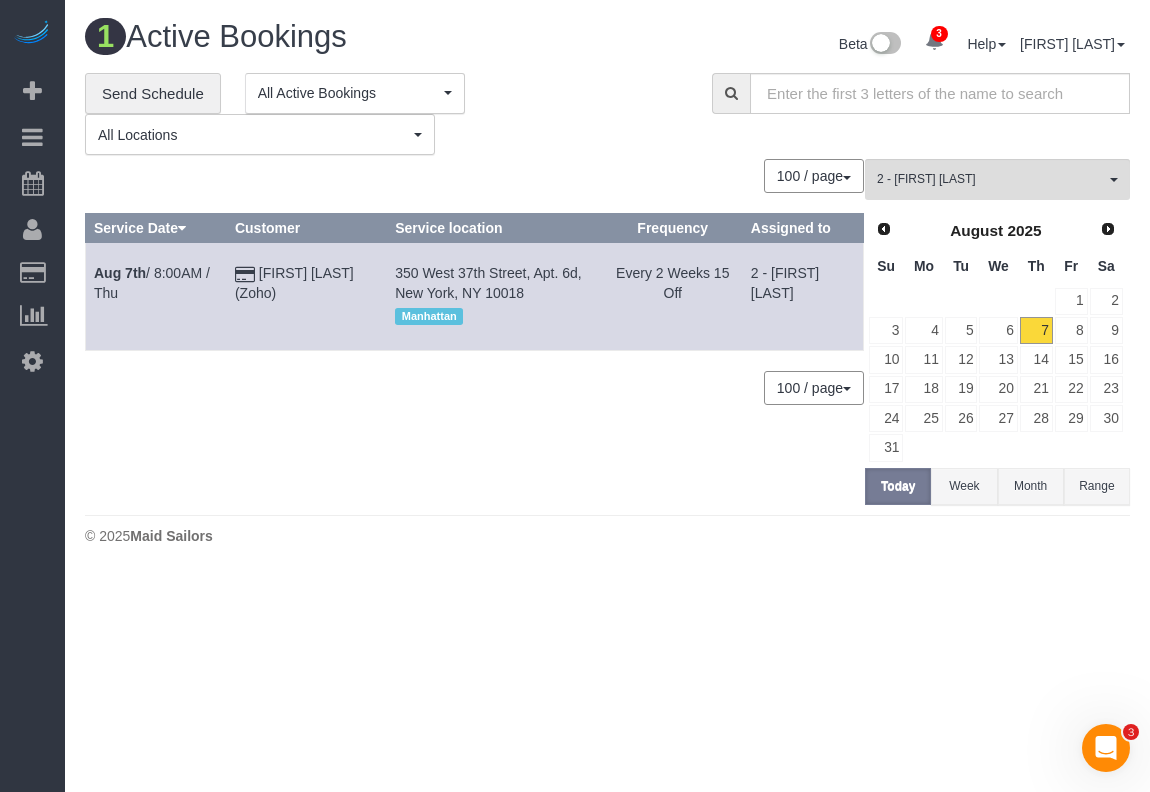 click on "3
Beta
Your Notifications
You have 0 alerts
×
You have 2  to charge for 08/06/2025
×
You have 6  to charge for 08/05/2025
×
You have 6  to charge for 08/04/2025" at bounding box center (575, 396) 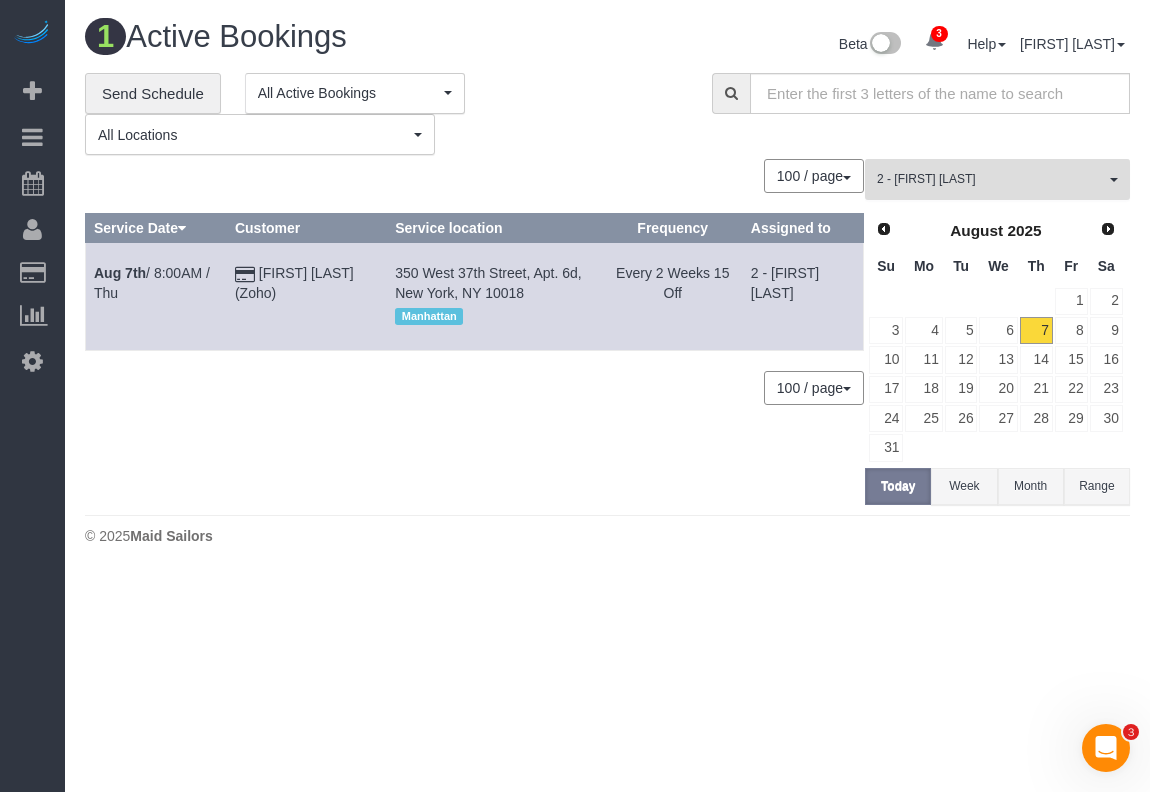 click on "2 - [FIRST] [LAST]" at bounding box center (991, 179) 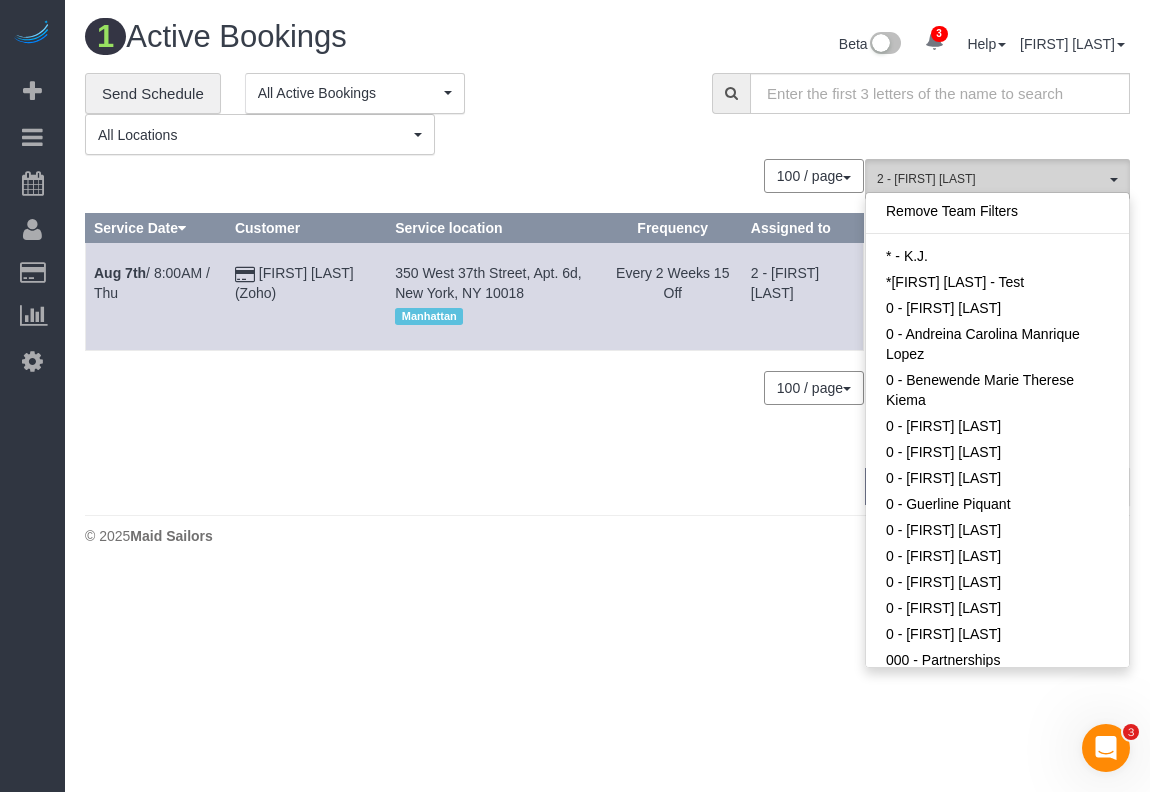 scroll, scrollTop: 1398, scrollLeft: 0, axis: vertical 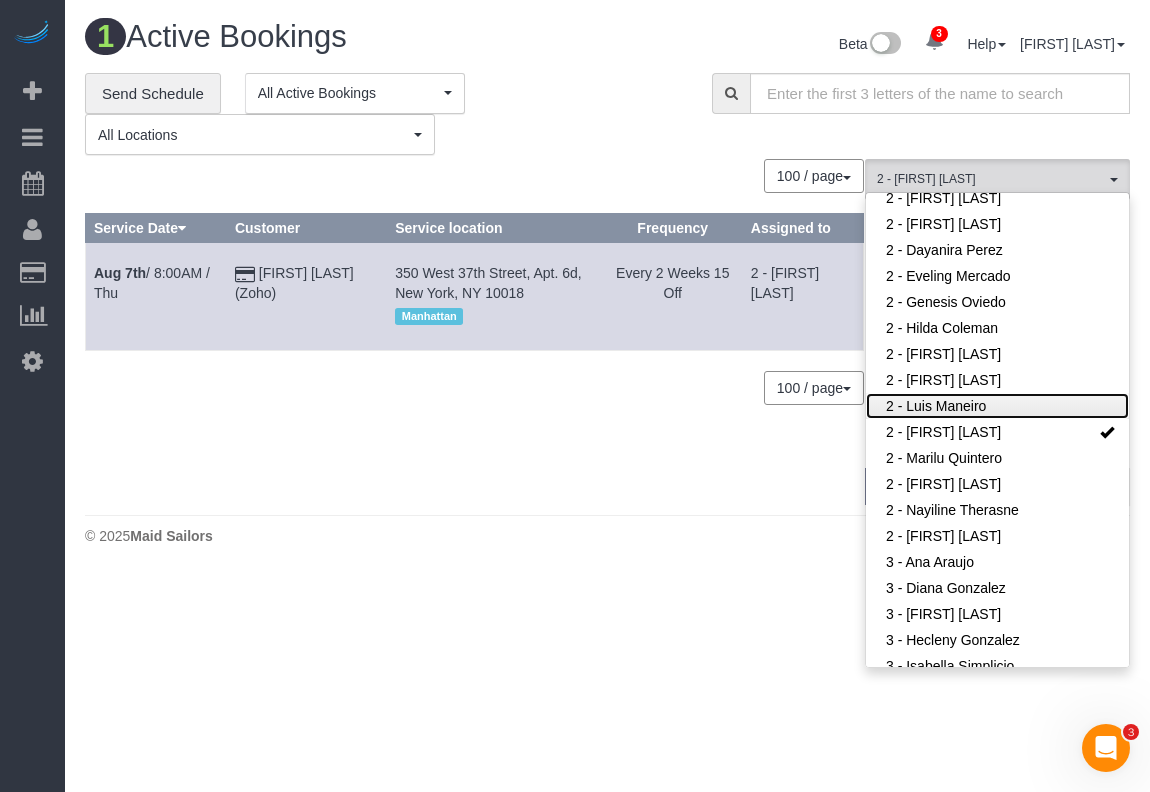 click on "2 - Luis Maneiro" at bounding box center [997, 406] 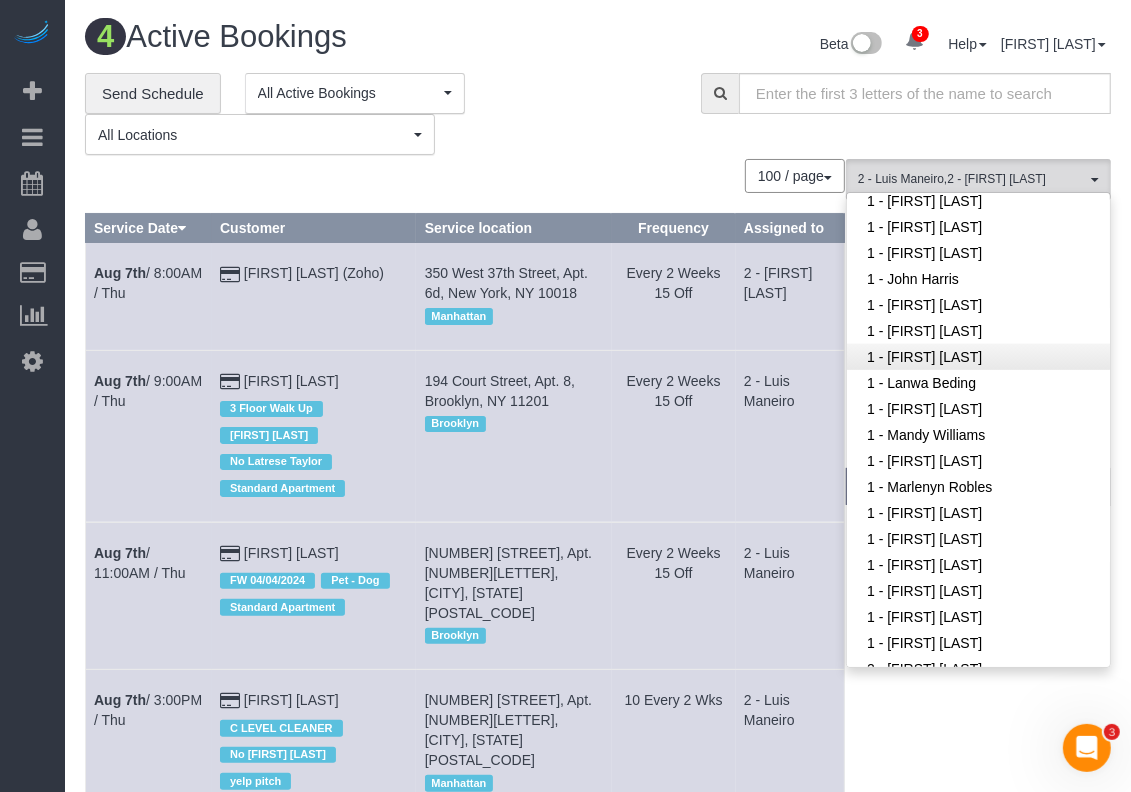 scroll, scrollTop: 898, scrollLeft: 0, axis: vertical 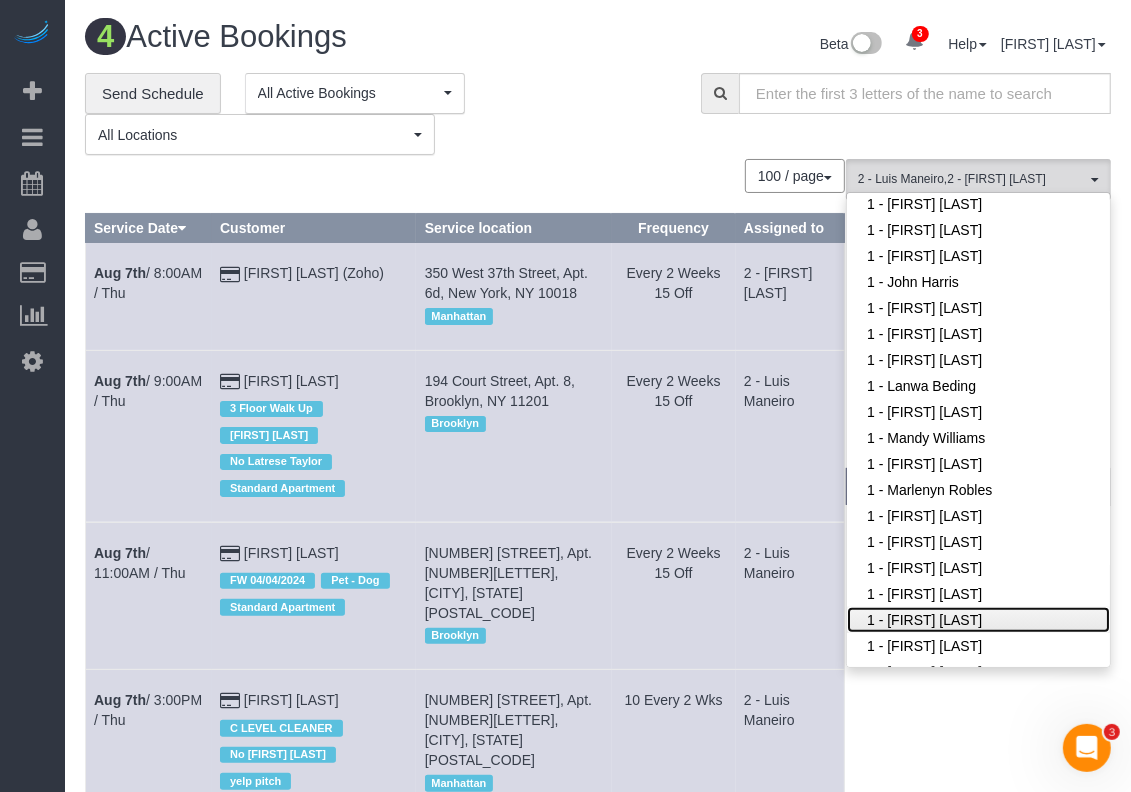 click on "1 - [FIRST] [LAST]" at bounding box center [978, 620] 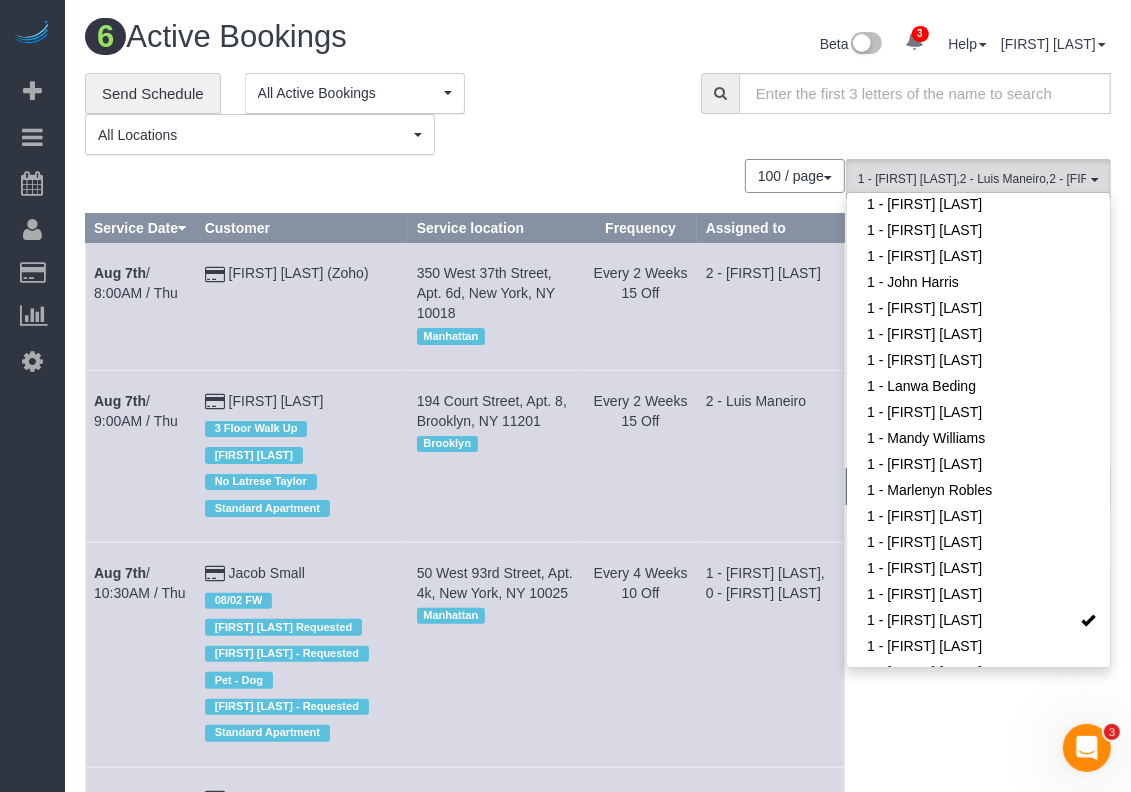 click on "100 / page
10 / page
20 / page
30 / page
40 / page
50 / page
100 / page" at bounding box center [465, 176] 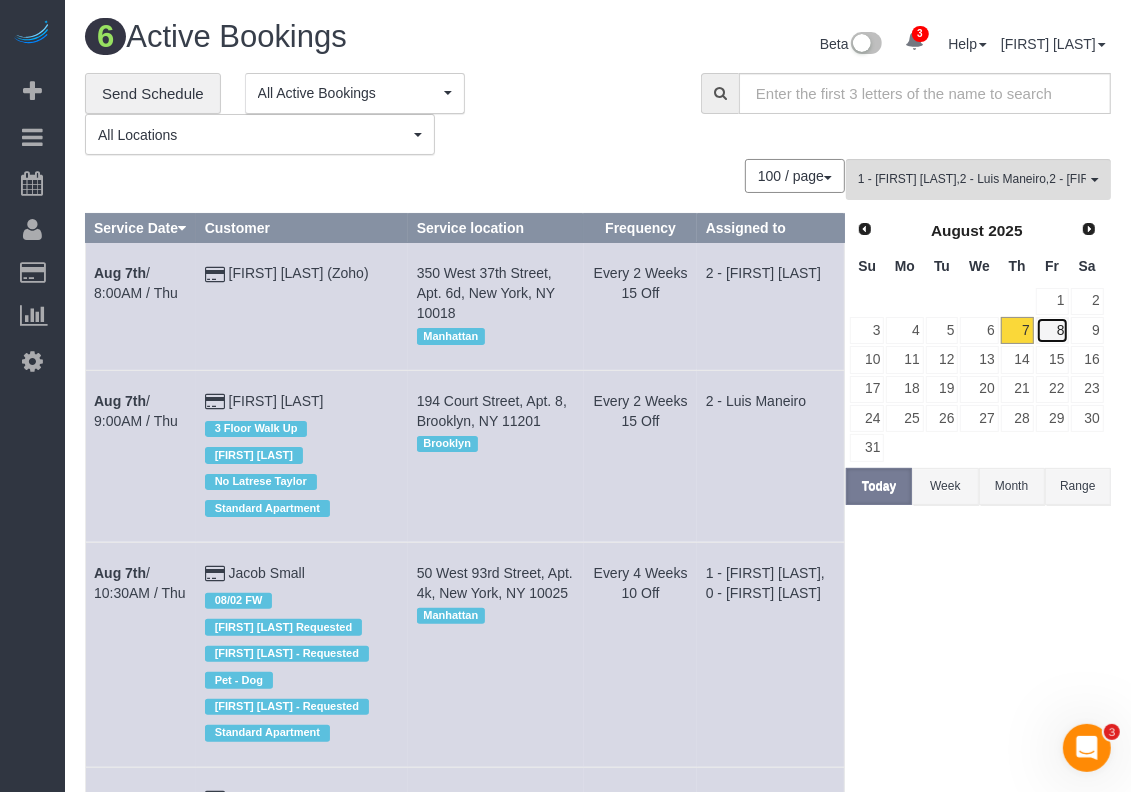 click on "8" at bounding box center [1052, 330] 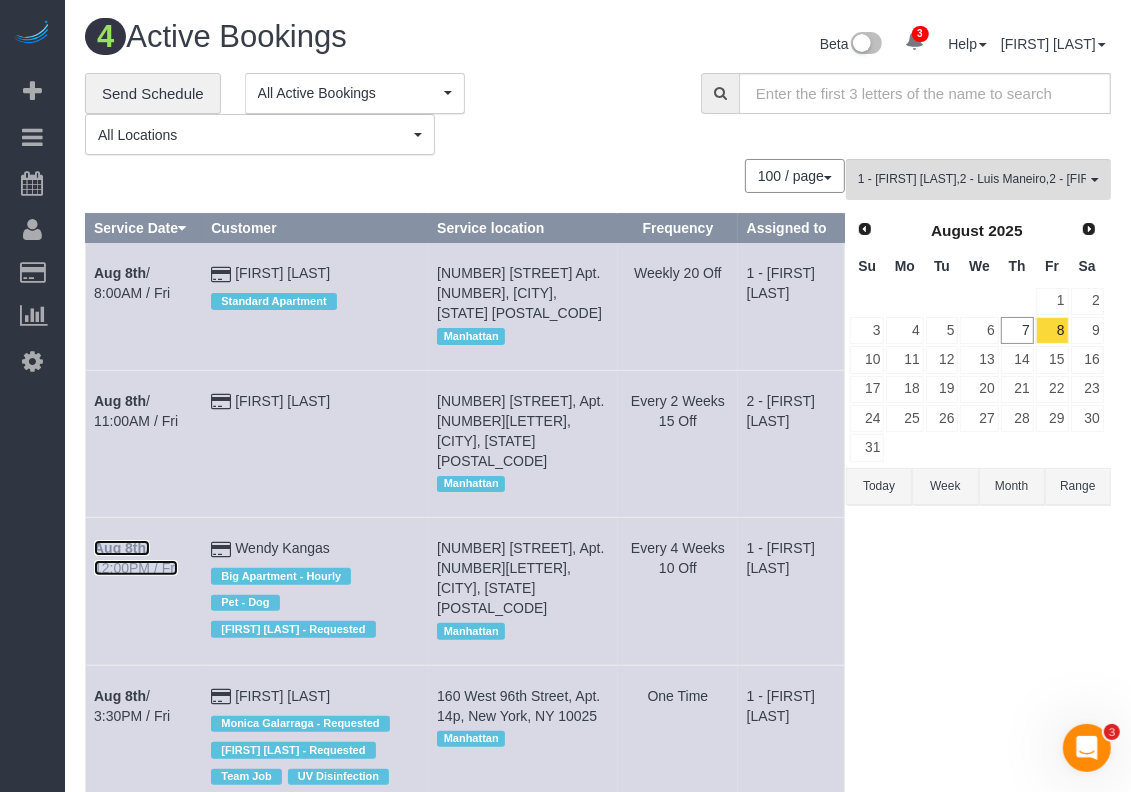 click on "Aug 8th" at bounding box center (120, 548) 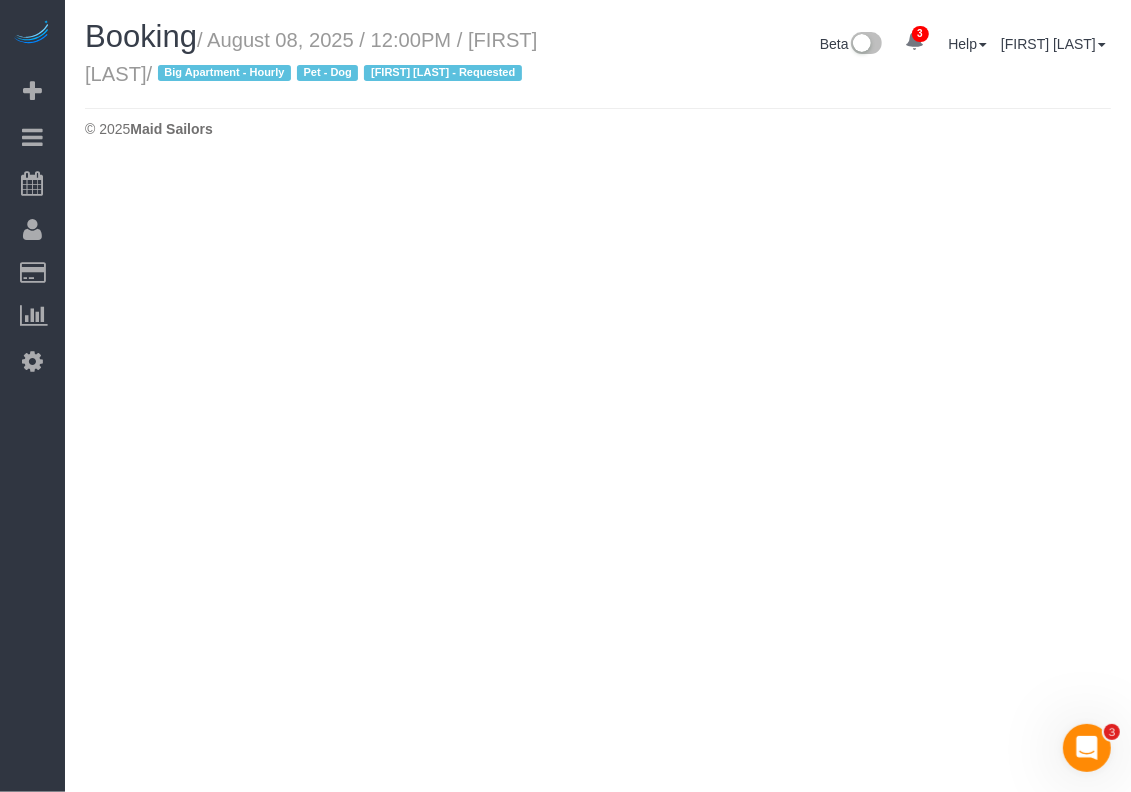 select on "NY" 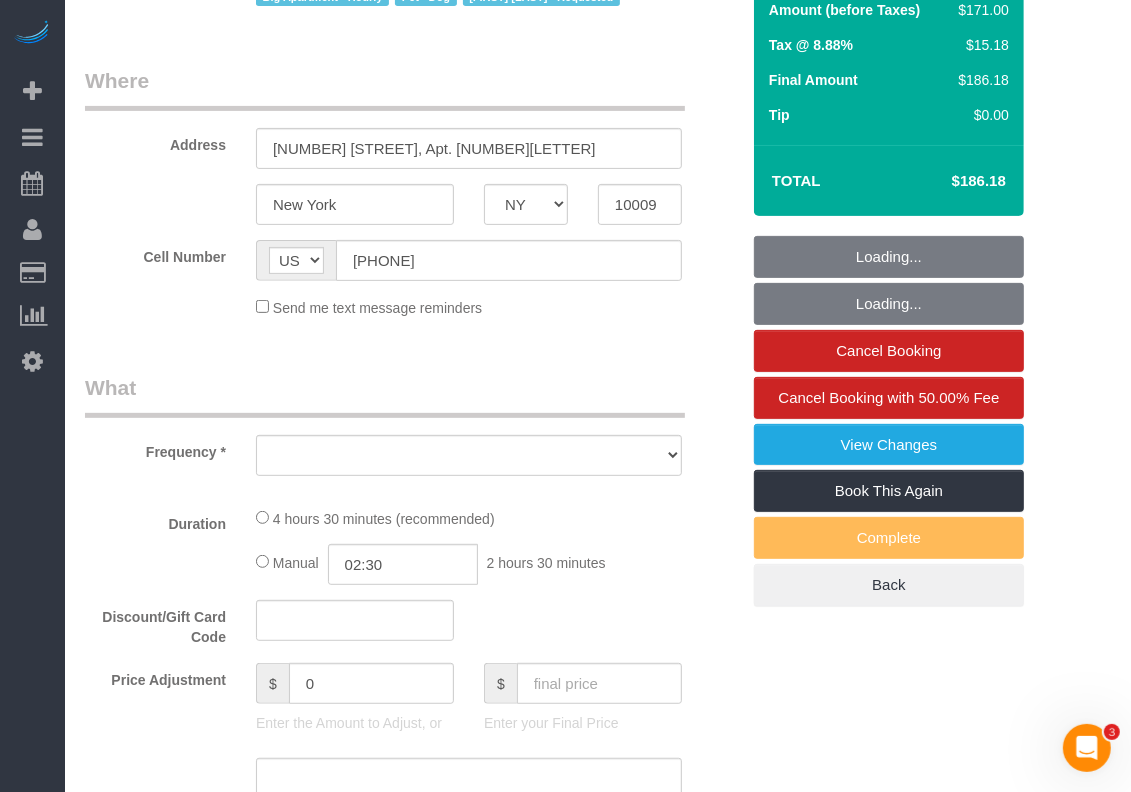 select on "object:4635" 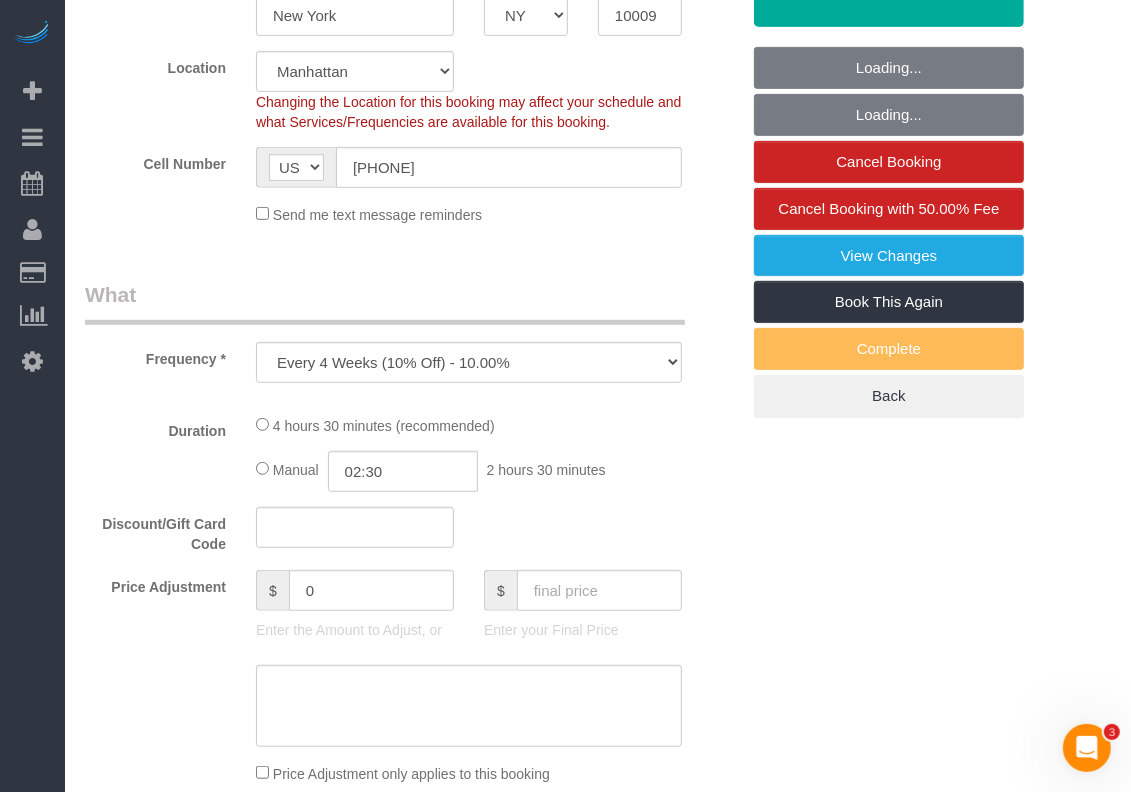 select on "string:stripe-pm_1Qo6cb4VGloSiKo7KwG0VOyx" 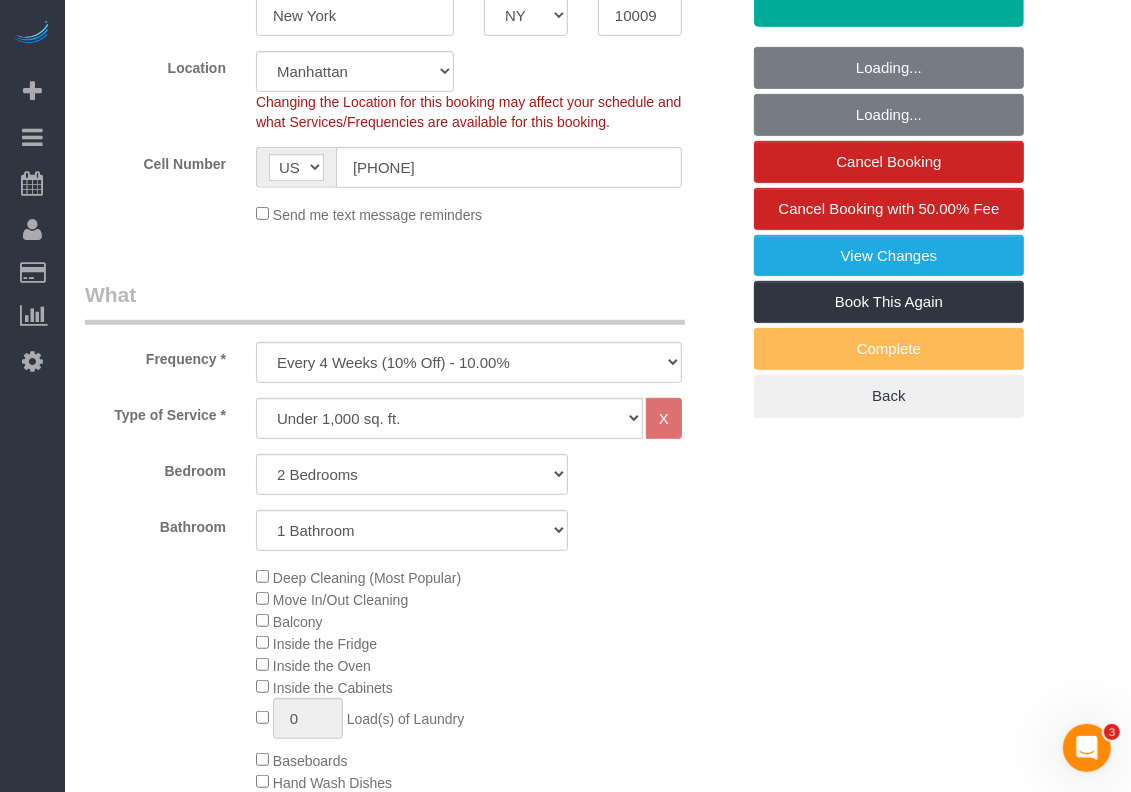 select on "object:5318" 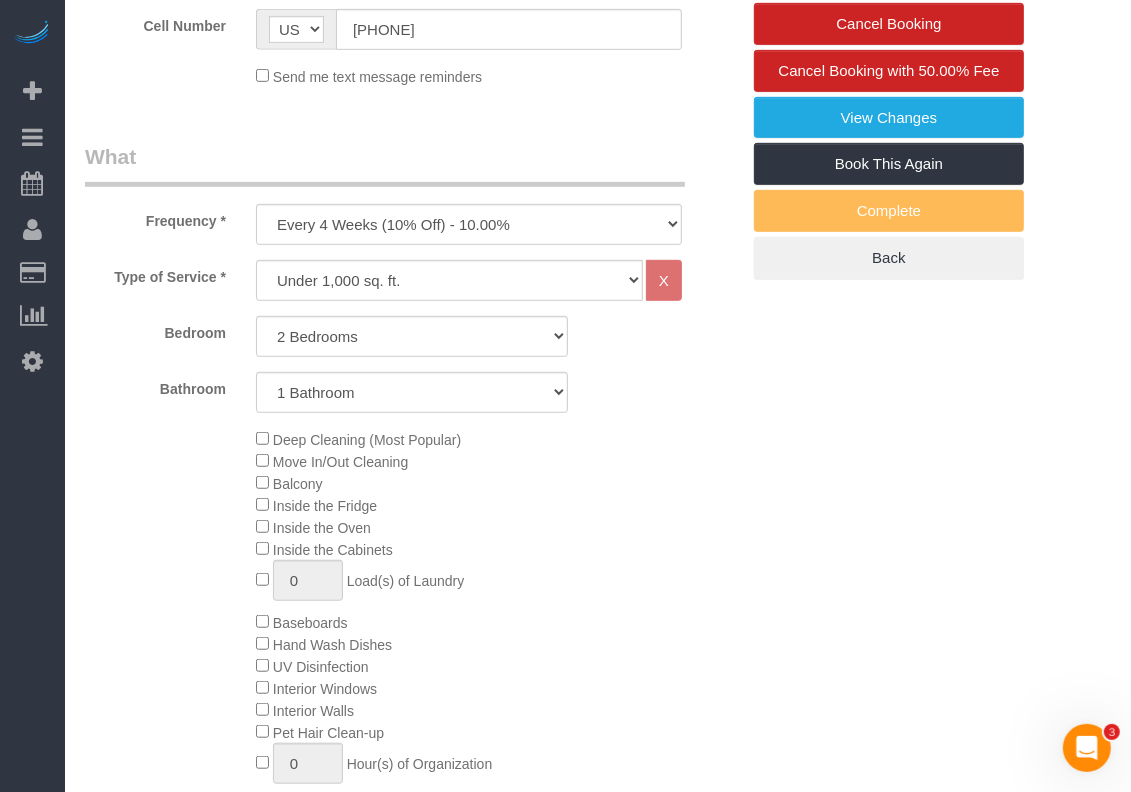 select on "2" 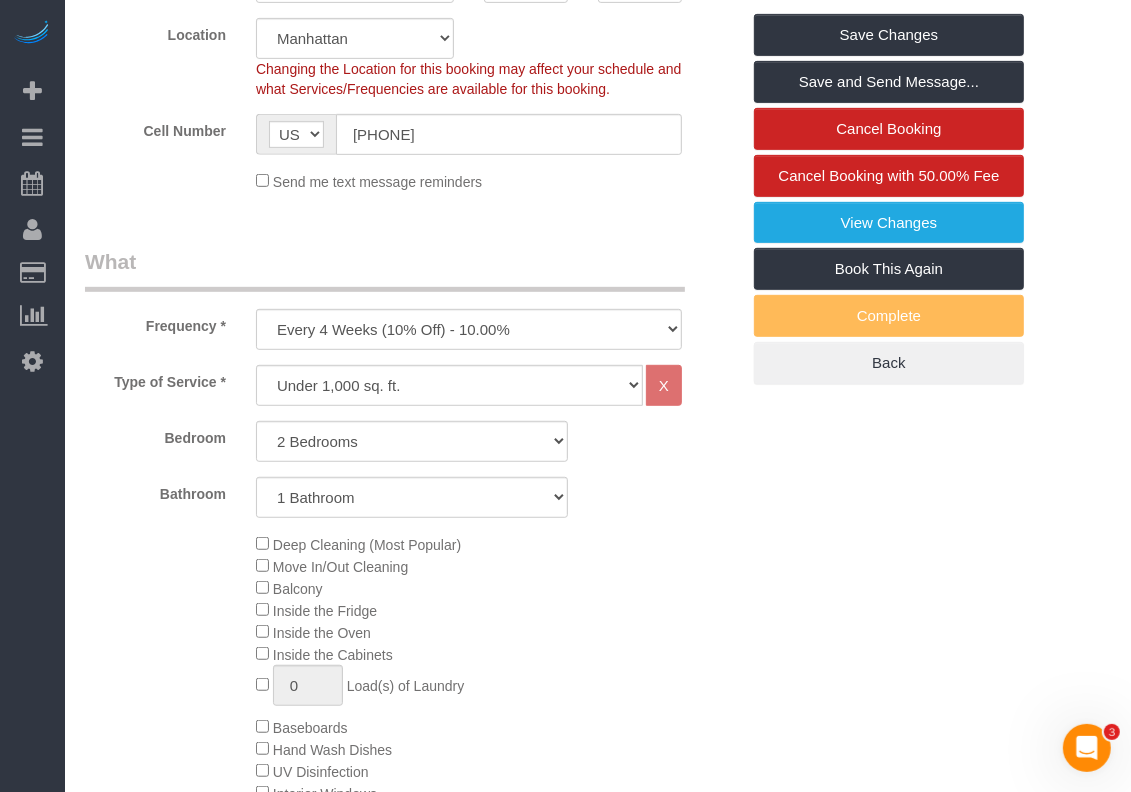 scroll, scrollTop: 0, scrollLeft: 0, axis: both 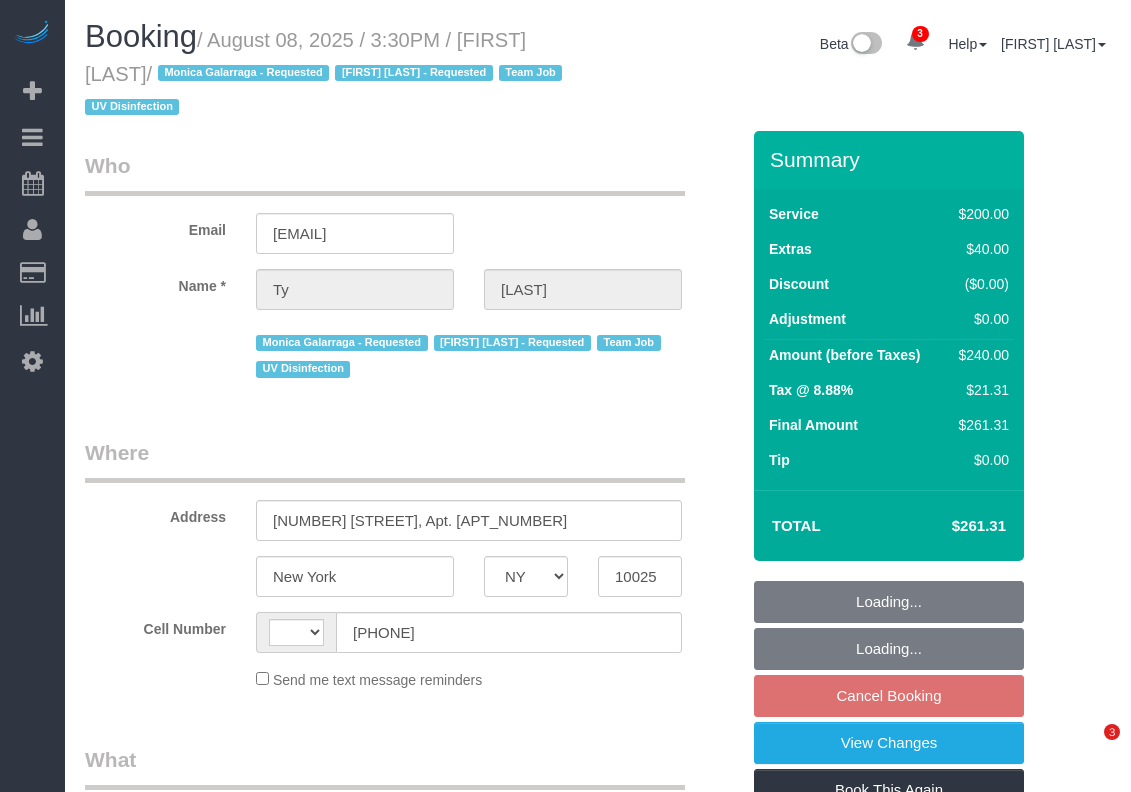 select on "NY" 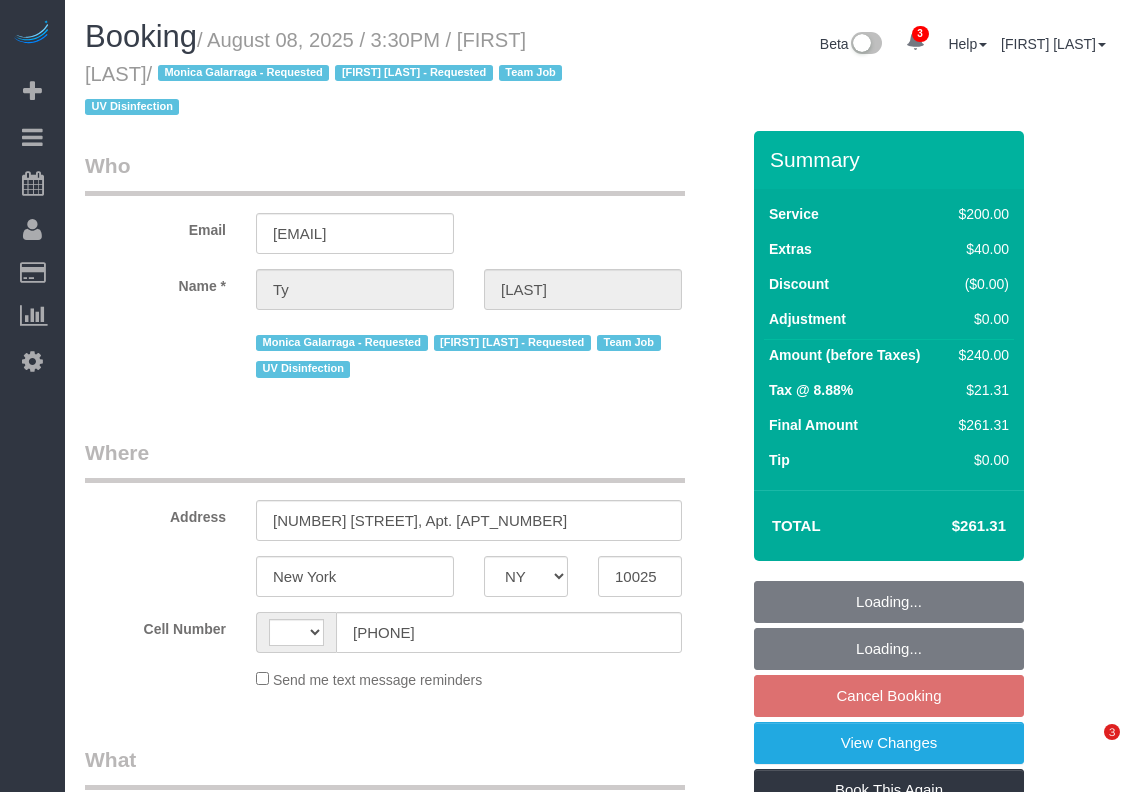 scroll, scrollTop: 0, scrollLeft: 0, axis: both 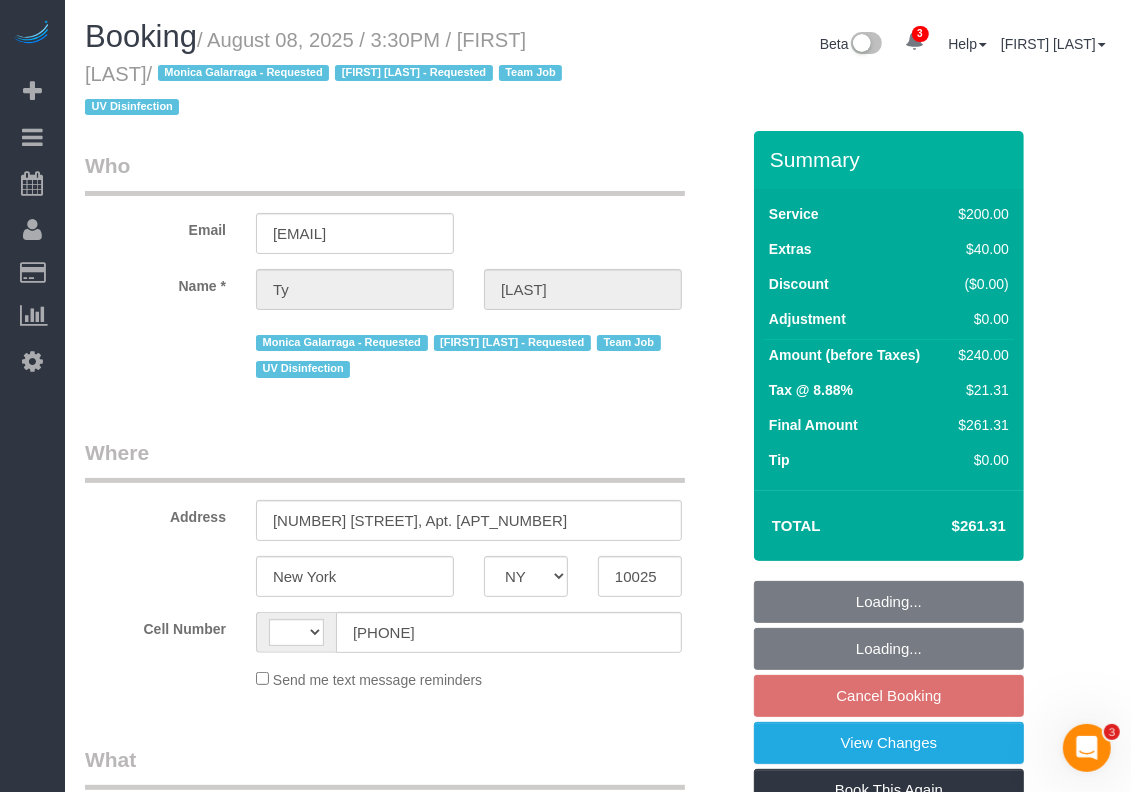 select on "number:57" 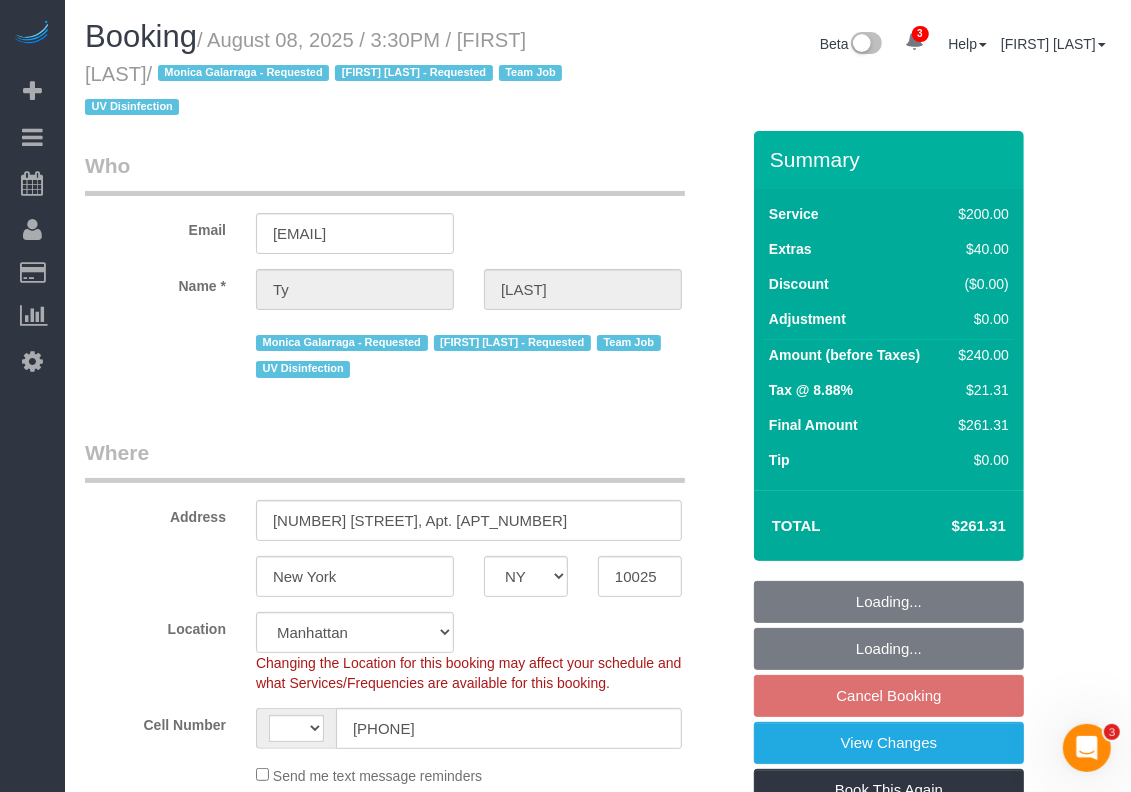 select on "string:US" 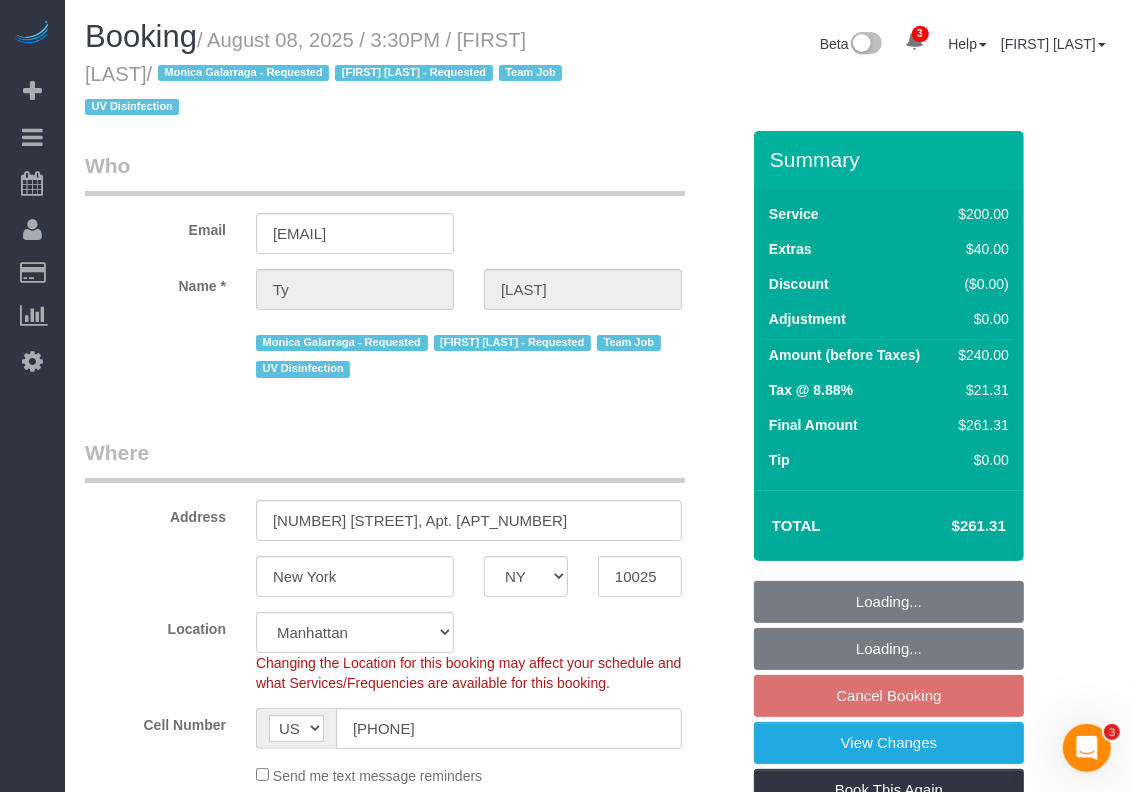 select on "object:1320" 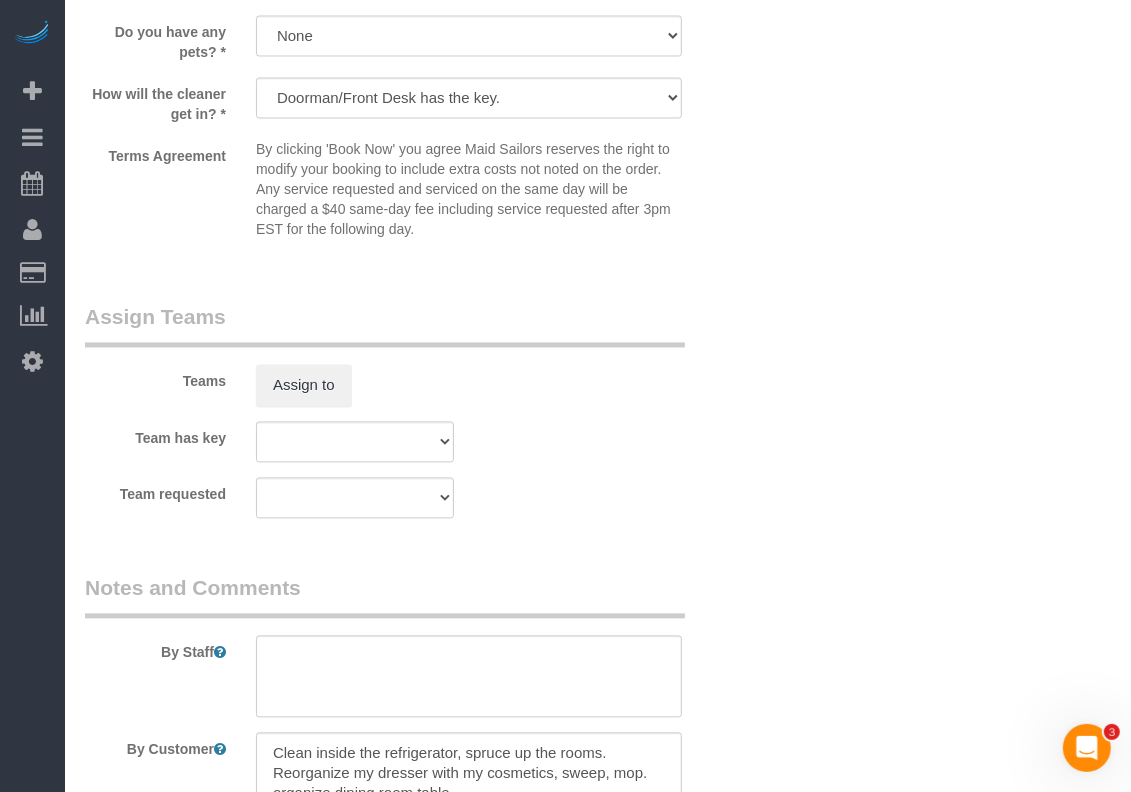 scroll, scrollTop: 2250, scrollLeft: 0, axis: vertical 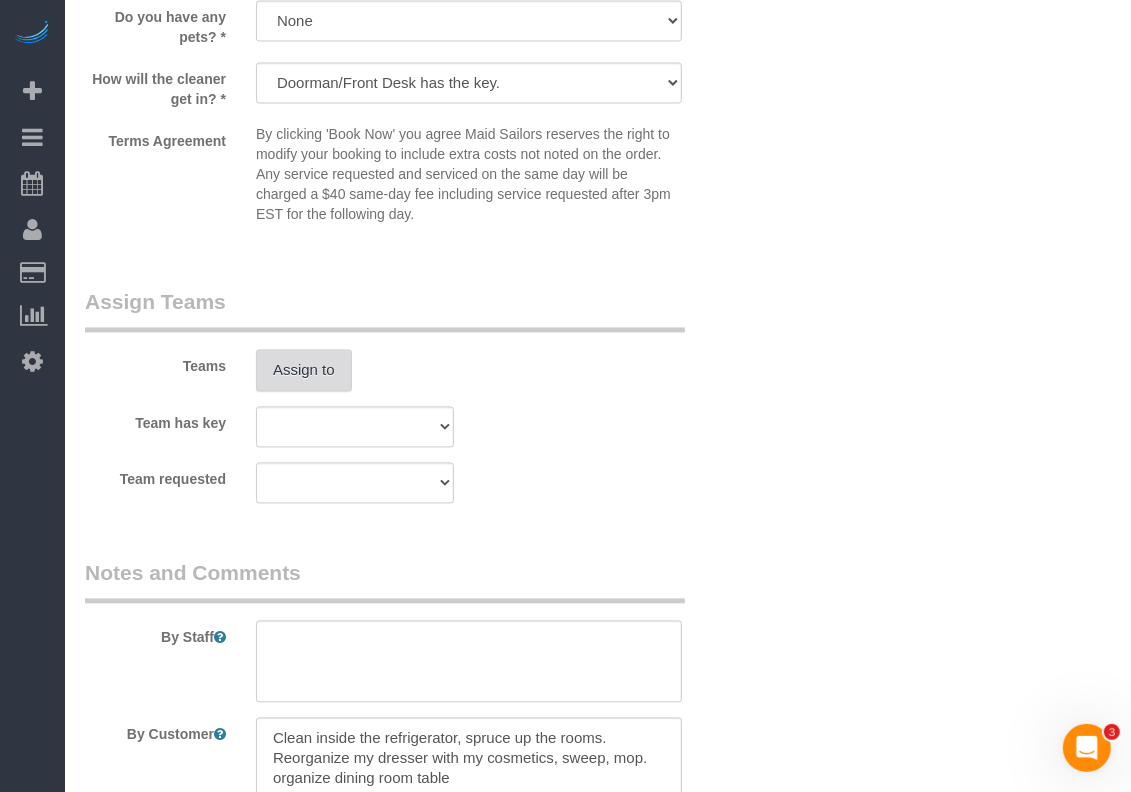 click on "Assign to" at bounding box center [304, 371] 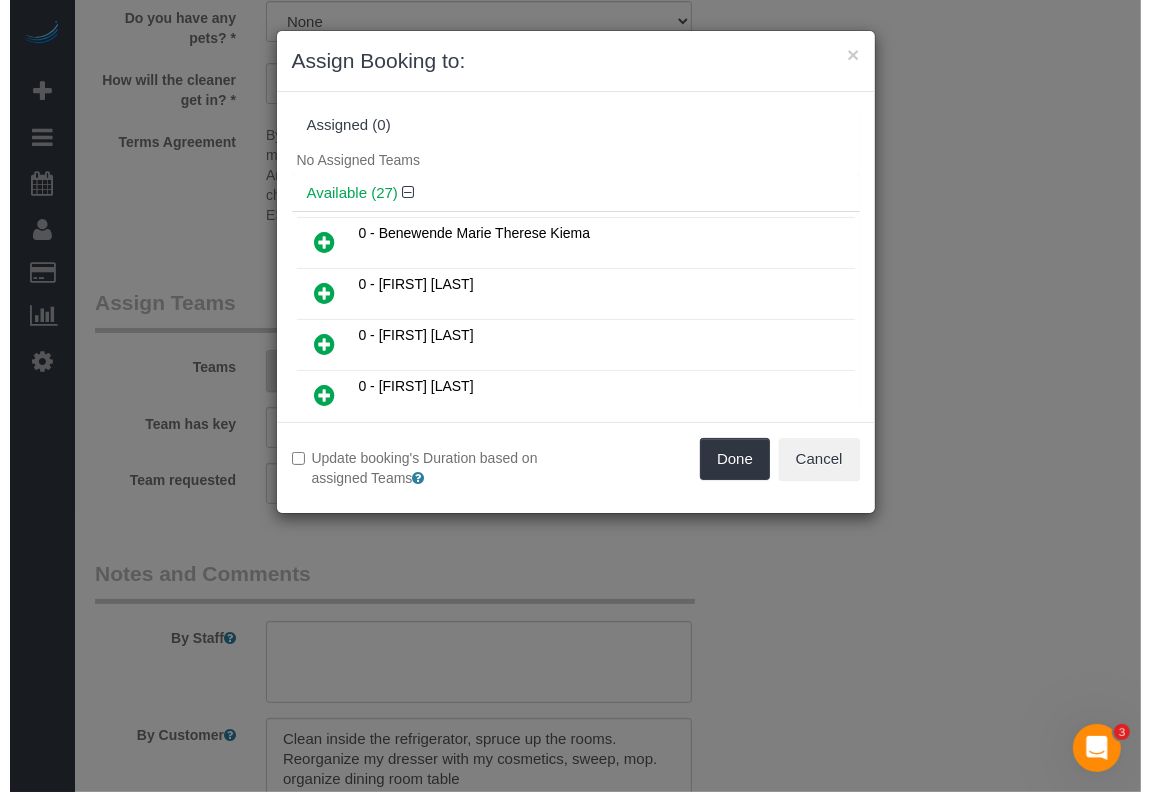 scroll, scrollTop: 2230, scrollLeft: 0, axis: vertical 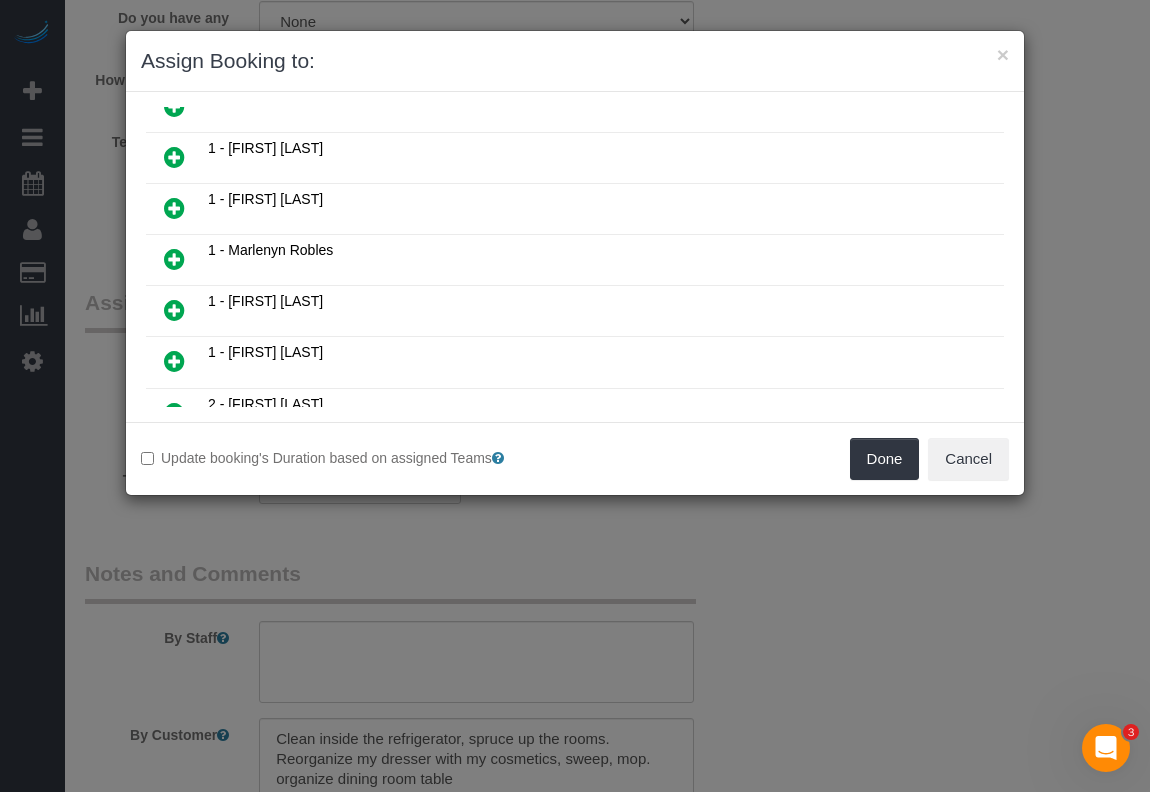 click at bounding box center [174, 361] 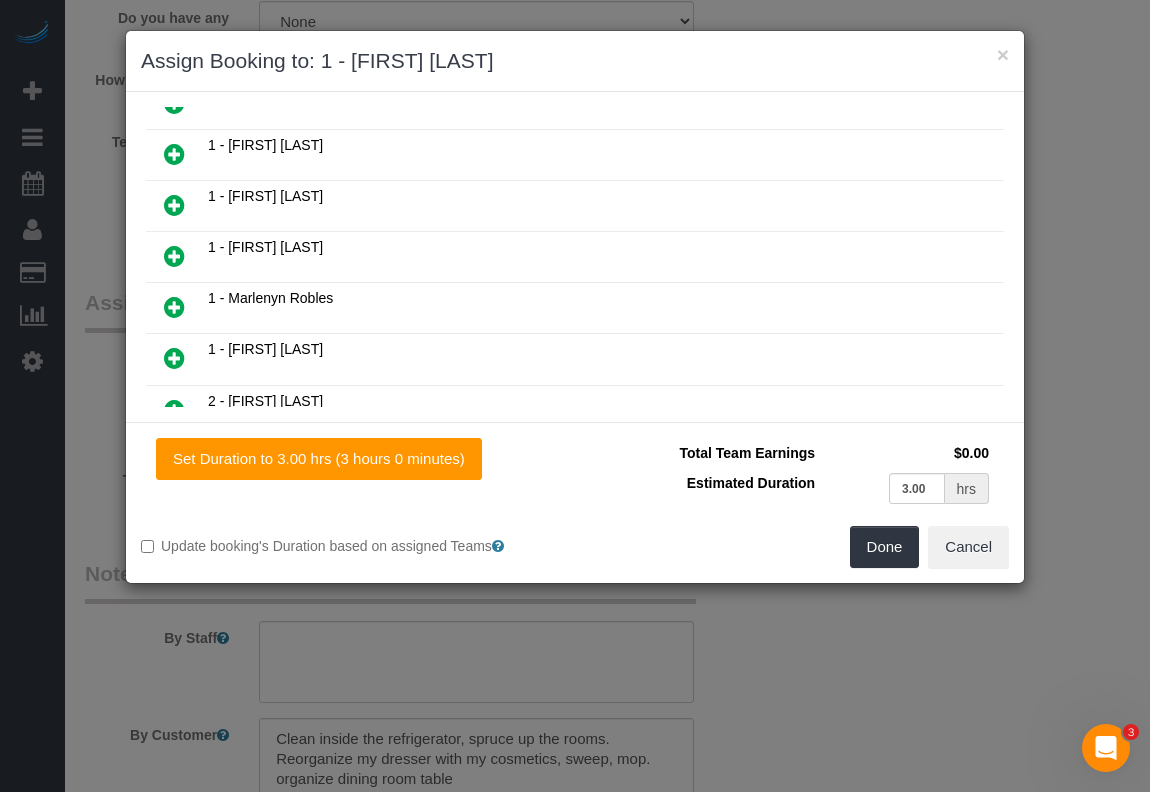 scroll, scrollTop: 797, scrollLeft: 0, axis: vertical 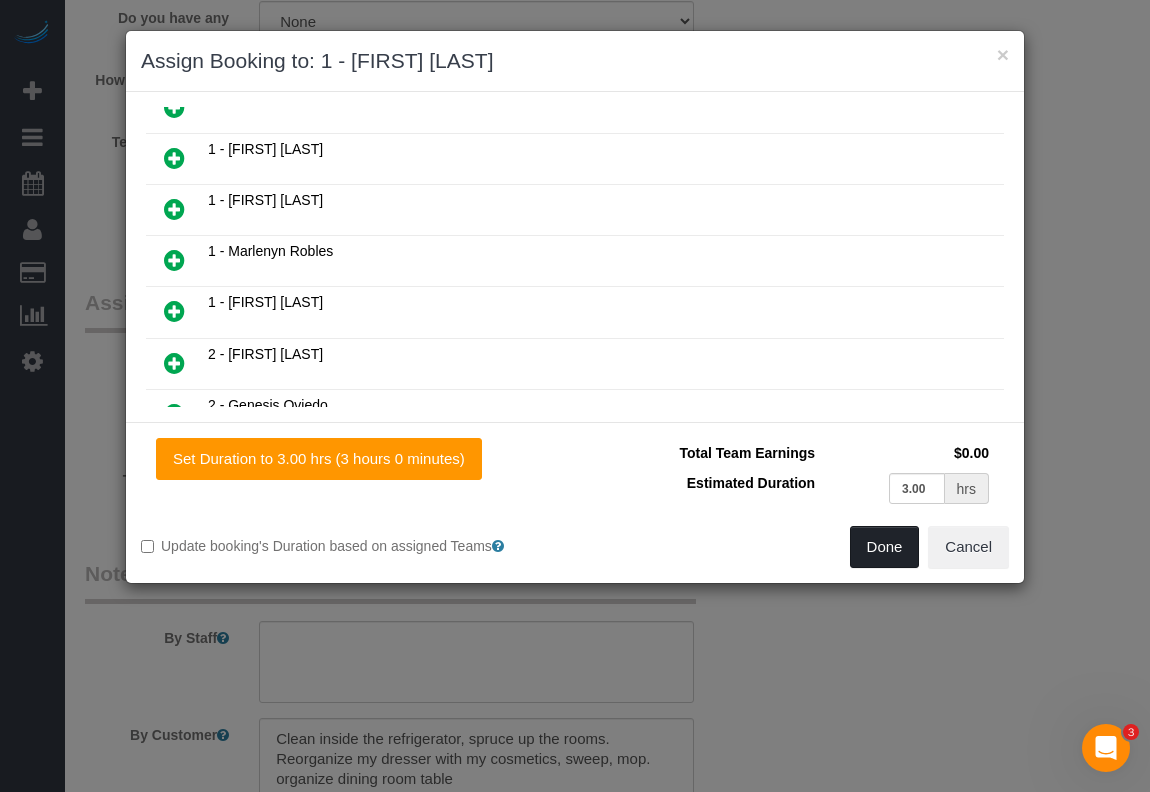 click on "Done" at bounding box center [885, 547] 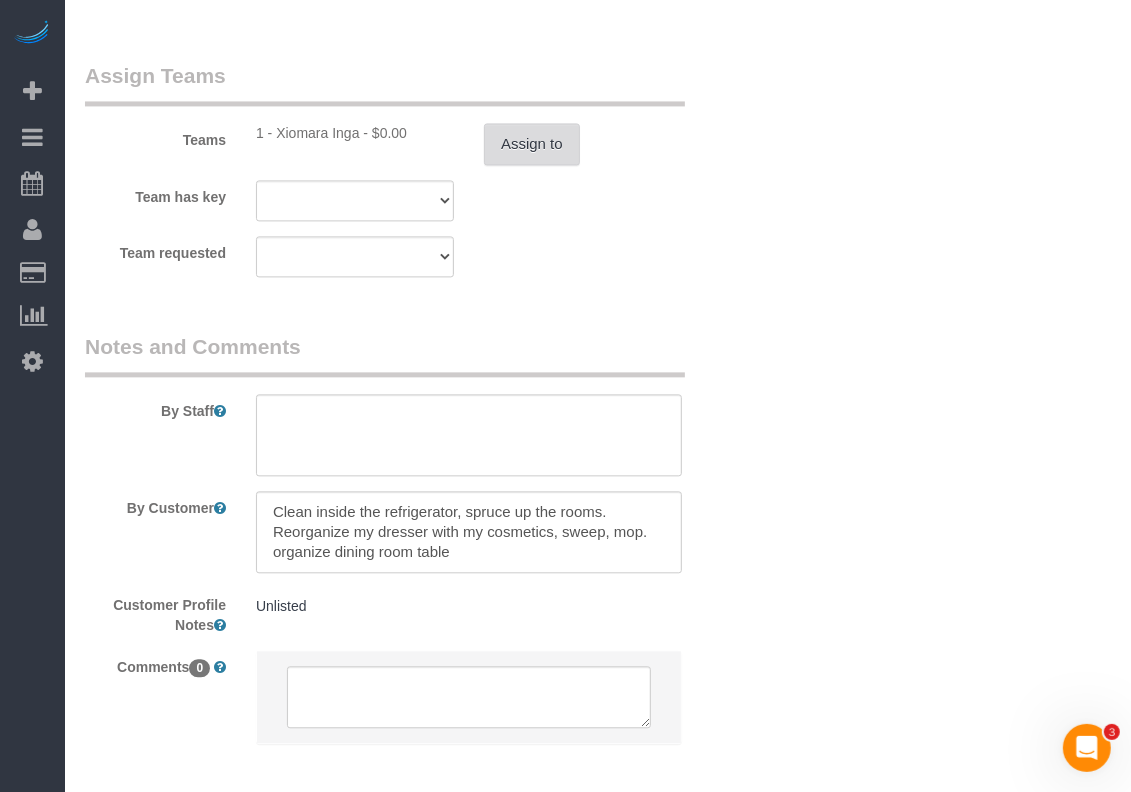scroll, scrollTop: 2500, scrollLeft: 0, axis: vertical 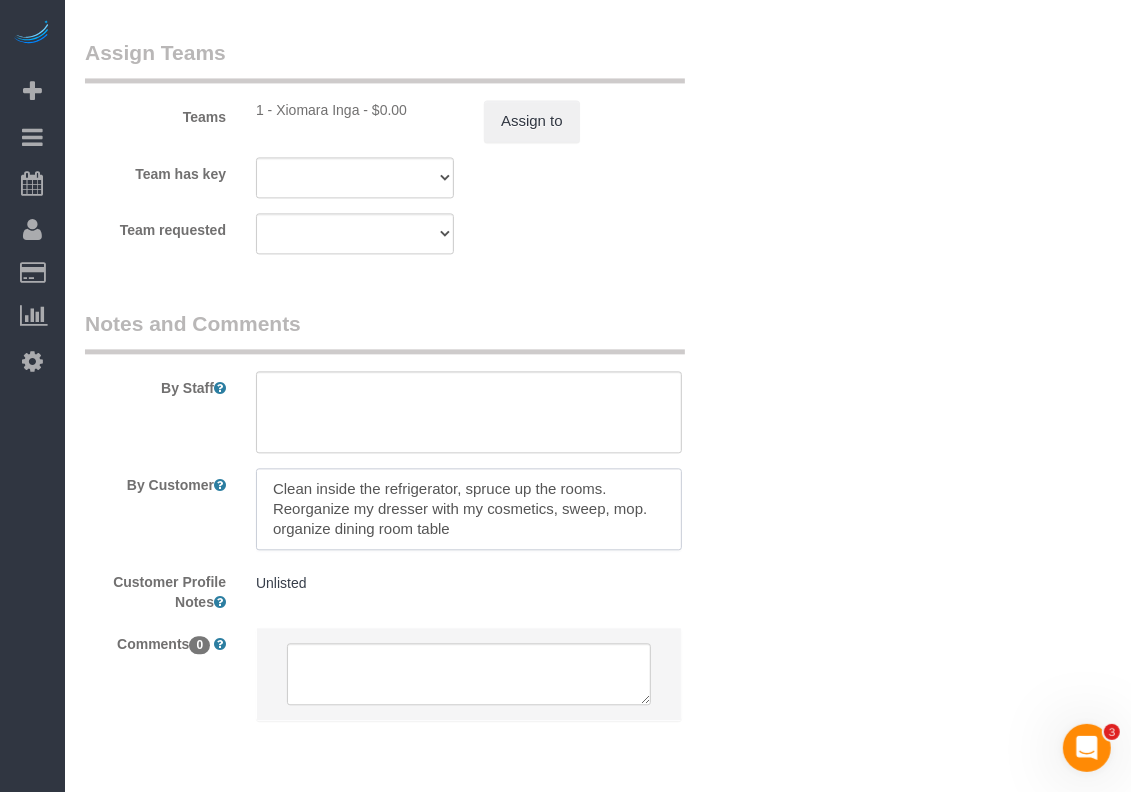 drag, startPoint x: 476, startPoint y: 536, endPoint x: 241, endPoint y: 491, distance: 239.26973 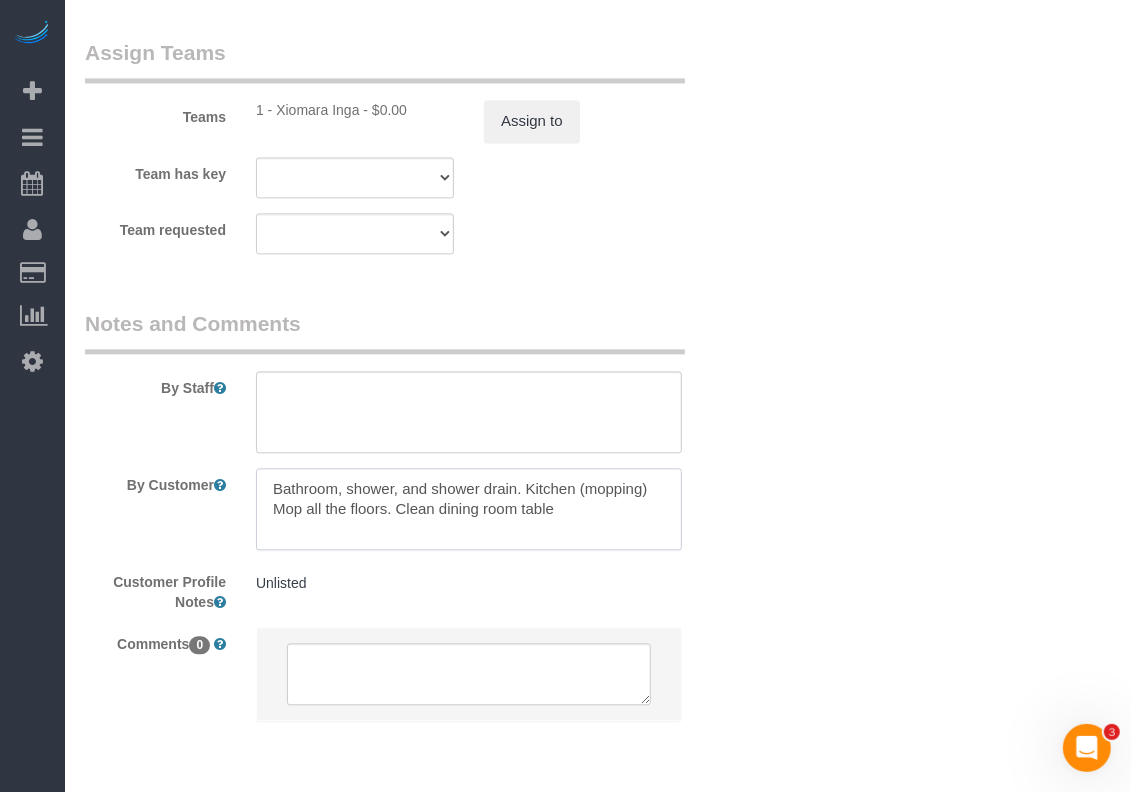 type on "Bathroom, shower, and shower drain. Kitchen (mopping)
Mop all the floors. Clean dining room table" 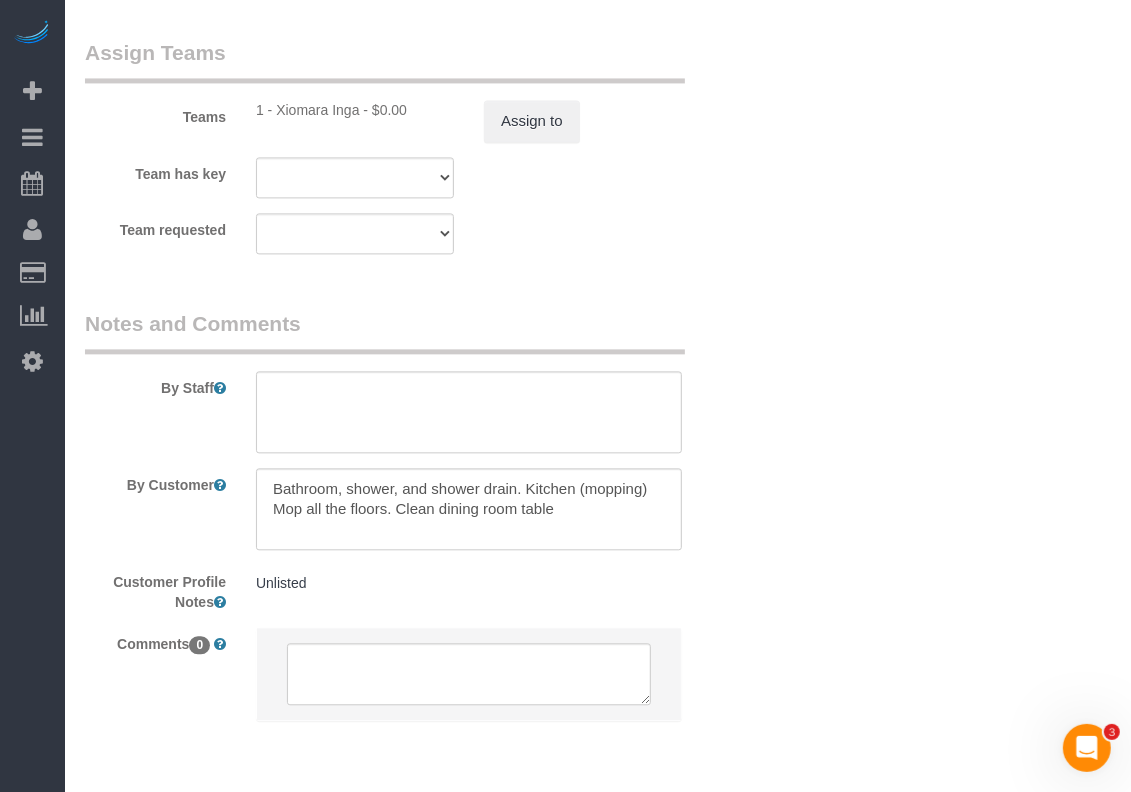 click on "Who
Email
trod6991@gmail.com
Name *
Ty
Rodriguez
Monica Galarraga - Requested
Sonia Jardim - Requested
Team Job
UV Disinfection
Where
Address
160 West 96th Street, Apt. 14P
New York
AK
AL
AR
AZ
CA
CO
CT
DC
DE
FL
GA
HI
IA
ID
IL
IN
KS
KY
LA
MA
MD
ME
MI" at bounding box center (598, -787) 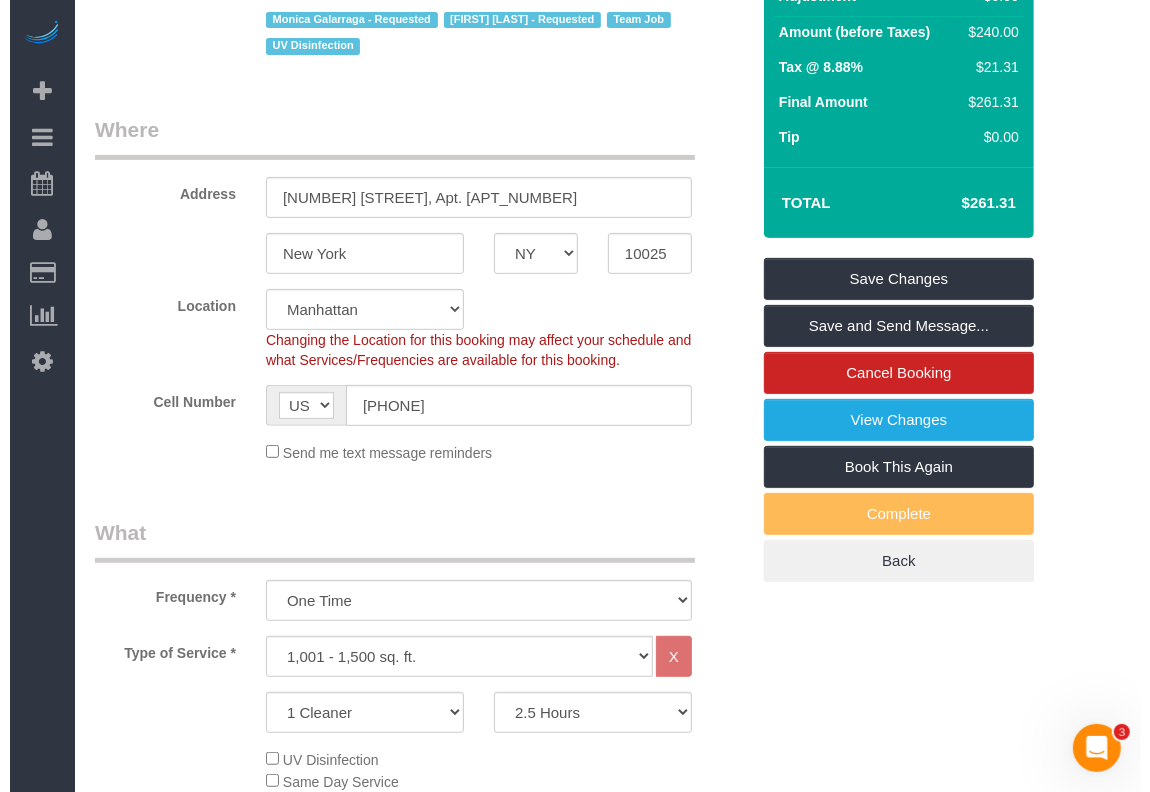 scroll, scrollTop: 250, scrollLeft: 0, axis: vertical 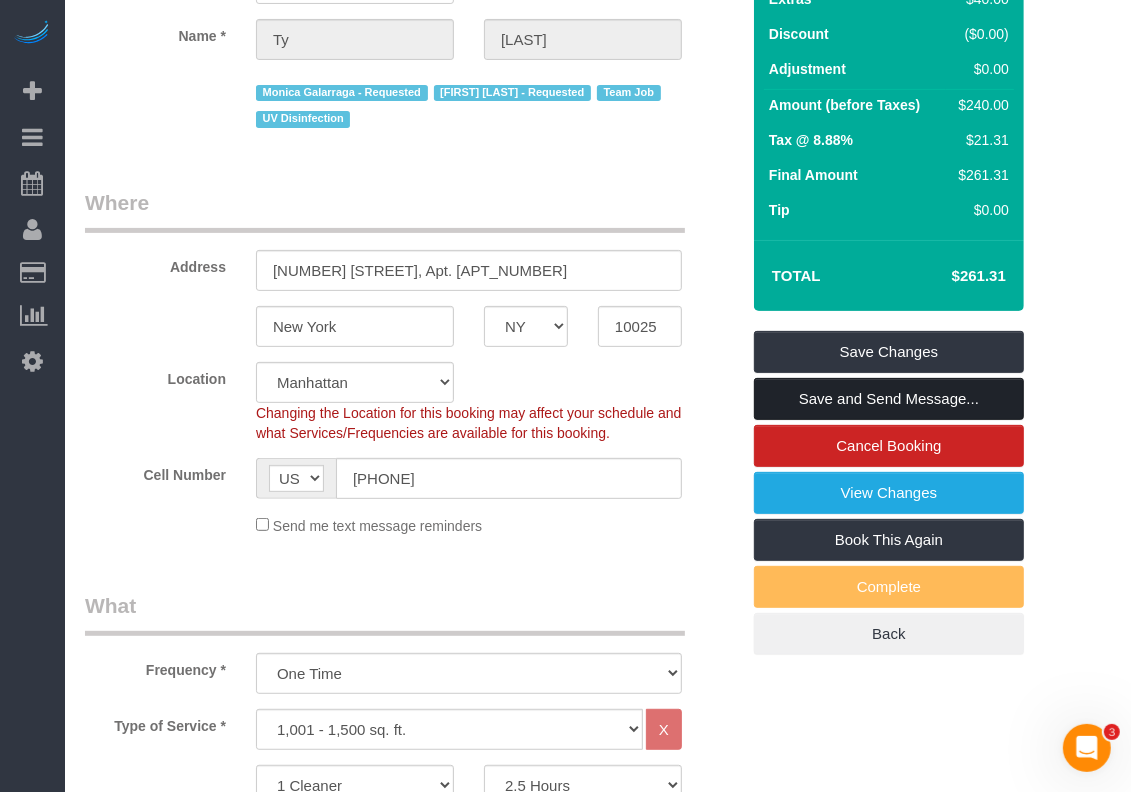 click on "Save and Send Message..." at bounding box center (889, 399) 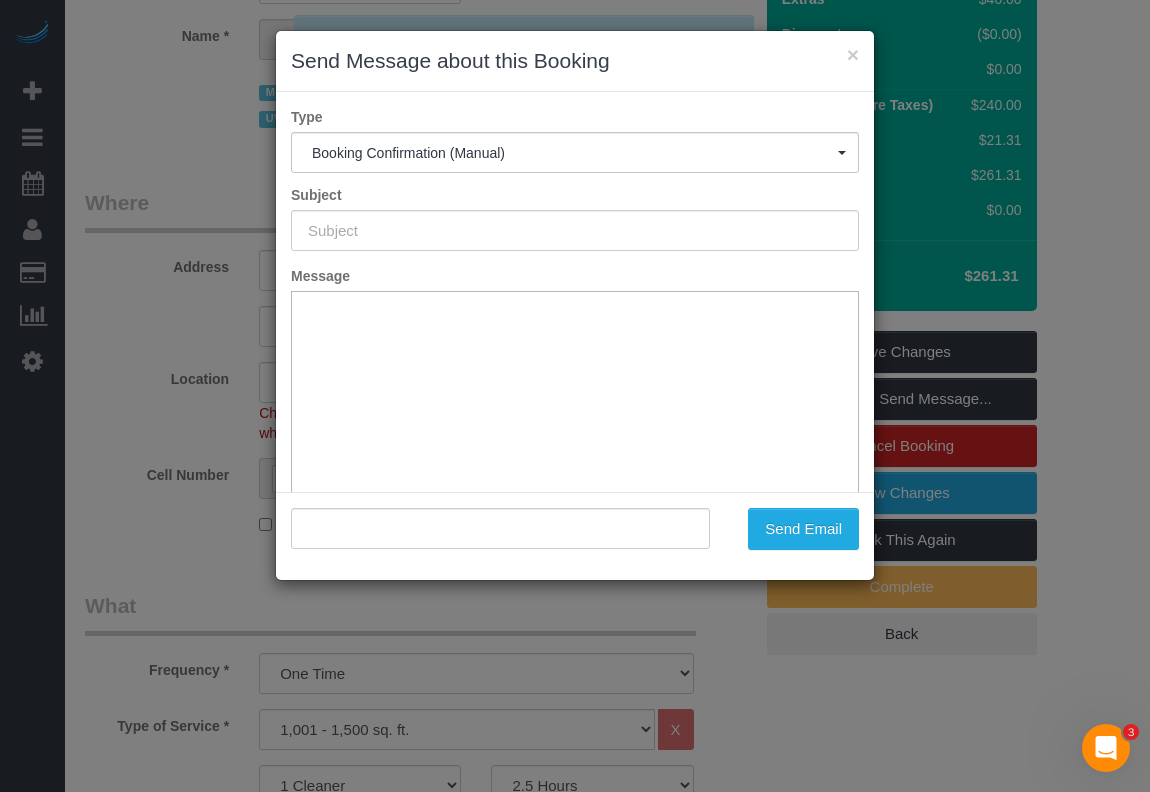 type on "Cleaning Confirmed for 08/08/2025 at 3:30pm" 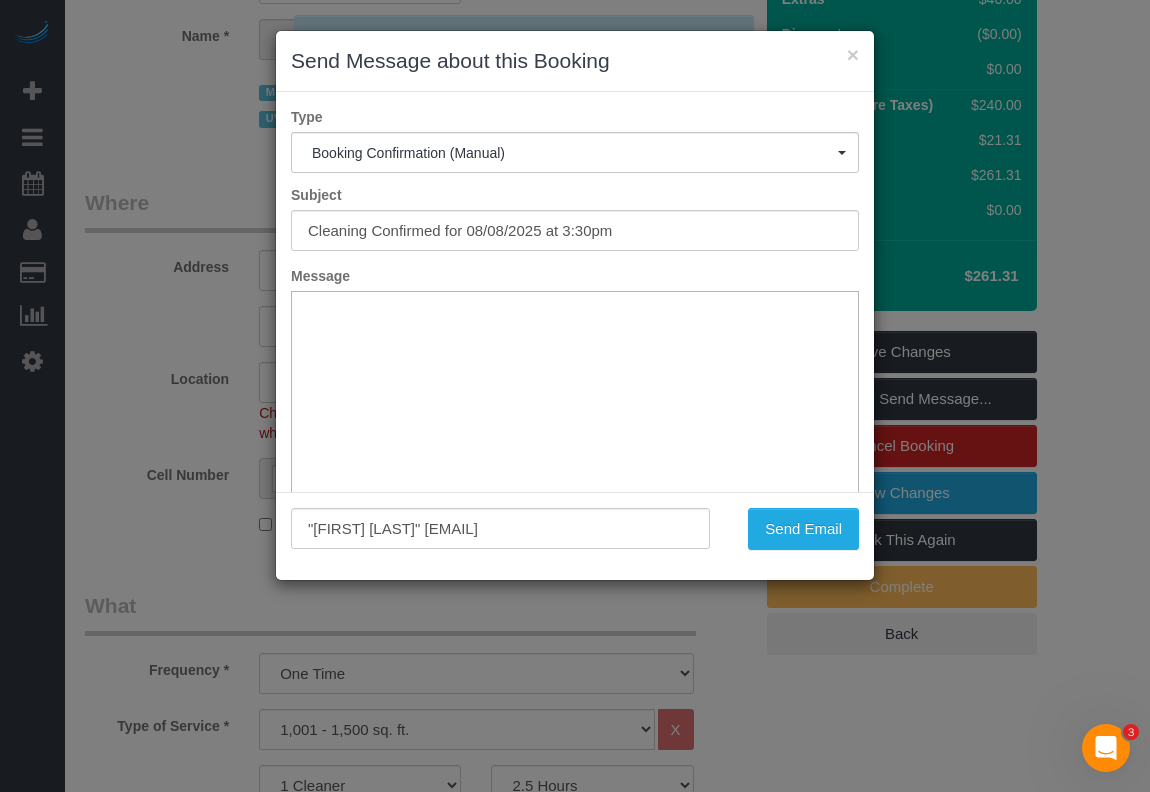 scroll, scrollTop: 0, scrollLeft: 0, axis: both 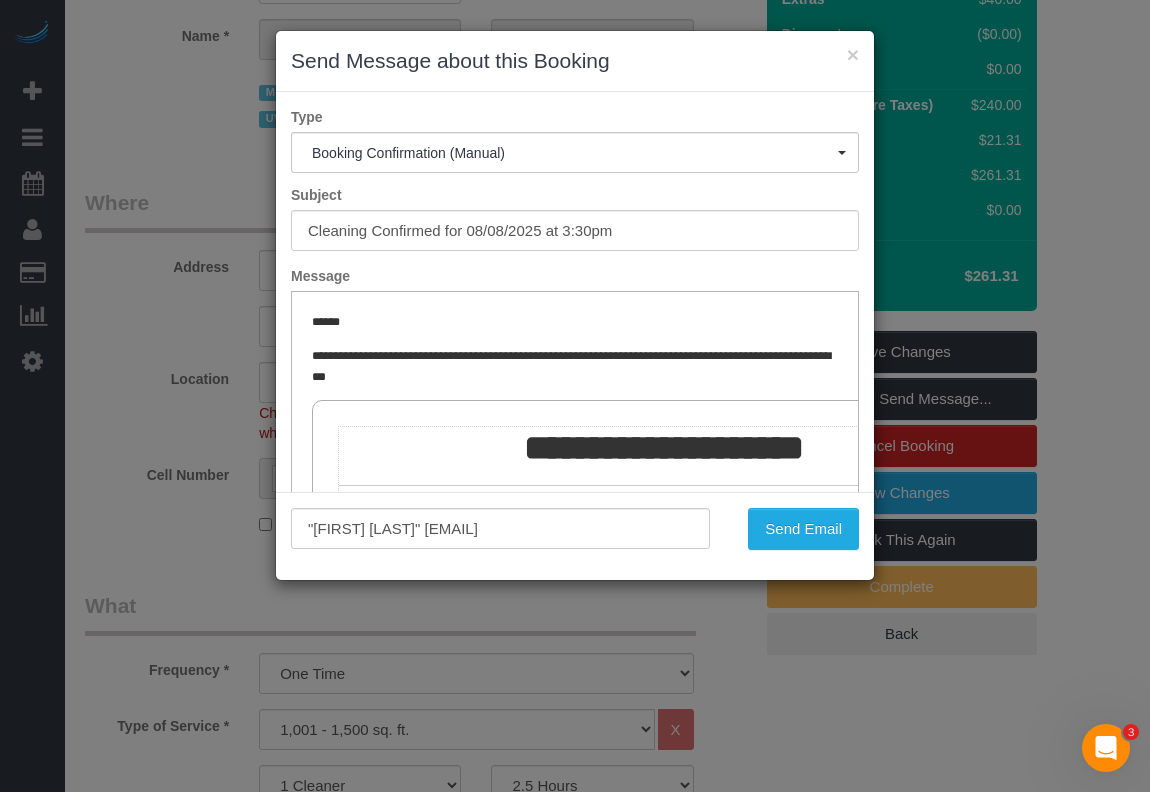 click on "×
Send Message about this Booking
Type
Booking Confirmation (Manual)
Booking Confirmation (Manual)
Reminder Booking 1 Day Reminder Booking 3 Days Reminder Feedback Booking Rating Happy Rating Follow Up Charges Invoice charged Non Credit Card Booking Invoice
Booking Confirmation (Manual)
Subject
Cleaning Confirmed for 08/08/2025 at 3:30pm
Message
Rich Text Editor, editor1 Press ALT 0 for help
"Ty Rodriguez" <trod6991@gmail.com>" at bounding box center [575, 396] 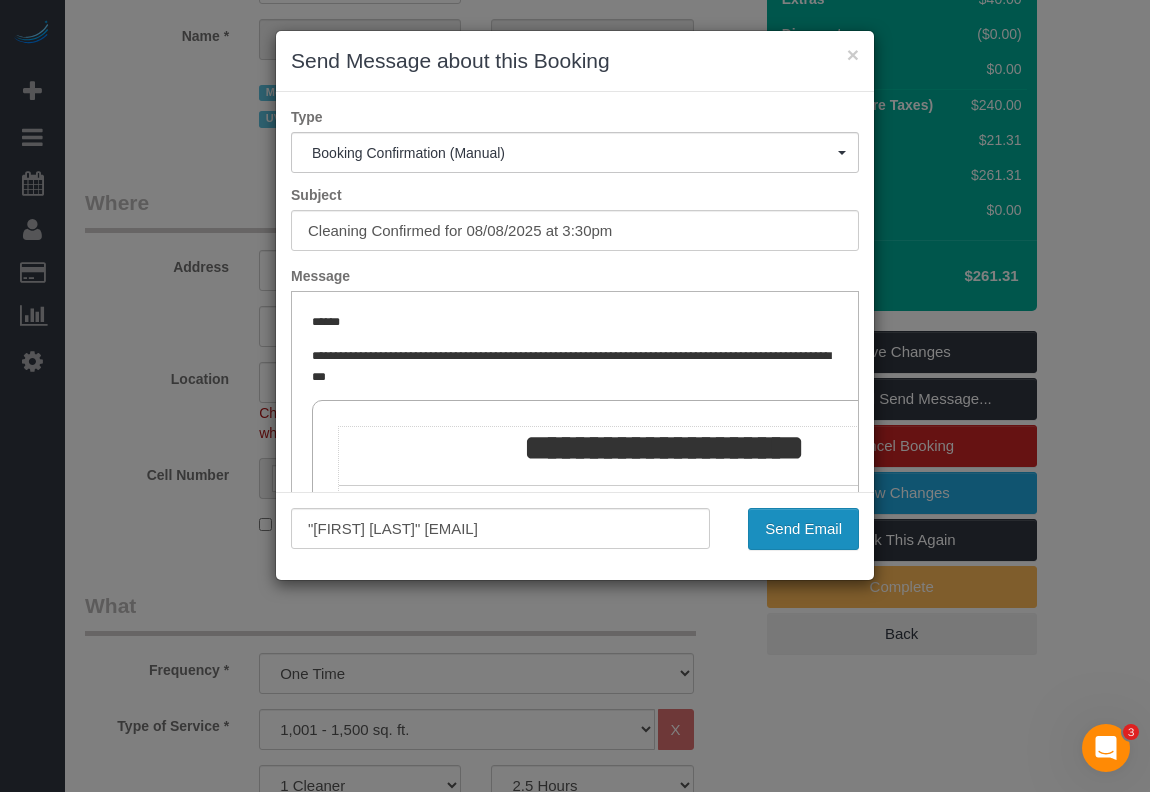click on "Send Email" at bounding box center (803, 529) 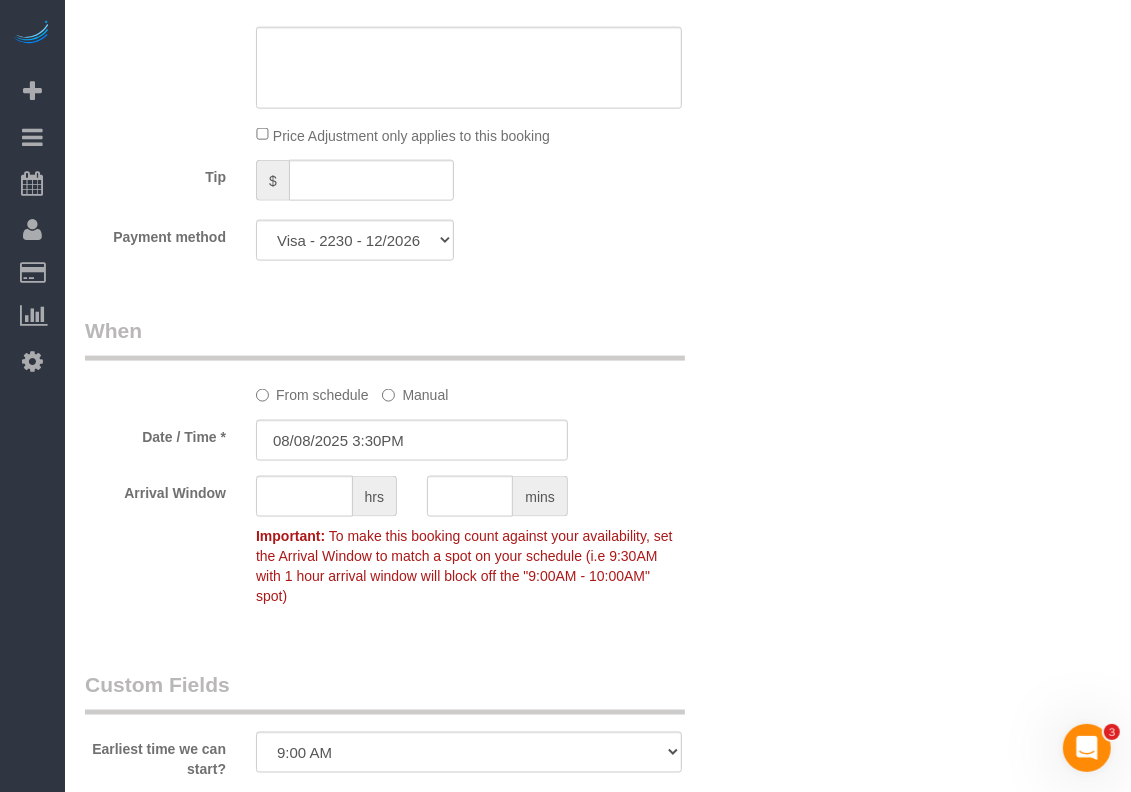 scroll, scrollTop: 1572, scrollLeft: 0, axis: vertical 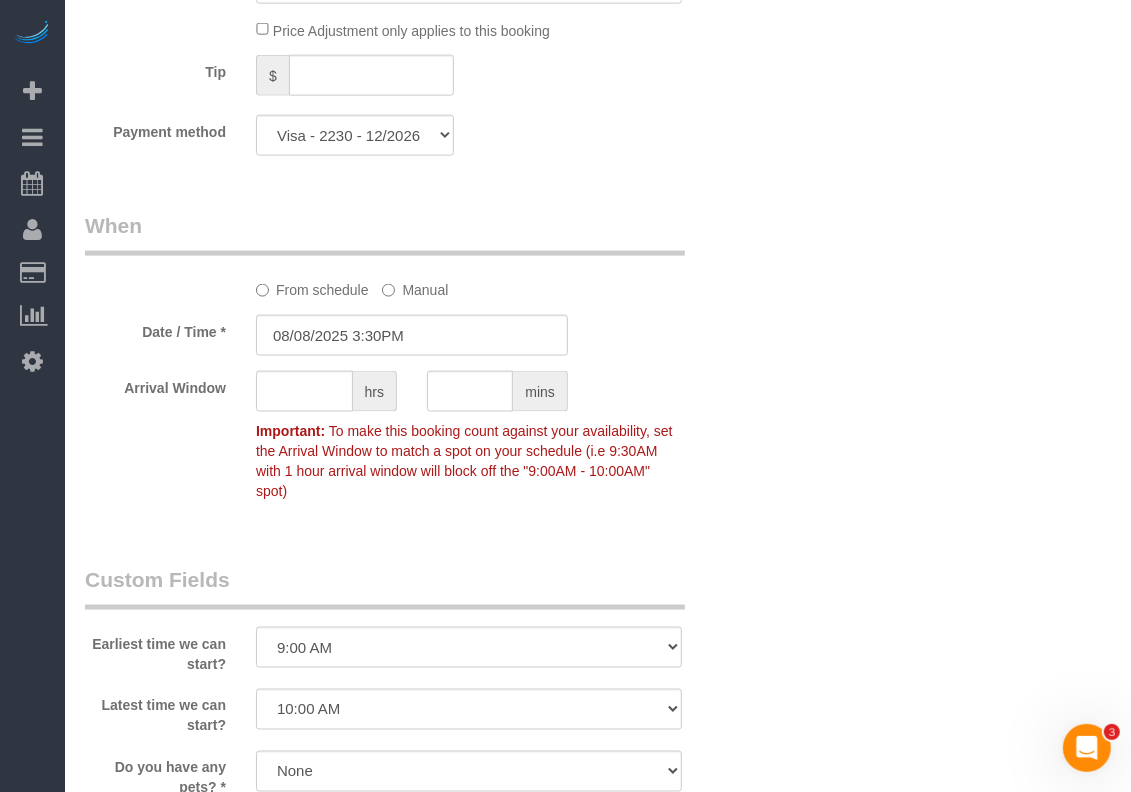 click on "Who
Email
trod6991@gmail.com
Name *
Ty
Rodriguez
Monica Galarraga - Requested
Sonia Jardim - Requested
Team Job
UV Disinfection
Where
Address
160 West 96th Street, Apt. 14P
New York
AK
AL
AR
AZ
CA
CO
CT
DC
DE
FL
GA
HI
IA
ID
IL
IN
KS
KY
LA
MA
MD
ME
MI" at bounding box center [598, 213] 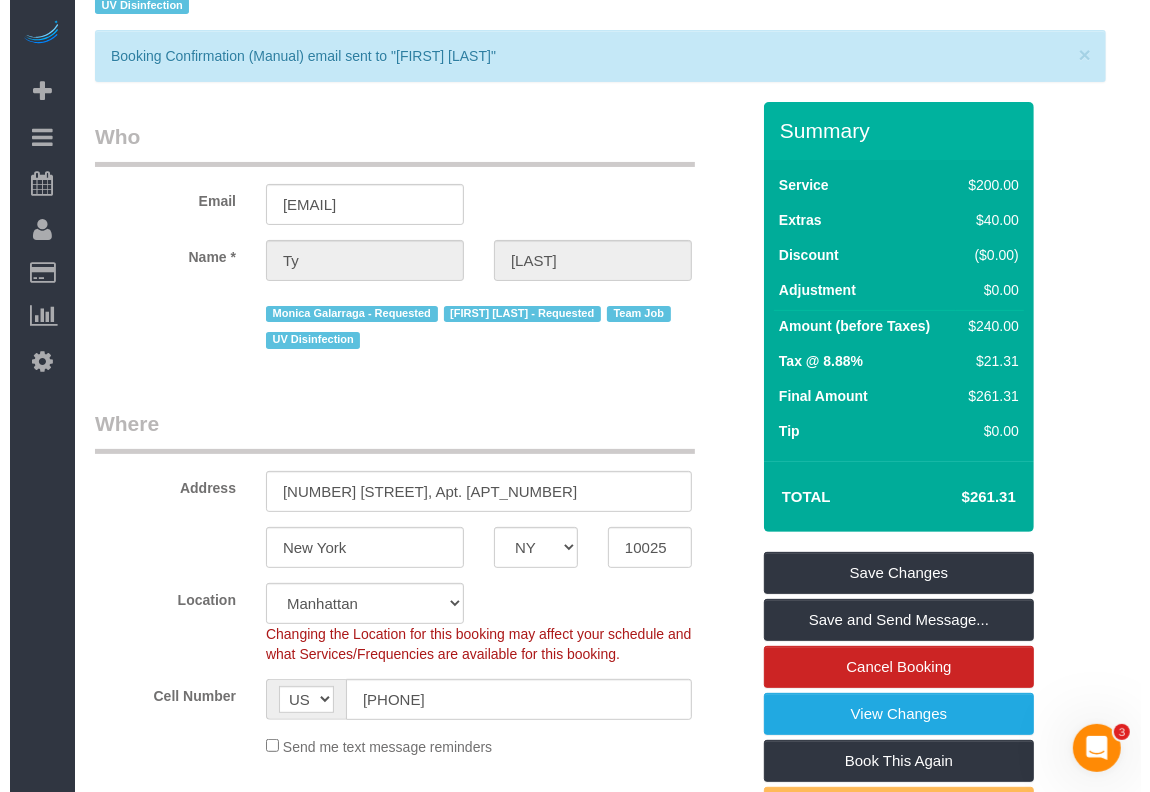 scroll, scrollTop: 0, scrollLeft: 0, axis: both 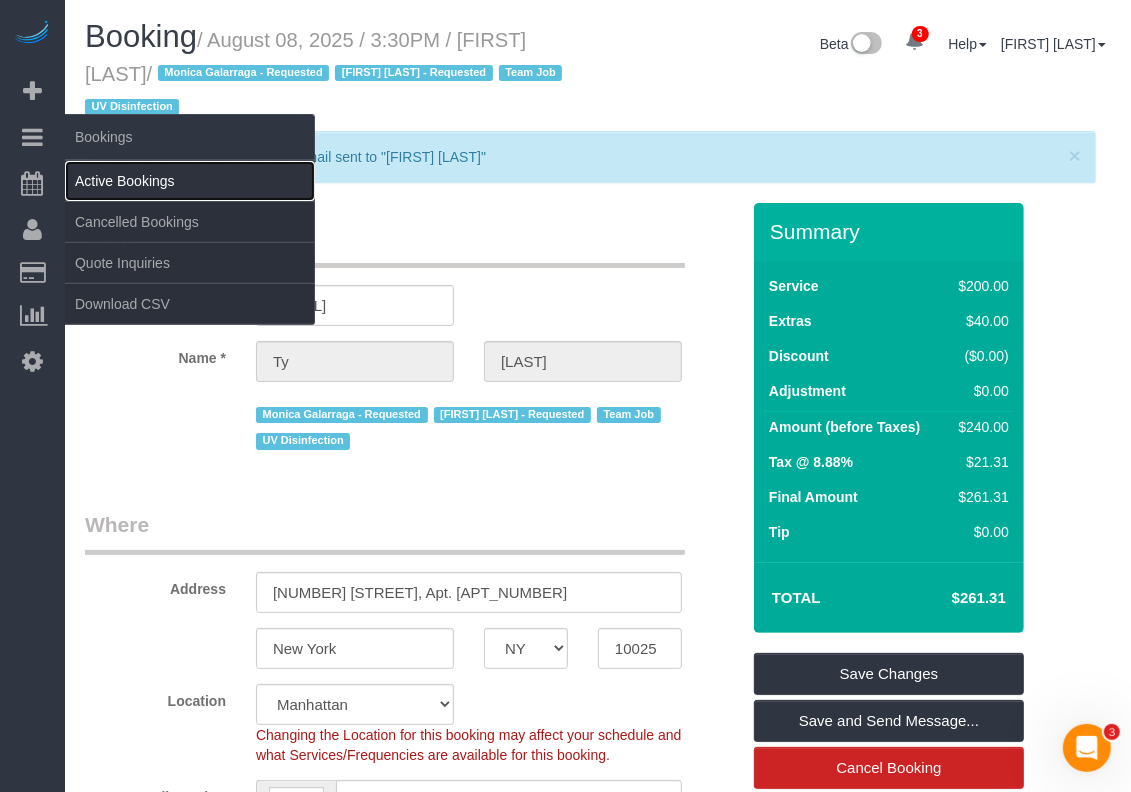 click on "Active Bookings" at bounding box center (190, 181) 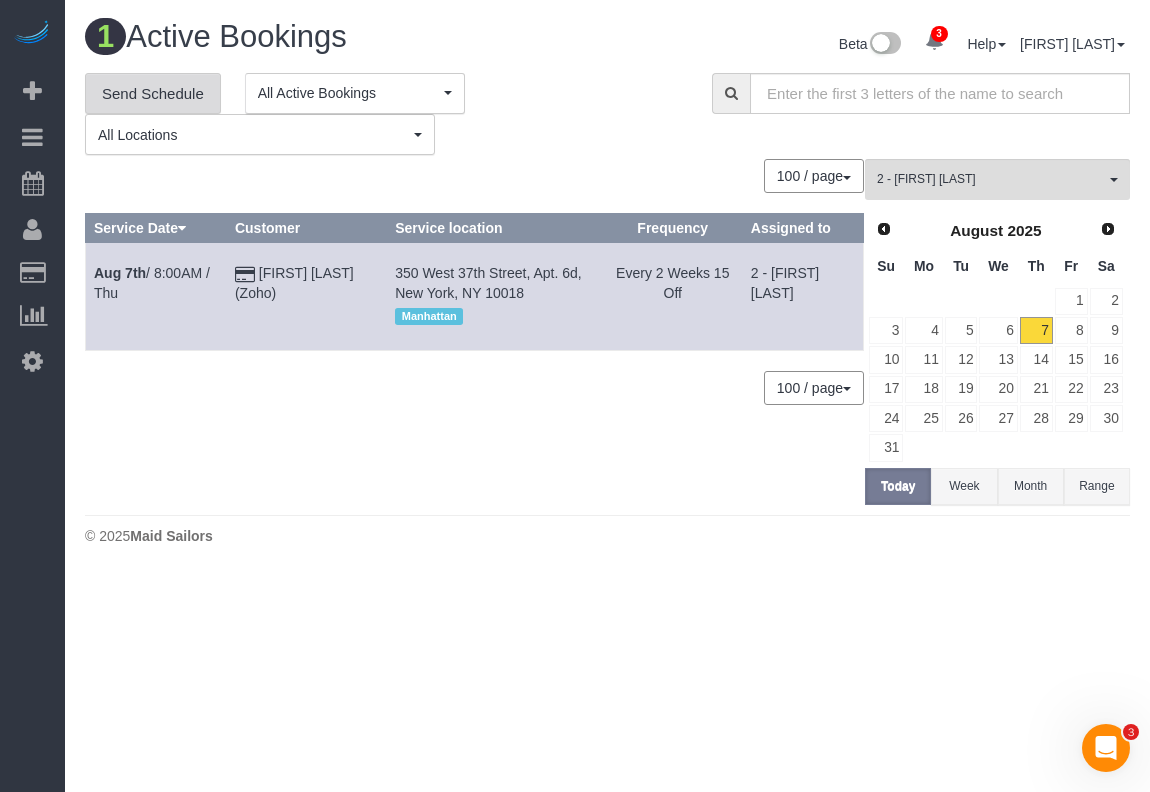 click on "Send Schedule" at bounding box center (153, 94) 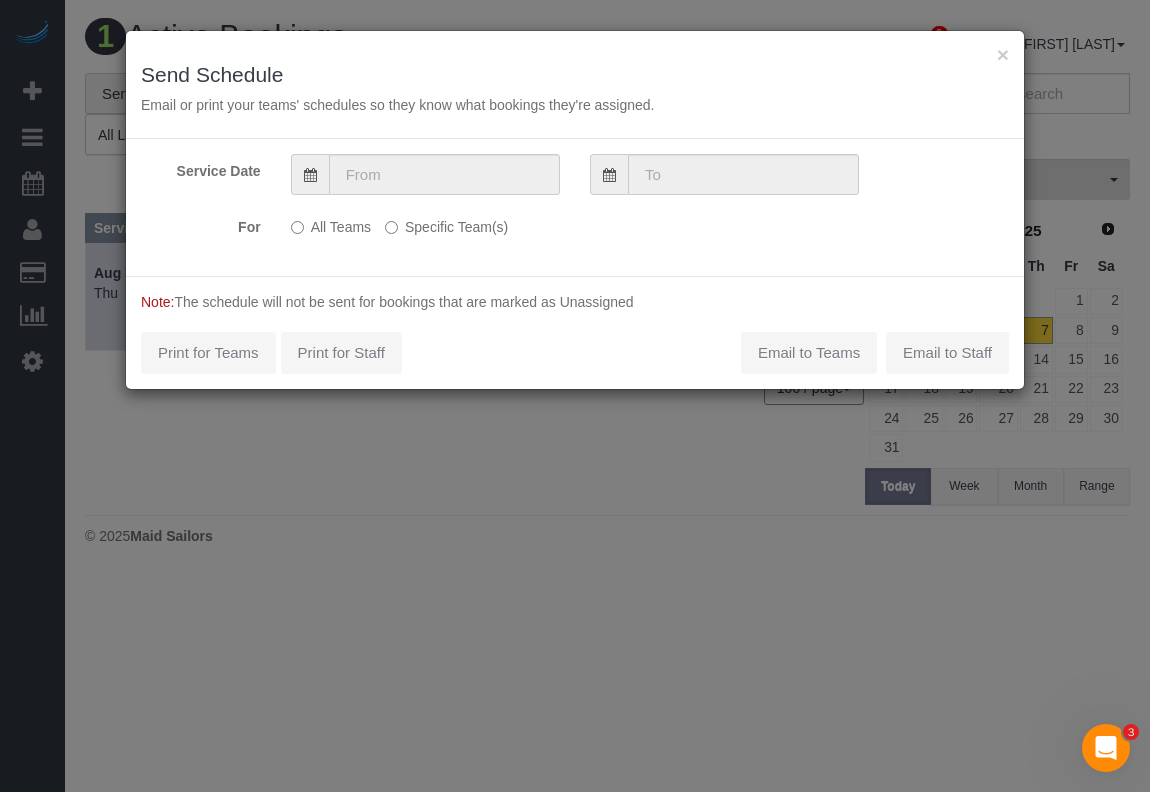 click on "Specific Team(s)" at bounding box center [446, 223] 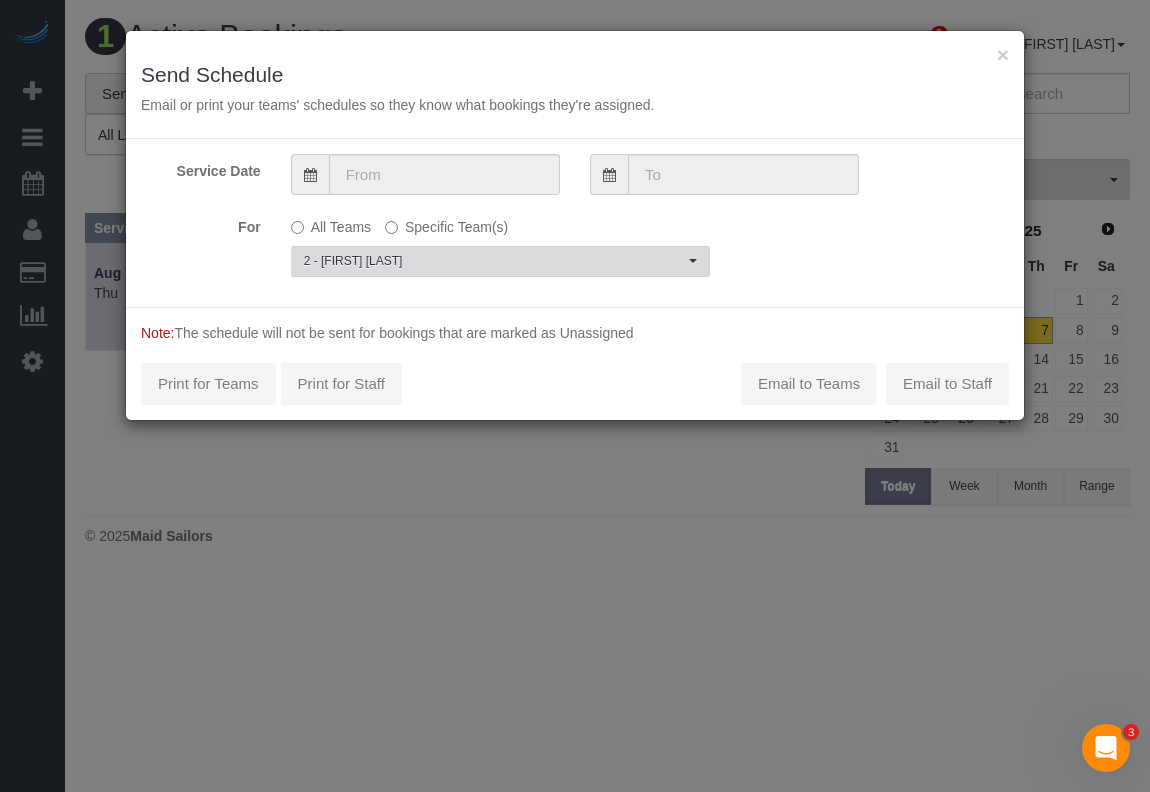 click on "2 - [FIRST] [LAST]" at bounding box center (494, 261) 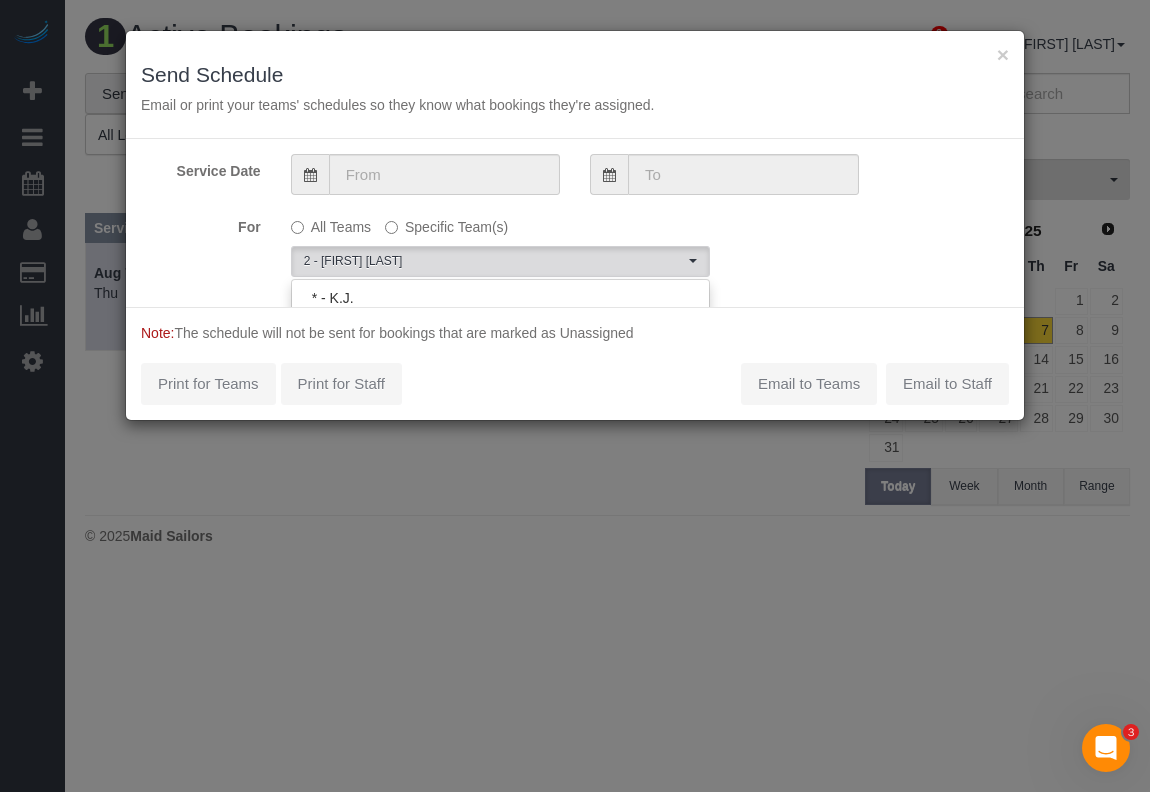 scroll, scrollTop: 1607, scrollLeft: 0, axis: vertical 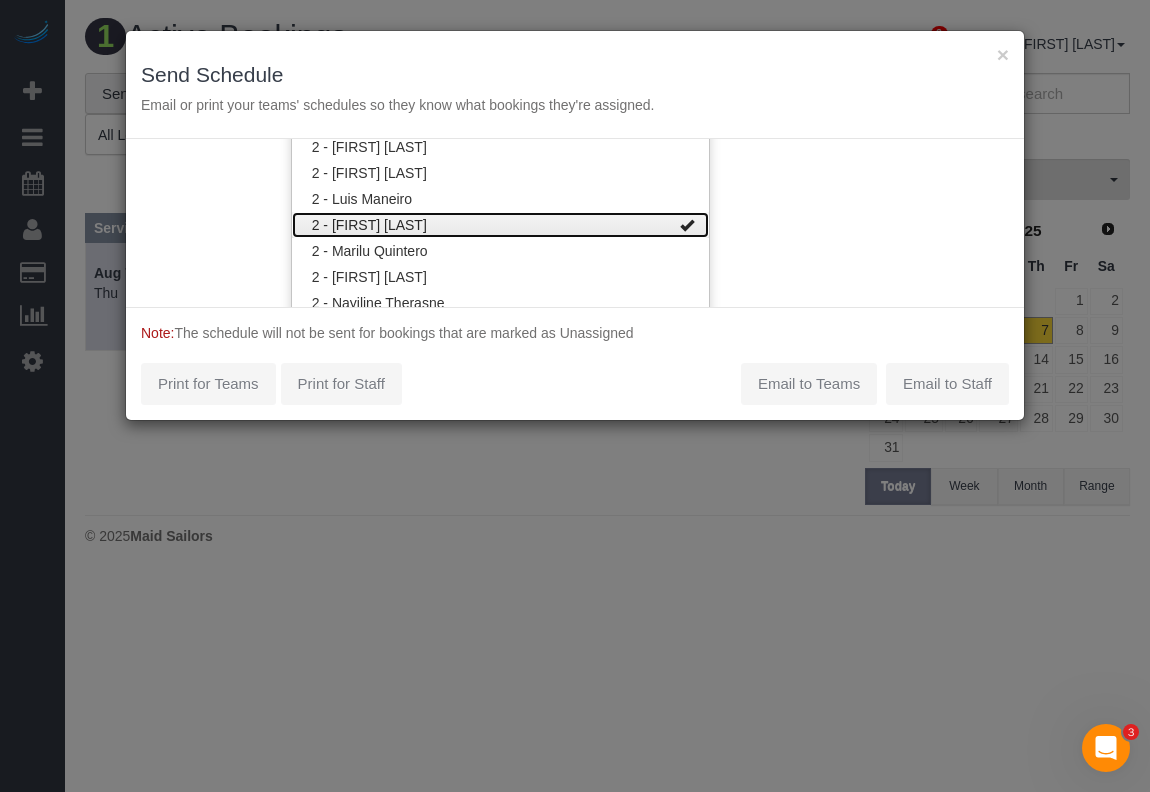 click at bounding box center [687, 225] 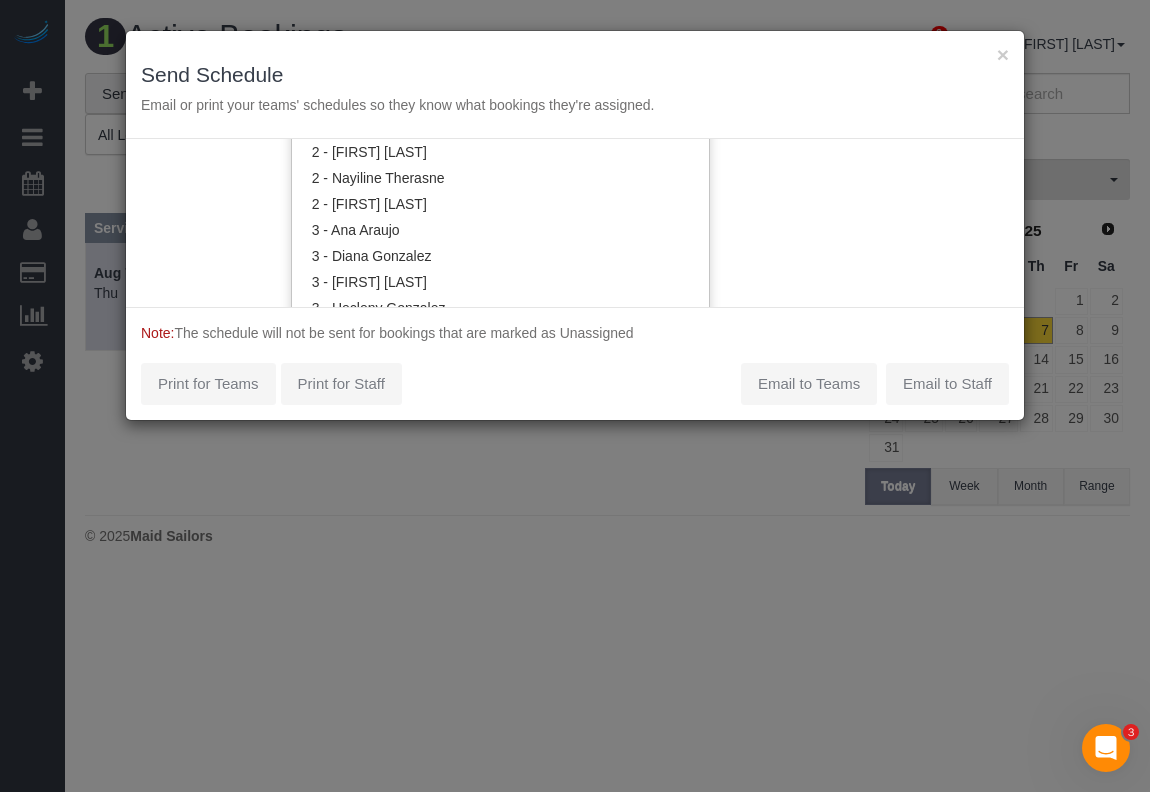 scroll, scrollTop: 1357, scrollLeft: 0, axis: vertical 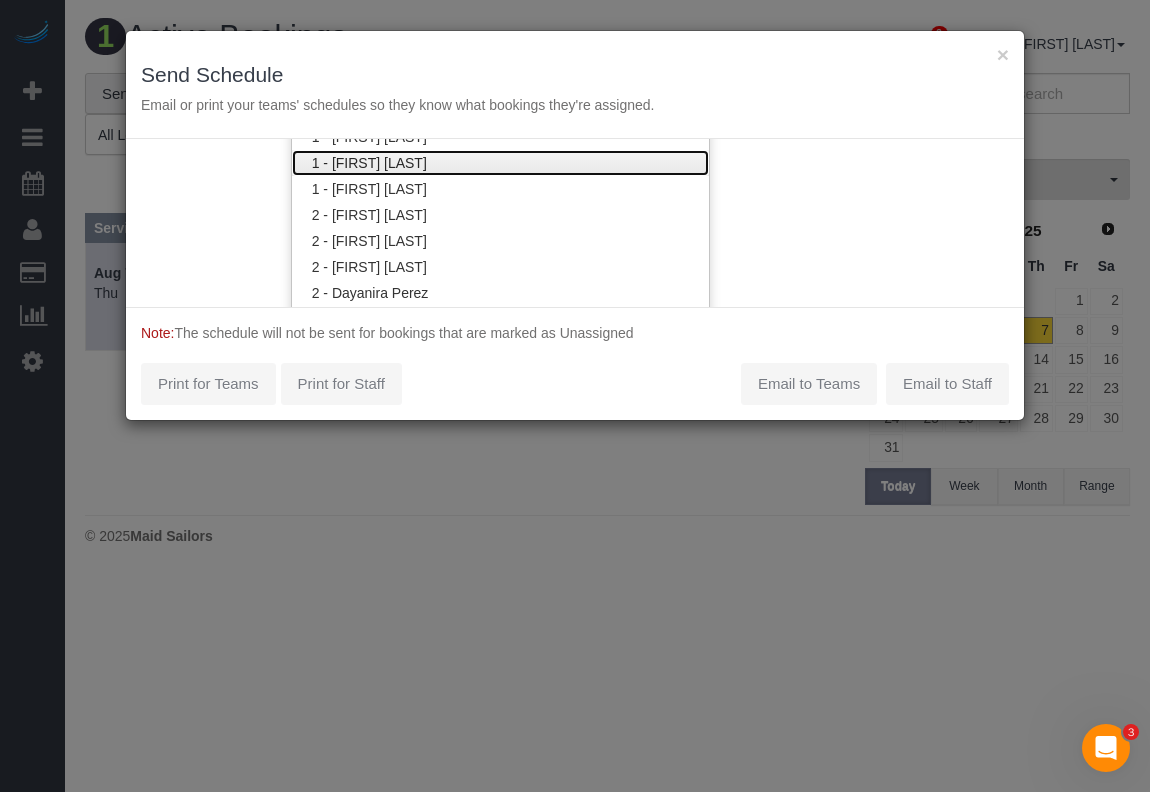 click on "1 - [FIRST] [LAST]" at bounding box center [500, 163] 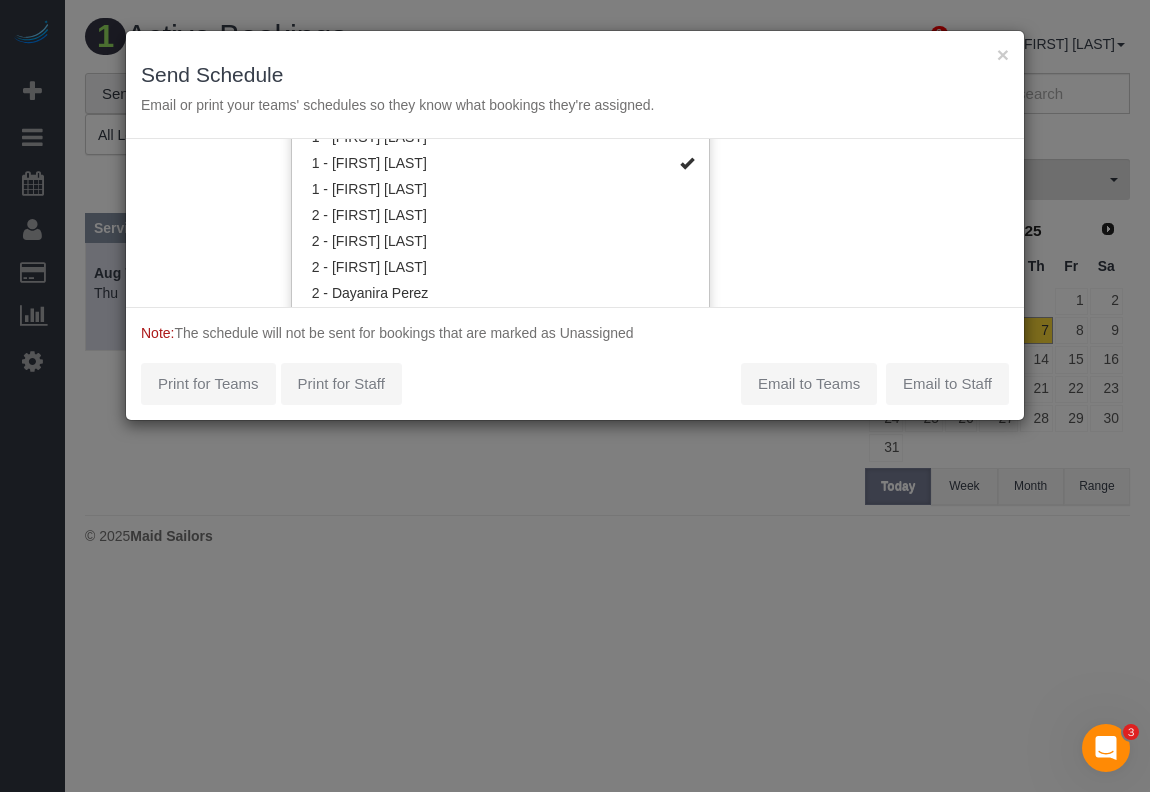 click on "Service Date
For
All Teams
Specific Team(s)
1 - Xiomara Inga
Choose Team(s)
* - K.J.
*Irene Flores - Test
0 - Abdoulaye Sow
0 - Andreina Carolina Manrique Lopez" at bounding box center [575, 223] 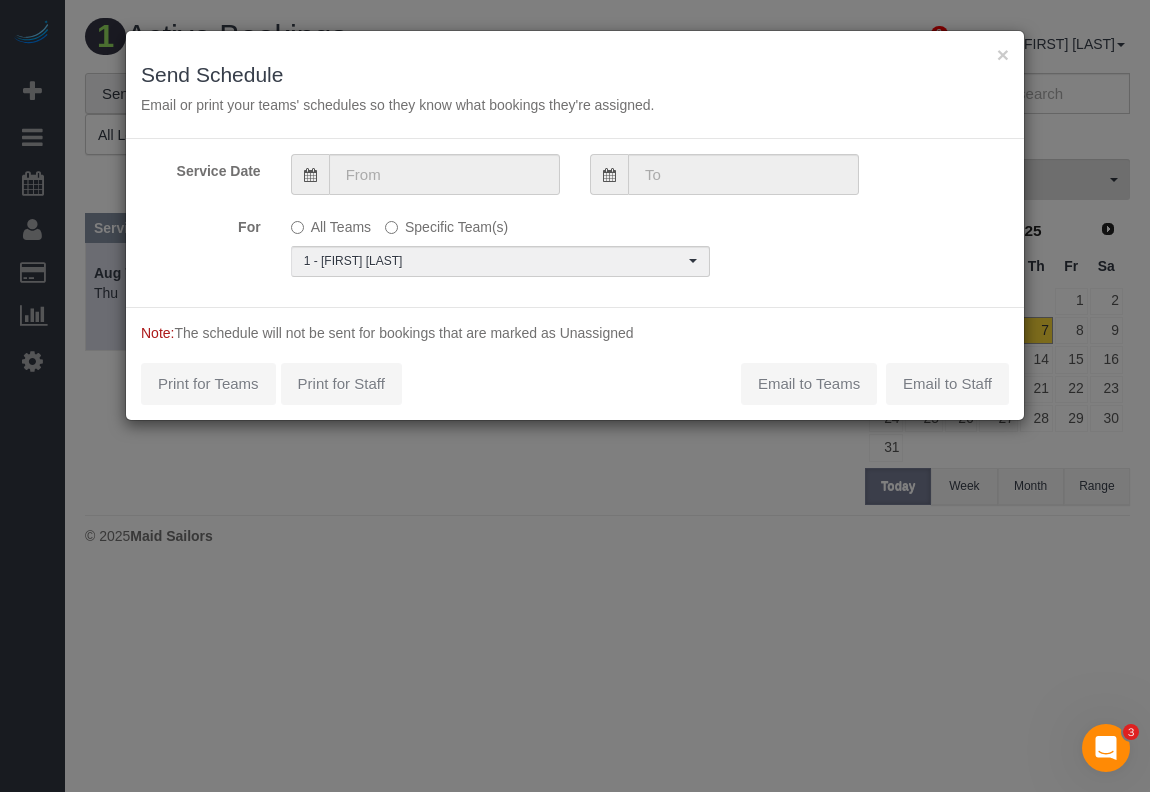 click on "For
All Teams
Specific Team(s)
1 - Xiomara Inga
Choose Team(s)
* - K.J.
*Irene Flores - Test
0 - Abdoulaye Sow
0 - Andreina Carolina Manrique Lopez
0 - Benewende Marie Therese Kiema
0 - Chrisdarline Gedeus Cineas" at bounding box center [575, 243] 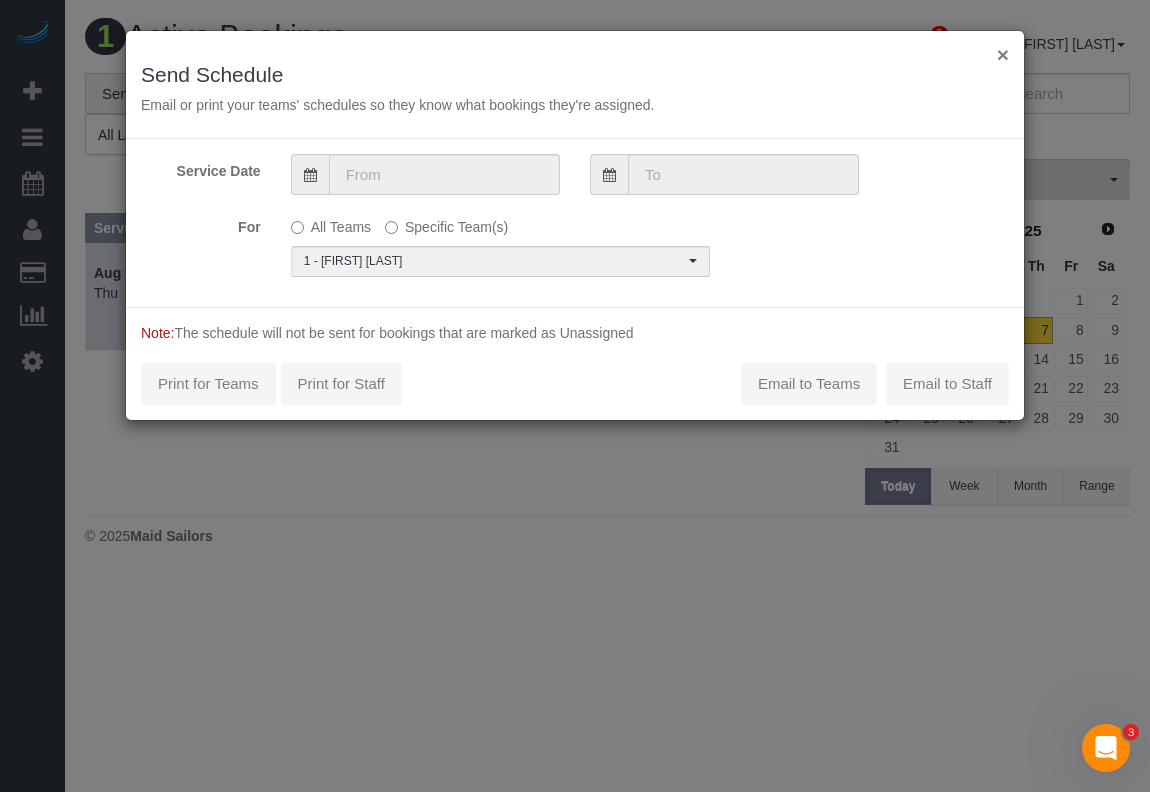click on "×" at bounding box center (1003, 54) 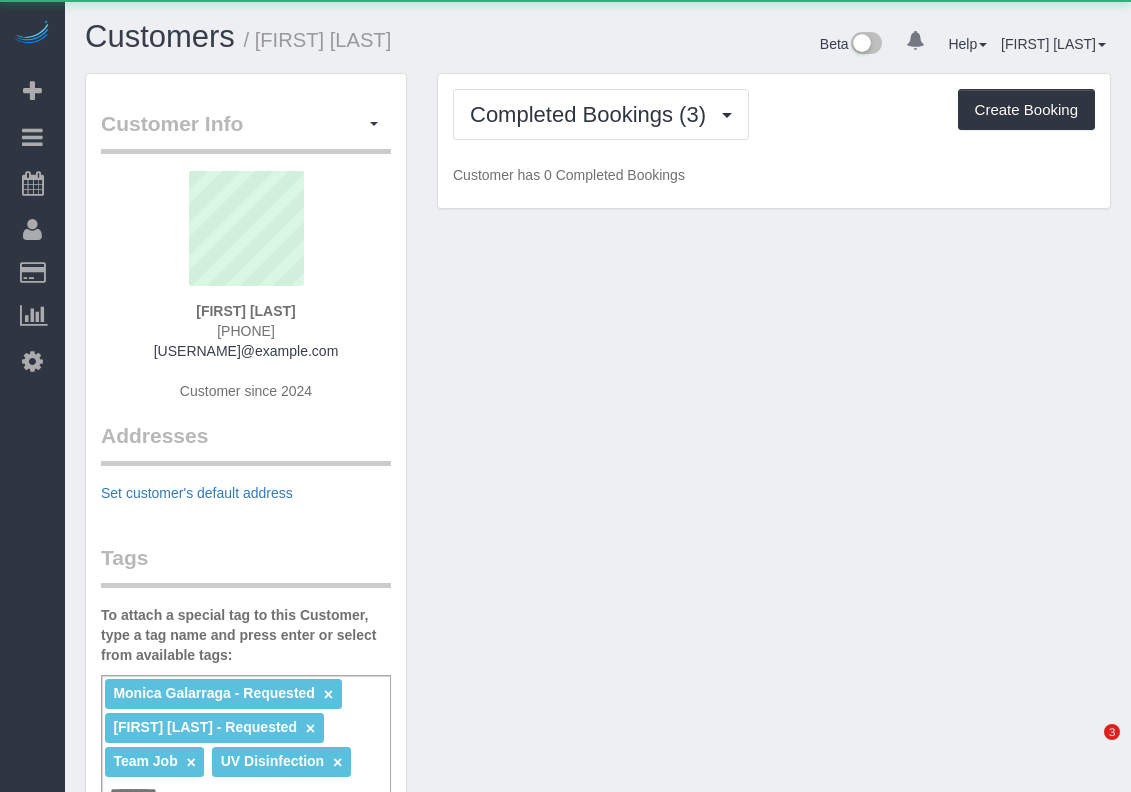 scroll, scrollTop: 0, scrollLeft: 0, axis: both 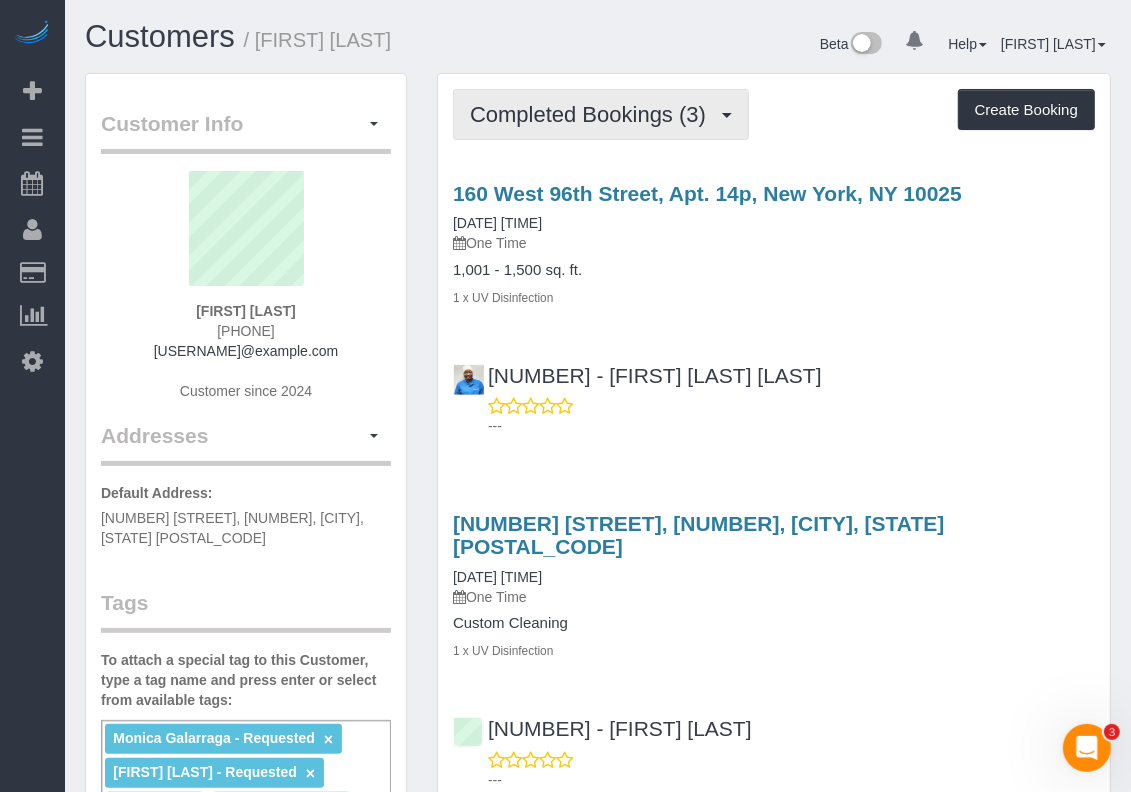 click on "Completed Bookings (3)" at bounding box center [601, 114] 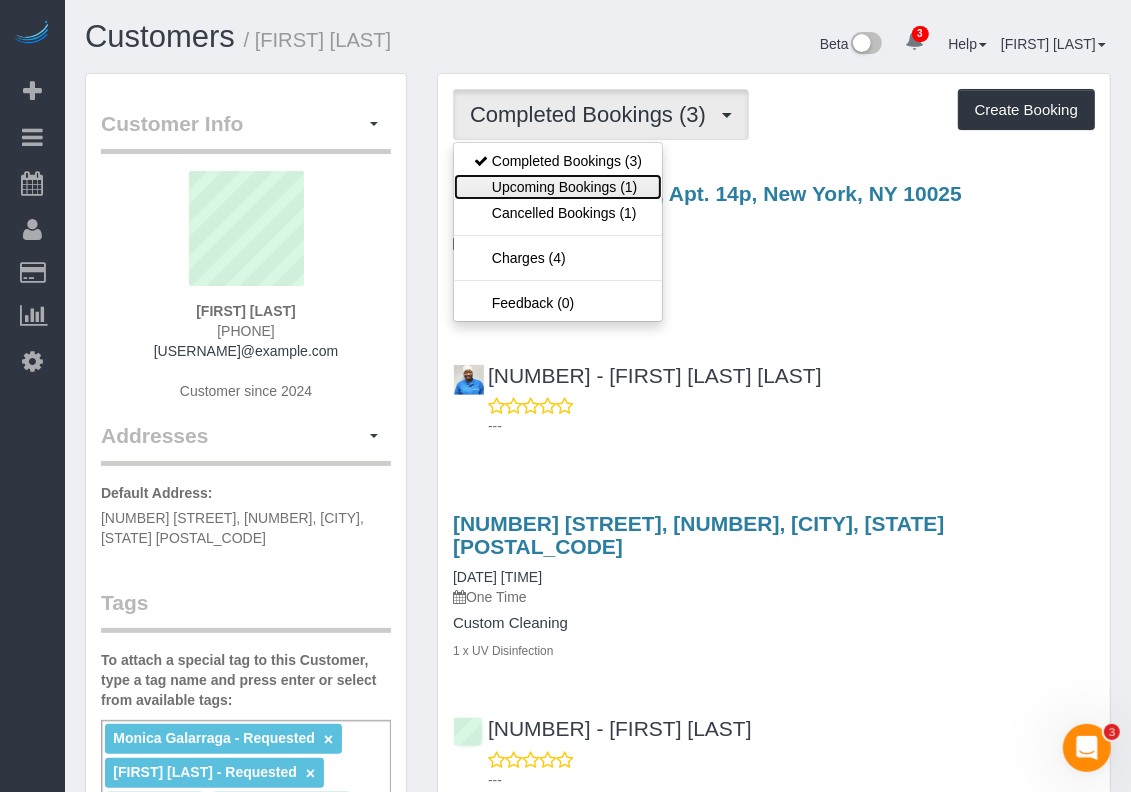 click on "Upcoming Bookings (1)" at bounding box center (558, 187) 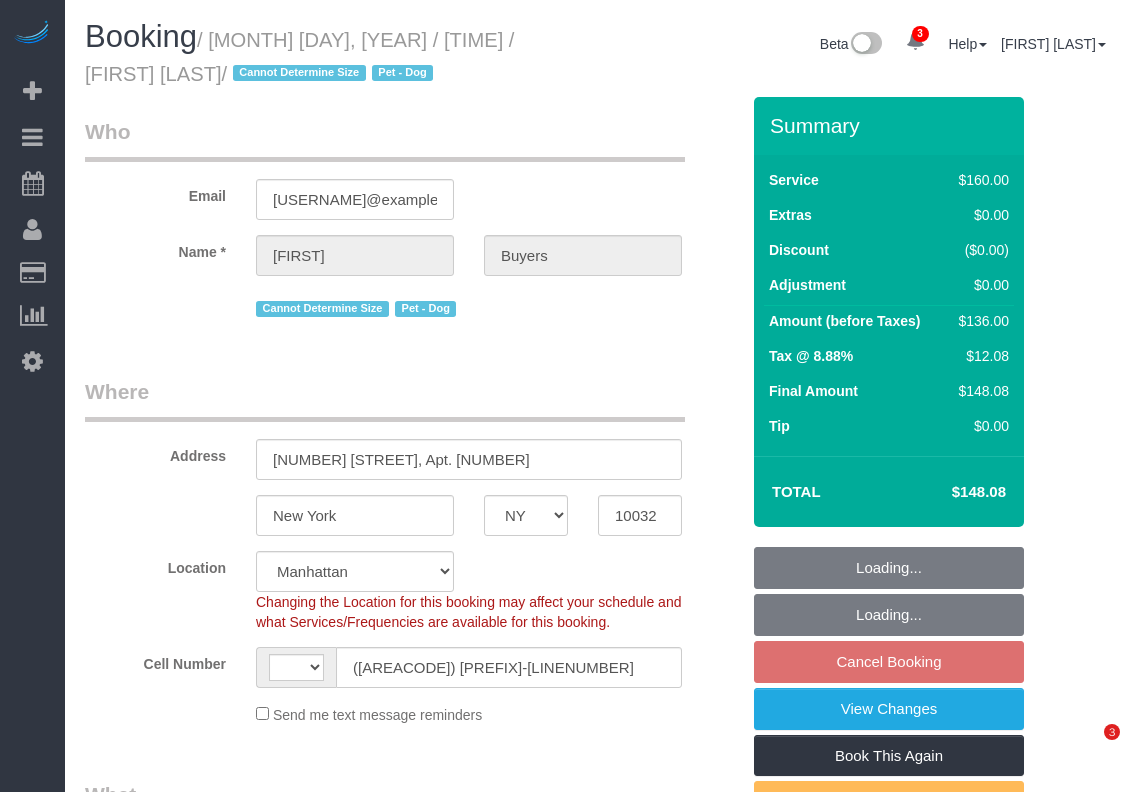 select on "NY" 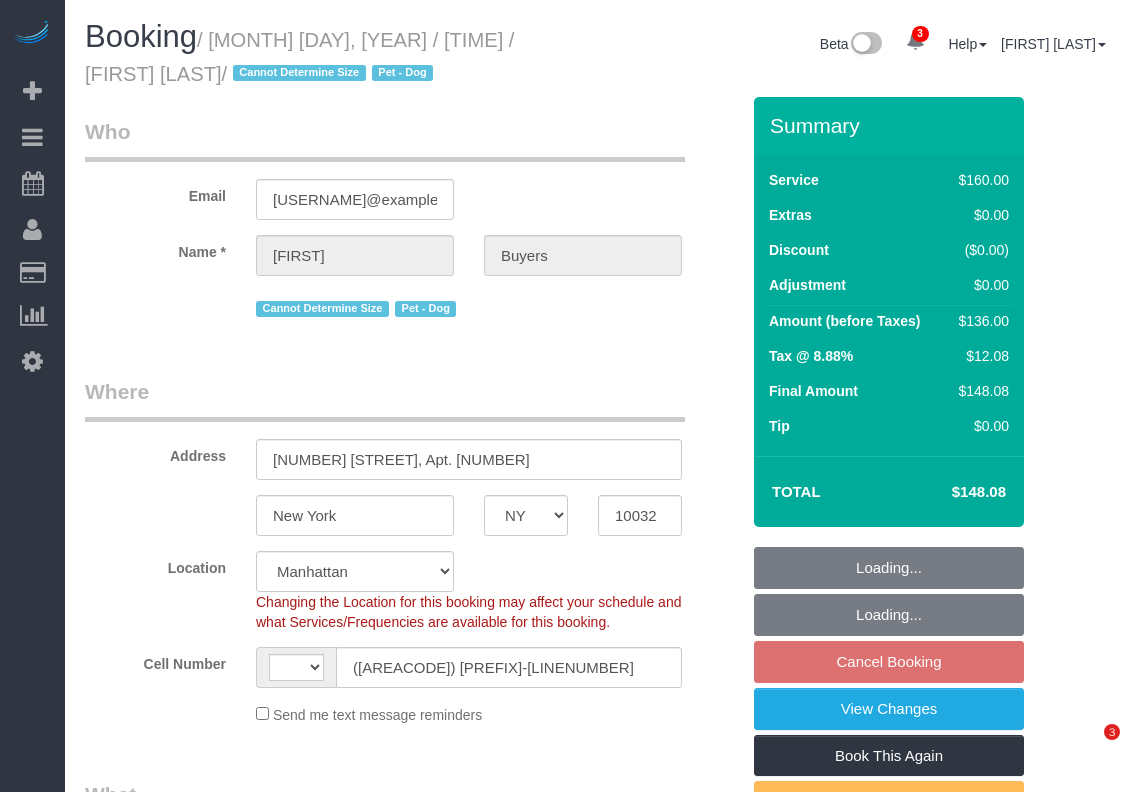 scroll, scrollTop: 0, scrollLeft: 0, axis: both 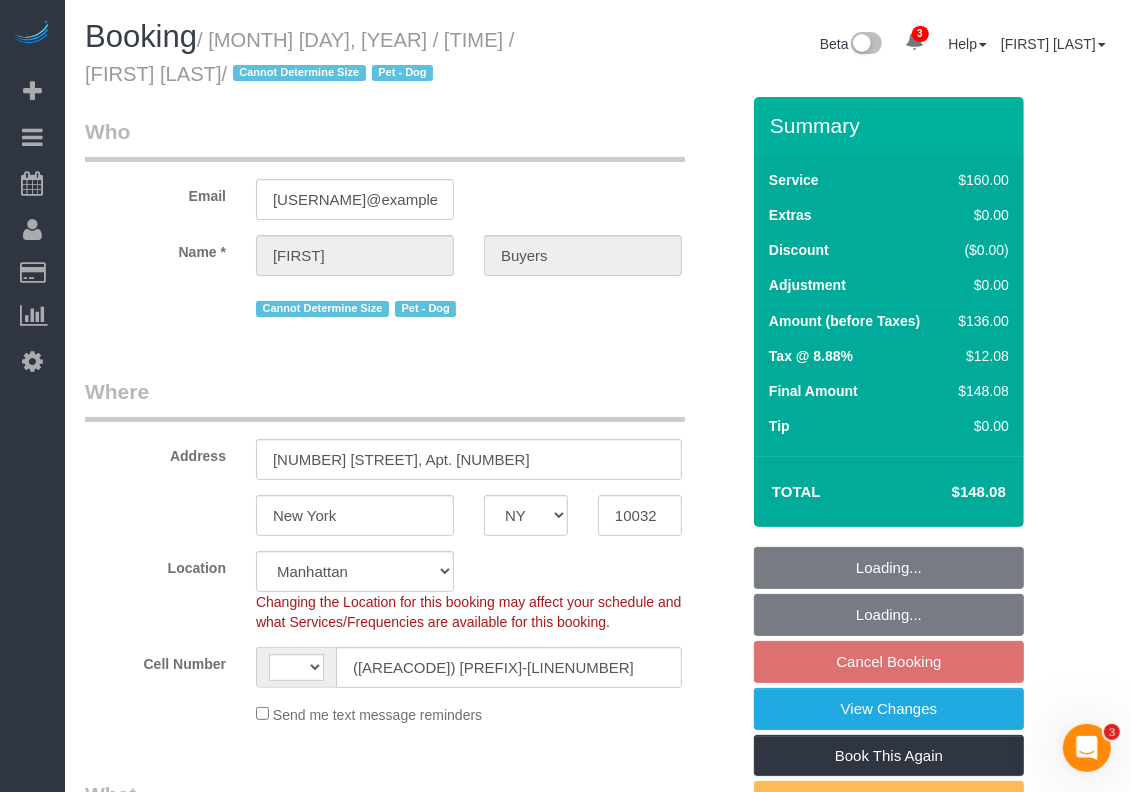 select on "string:stripe-pm_1QlZLV4VGloSiKo7XdppEUXZ" 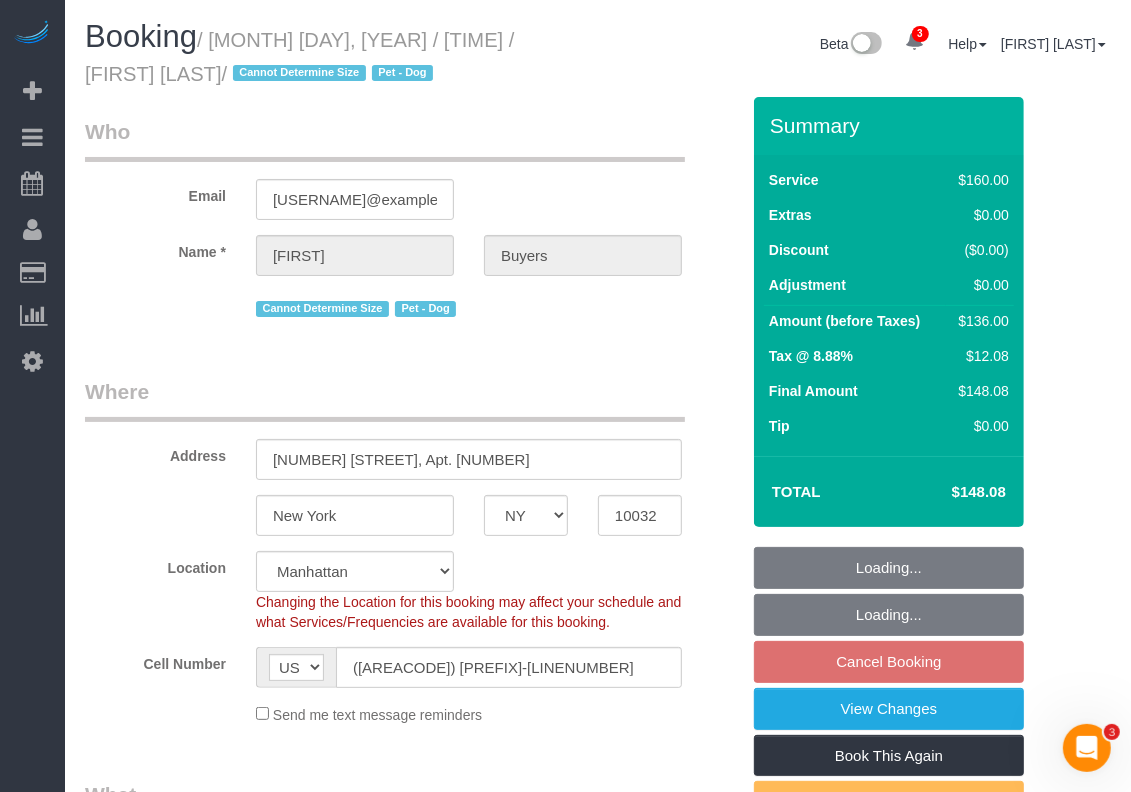 select on "string:US" 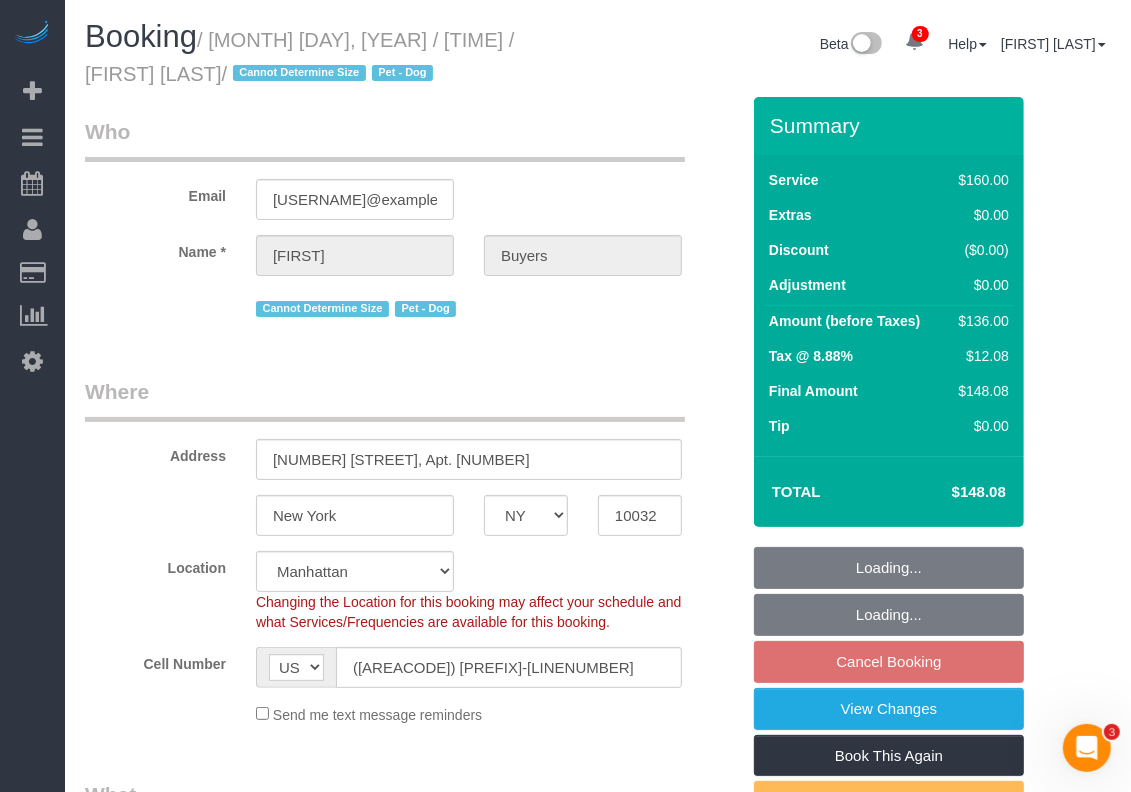 select on "spot9" 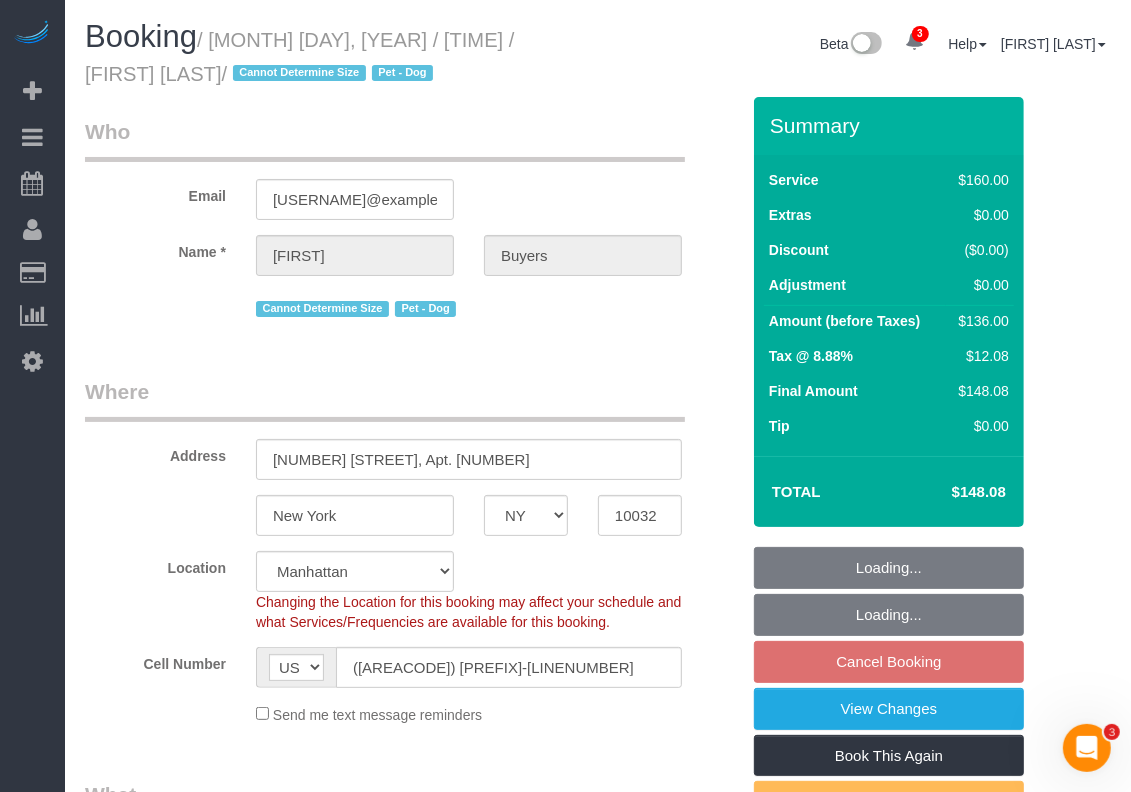 select on "object:1362" 